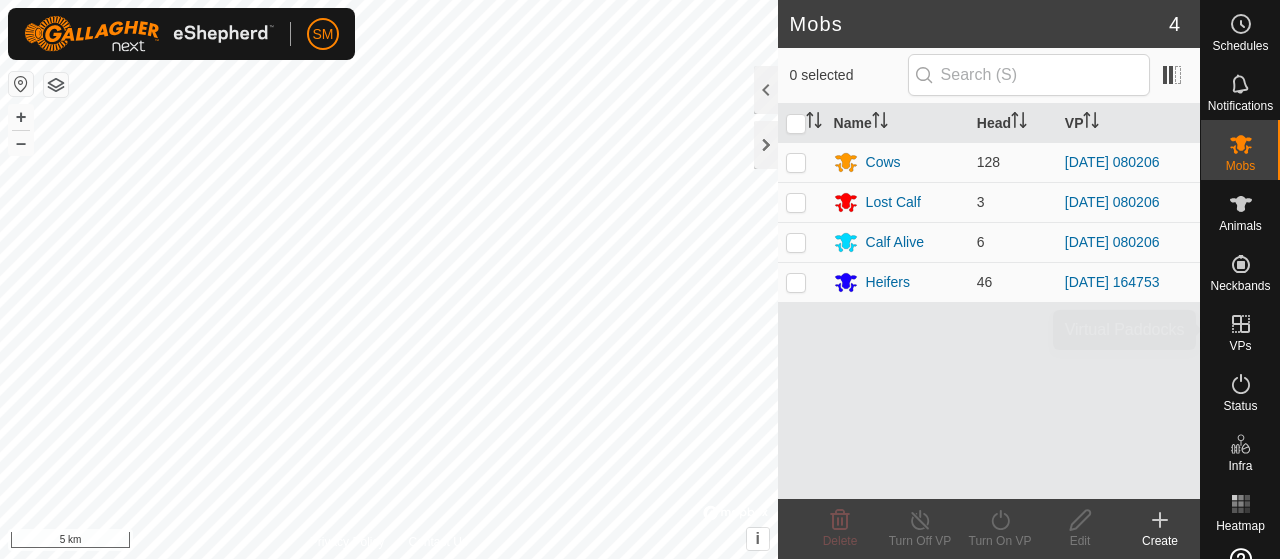 scroll, scrollTop: 0, scrollLeft: 0, axis: both 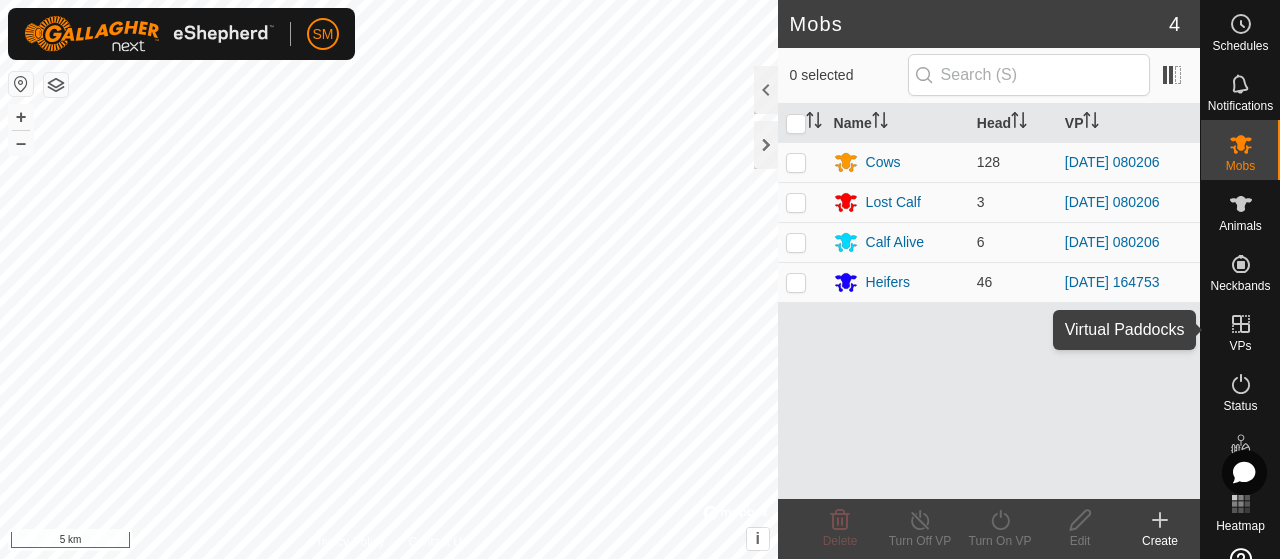 click 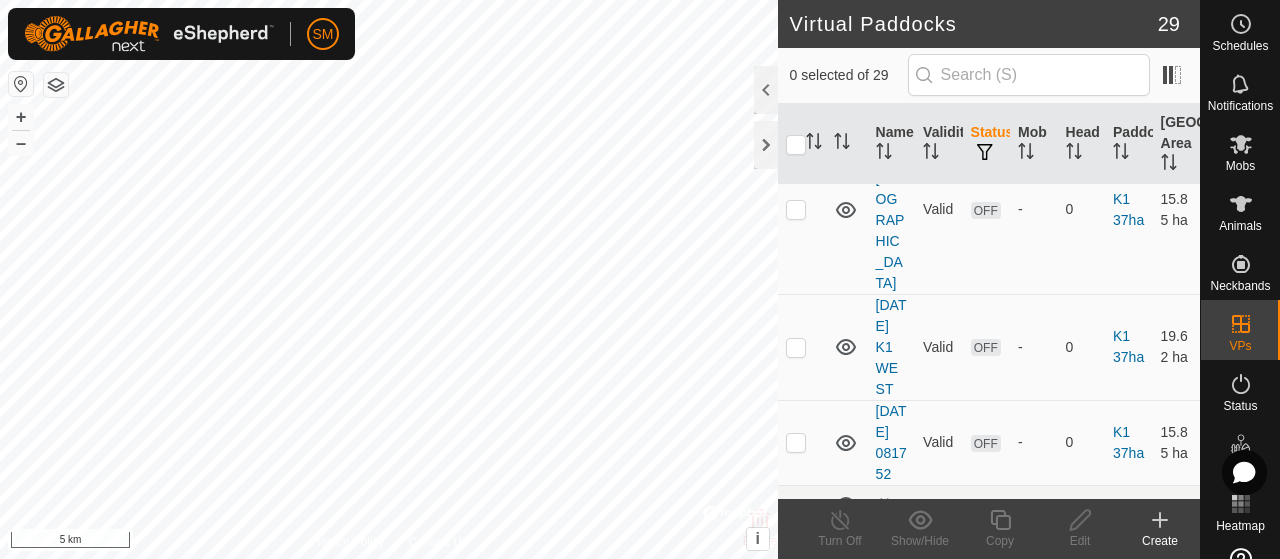 scroll, scrollTop: 851, scrollLeft: 0, axis: vertical 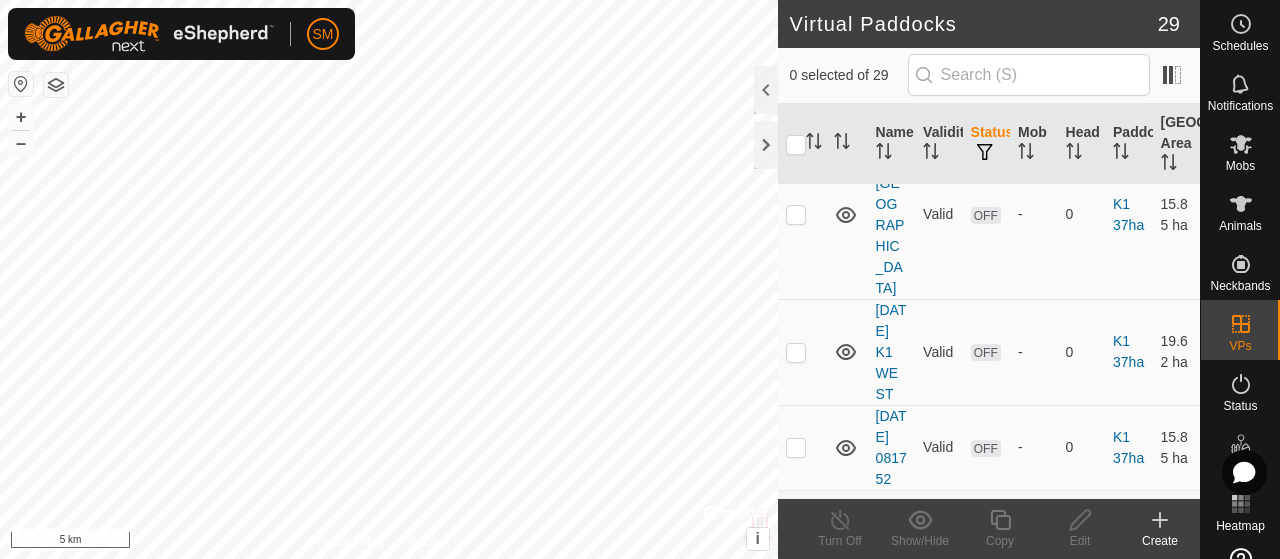 click at bounding box center (796, 27) 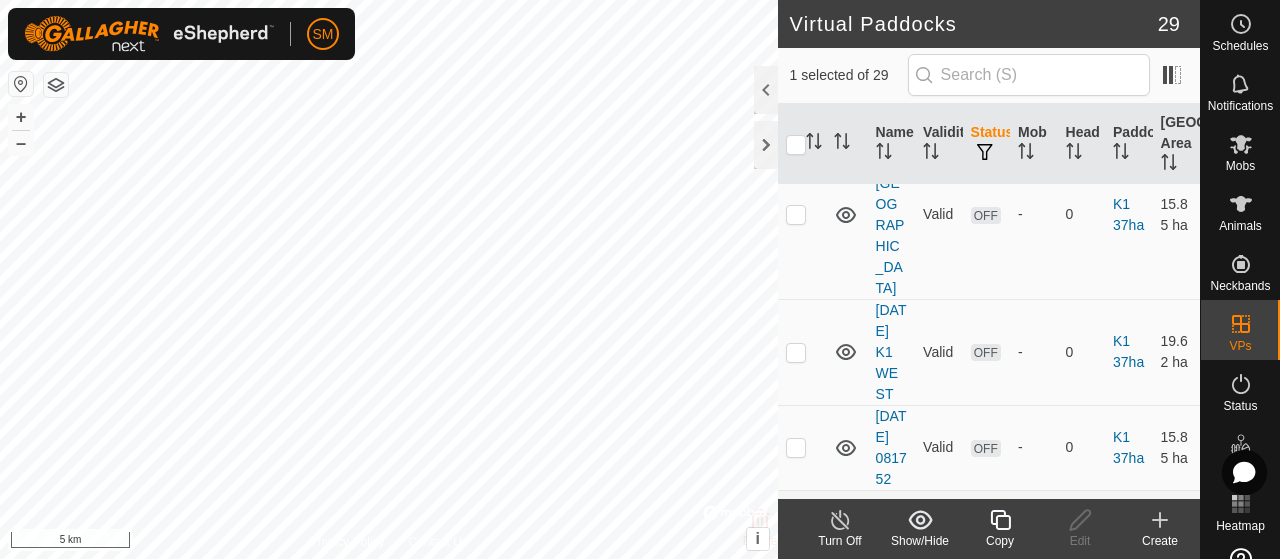click 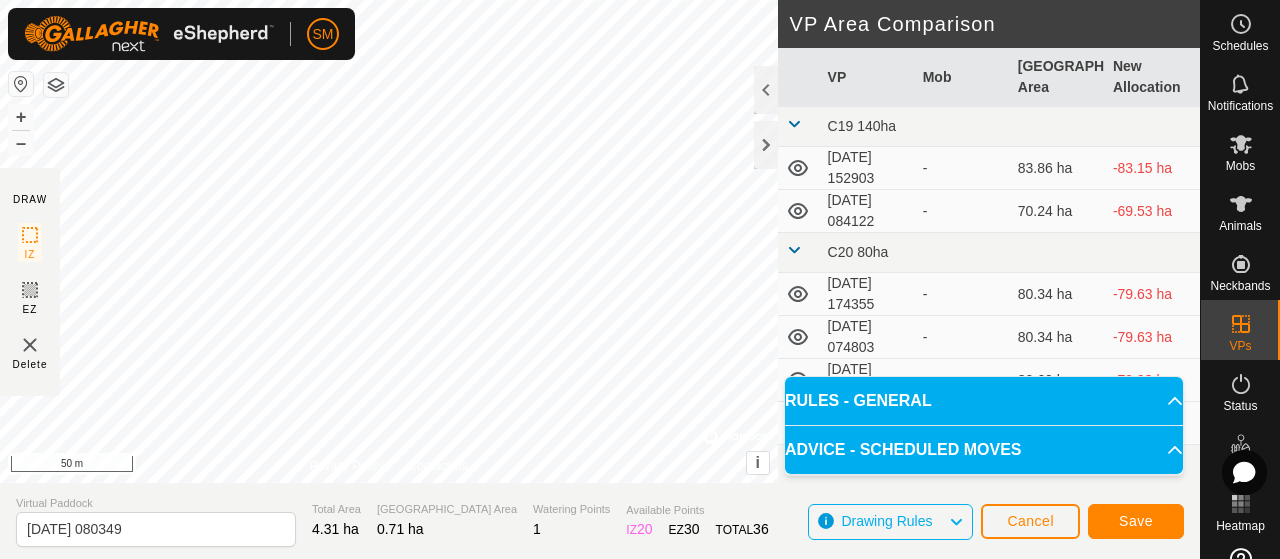 click on "DRAW IZ EZ Delete Privacy Policy Contact Us + – ⇧ i ©  Mapbox , ©  OpenStreetMap ,  Improve this map 50 m VP Area Comparison     VP   Mob   Grazing Area   New Allocation  C19 140ha  2025-04-03 152903  -  83.86 ha  -83.15 ha  2025-04-04 084122  -  70.24 ha  -69.53 ha C20 80ha  2025-03-26 174355  -  80.34 ha  -79.63 ha  2025-04-01 074803  -  80.34 ha  -79.63 ha  2025-04-02 194825  -  80.69 ha  -79.98 ha  2025-04-03 151541  -  80.69 ha  -79.98 ha K1 37ha  2025-04-14 K1 EAST  -  15.85 ha  -15.14 ha  2025-04-14 K1 WEST  -  19.62 ha  -18.91 ha  2025-04-20 081752  -  15.85 ha  -15.14 ha K2 30ha  2025-04-10 081007  -  29.86 ha  -29.15 ha  2025-04-17 073203  -  29.92 ha  -29.21 ha K4 36ha  2025-05-02 103642  -  36.62 ha  -35.91 ha  2025-05-06 110926  -  36.62 ha  -35.91 ha  2025-05-10 105719  -  36.65 ha  -35.94 ha K5 46ha  2025-06-12 110359  -  46.09 ha  -45.38 ha  2025-06-15 081008  -  46.09 ha  -45.38 ha  2025-06-20 080206   3 Mobs   46.09 ha  -45.38 ha K6 50ha  2025-04-22 084915  -  53.9 ha  -53.19 ha - - -" 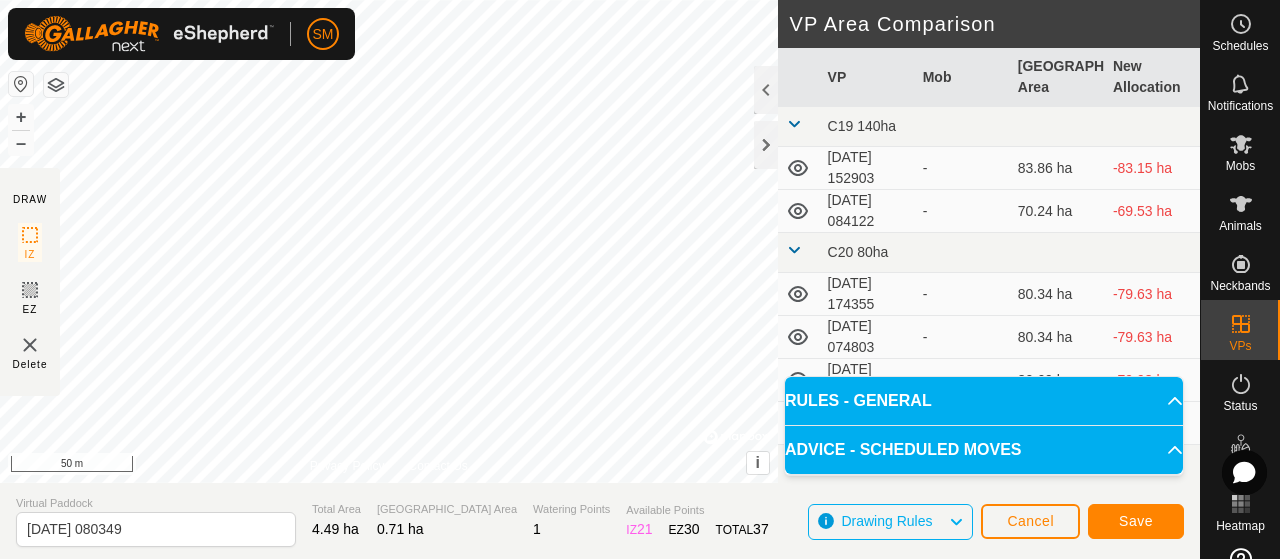 click on "SM Schedules Notifications Mobs Animals Neckbands VPs Status Infra Heatmap Help DRAW IZ EZ Delete Privacy Policy Contact Us + – ⇧ i ©  Mapbox , ©  OpenStreetMap ,  Improve this map 50 m VP Area Comparison     VP   Mob   Grazing Area   New Allocation  C19 140ha  2025-04-03 152903  -  83.86 ha  -83.15 ha  2025-04-04 084122  -  70.24 ha  -69.53 ha C20 80ha  2025-03-26 174355  -  80.34 ha  -79.63 ha  2025-04-01 074803  -  80.34 ha  -79.63 ha  2025-04-02 194825  -  80.69 ha  -79.98 ha  2025-04-03 151541  -  80.69 ha  -79.98 ha K1 37ha  2025-04-14 K1 EAST  -  15.85 ha  -15.14 ha  2025-04-14 K1 WEST  -  19.62 ha  -18.91 ha  2025-04-20 081752  -  15.85 ha  -15.14 ha K2 30ha  2025-04-10 081007  -  29.86 ha  -29.15 ha  2025-04-17 073203  -  29.92 ha  -29.21 ha K4 36ha  2025-05-02 103642  -  36.62 ha  -35.91 ha  2025-05-06 110926  -  36.62 ha  -35.91 ha  2025-05-10 105719  -  36.65 ha  -35.94 ha K5 46ha  2025-06-12 110359  -  46.09 ha  -45.38 ha  2025-06-15 081008  -  46.09 ha  -45.38 ha  2025-06-20 080206  - - -" 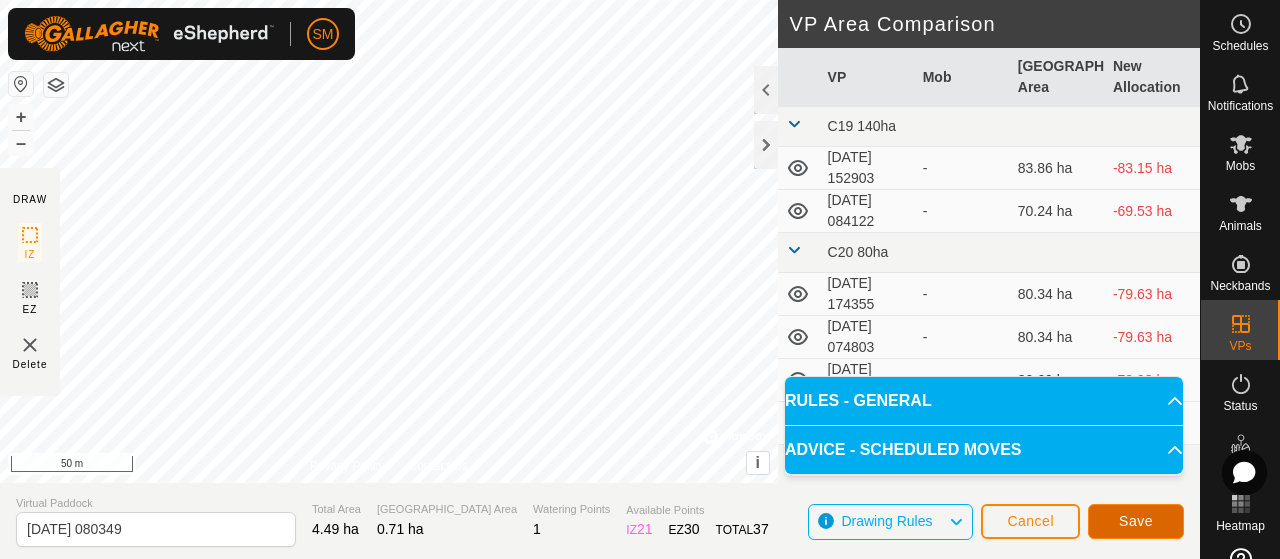 click on "Save" 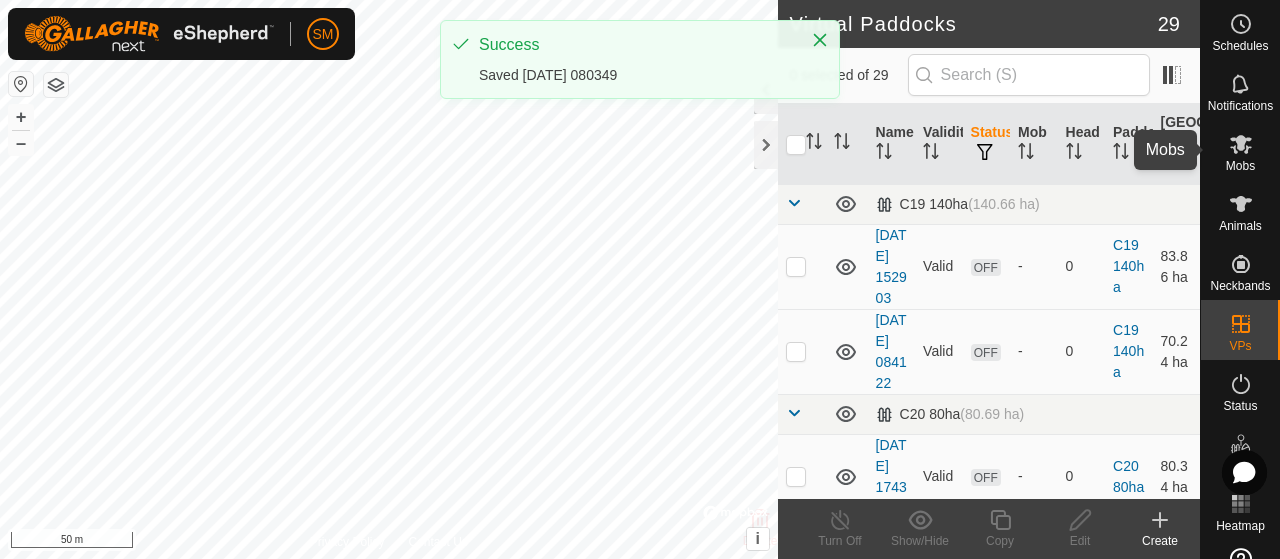 click 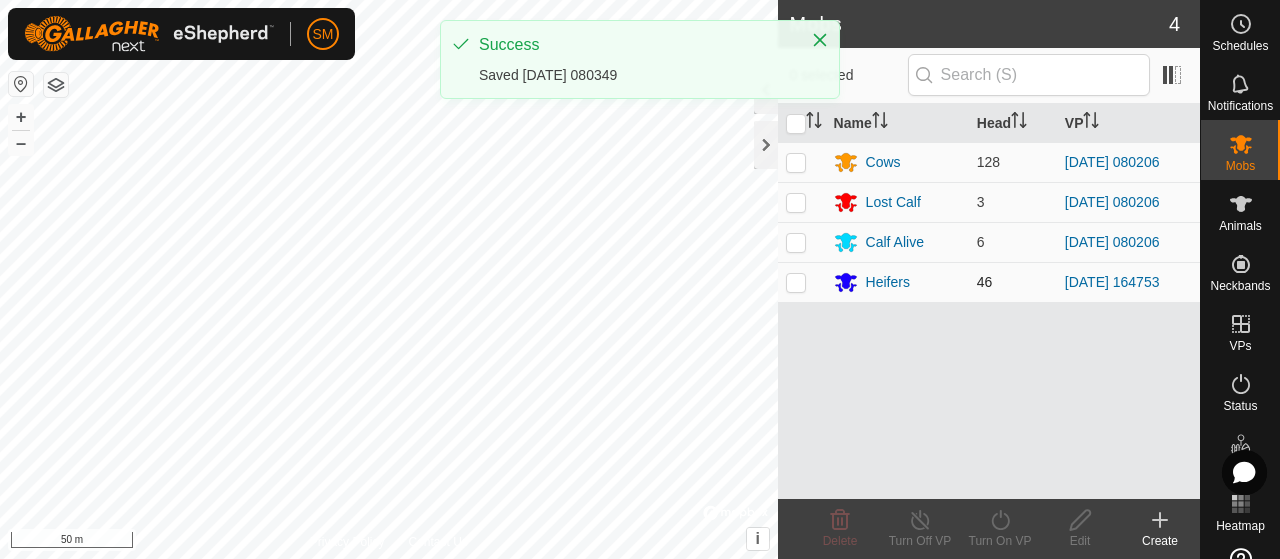 click at bounding box center [796, 282] 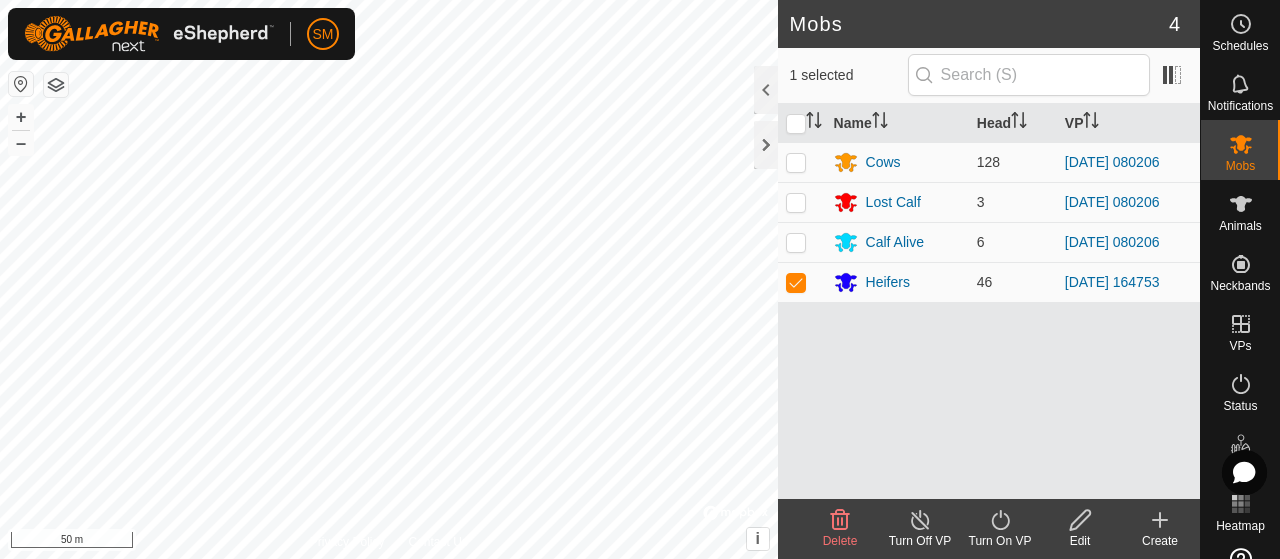 click on "Turn On VP" 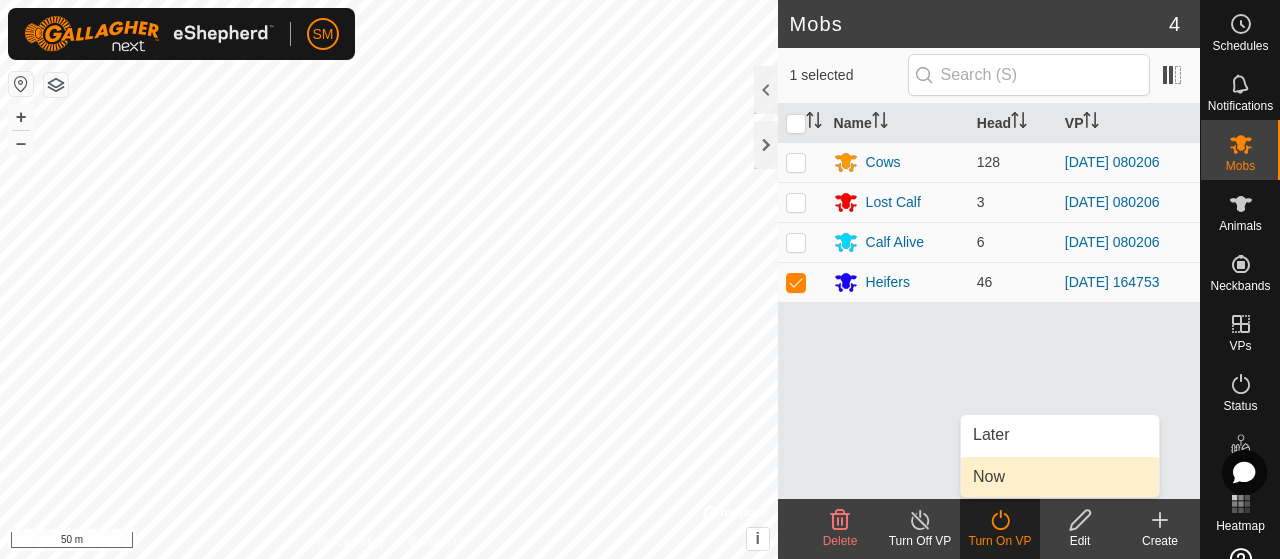 click on "Now" at bounding box center (989, 477) 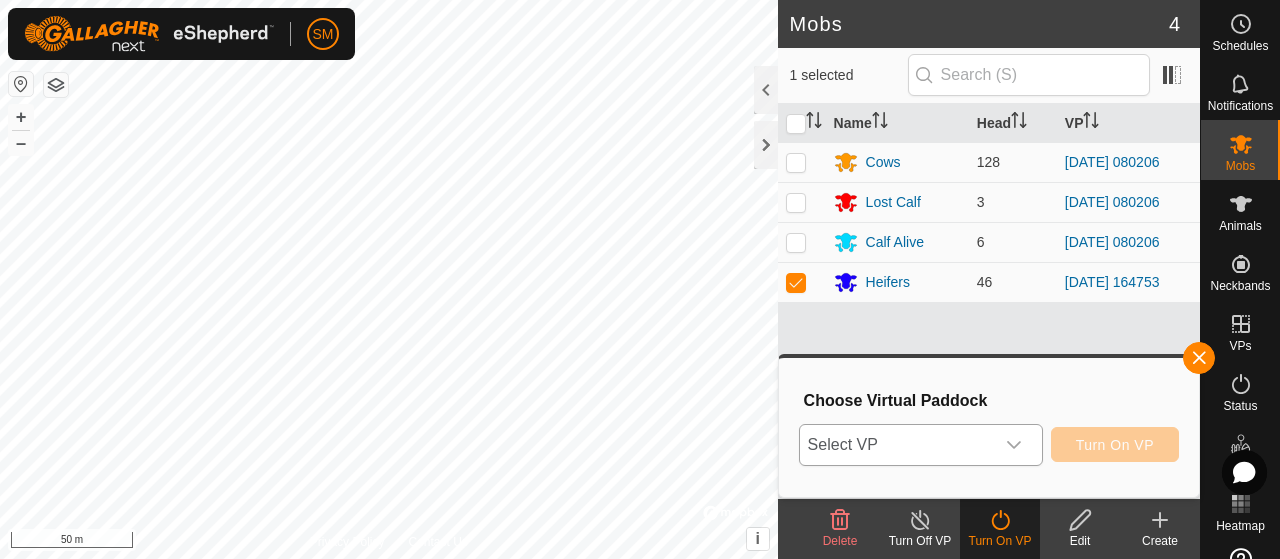 click 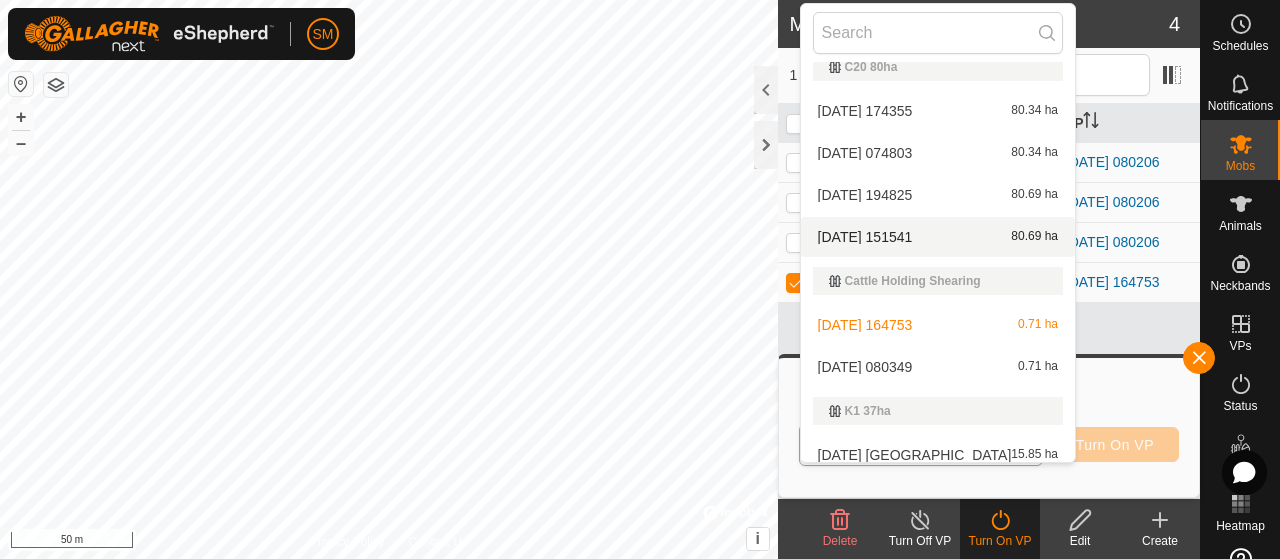 scroll, scrollTop: 149, scrollLeft: 0, axis: vertical 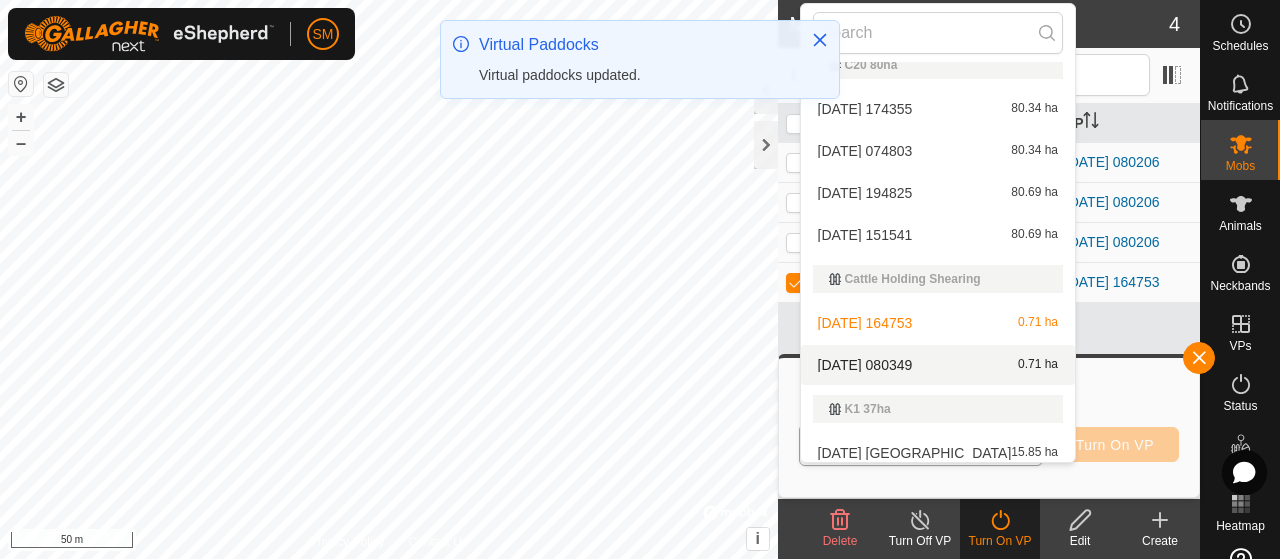 click on "2025-07-11 080349  0.71 ha" at bounding box center [938, 365] 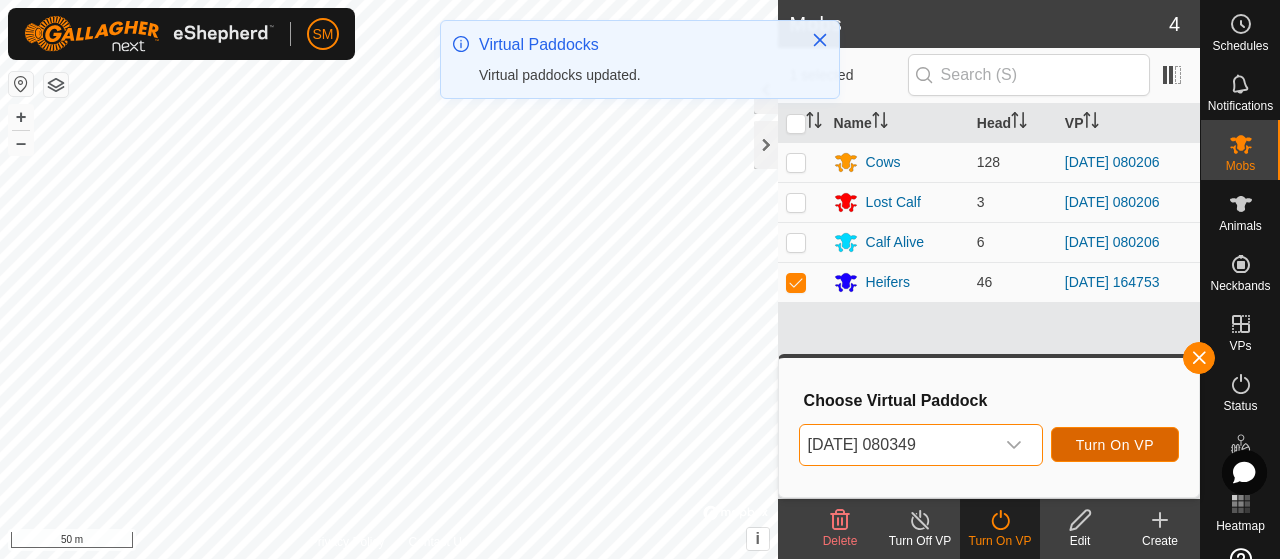 click on "Turn On VP" at bounding box center (1115, 444) 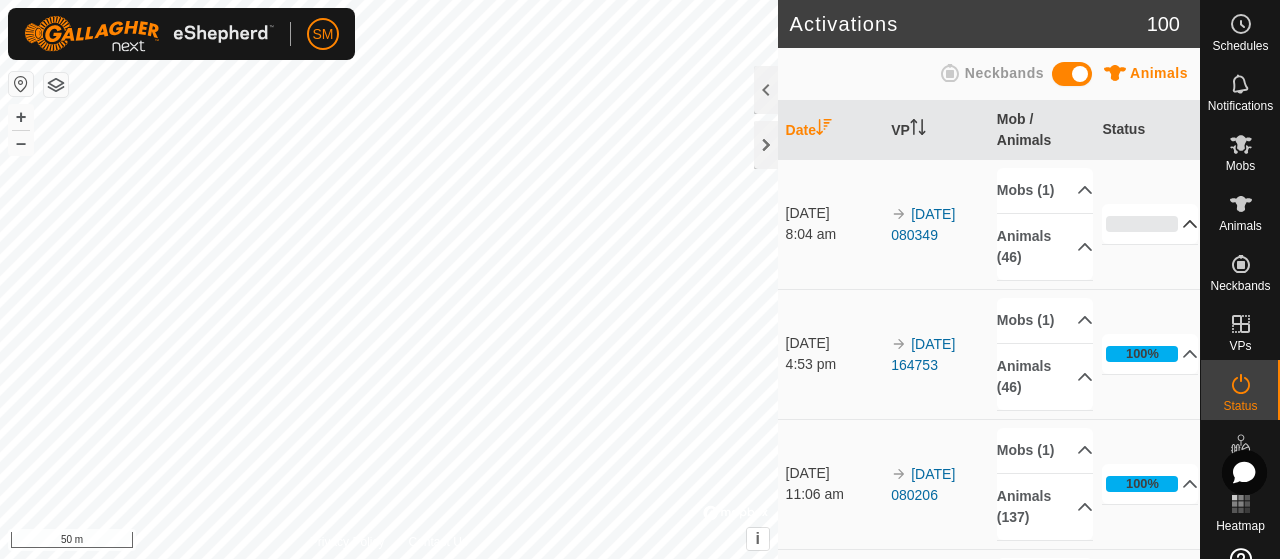 click 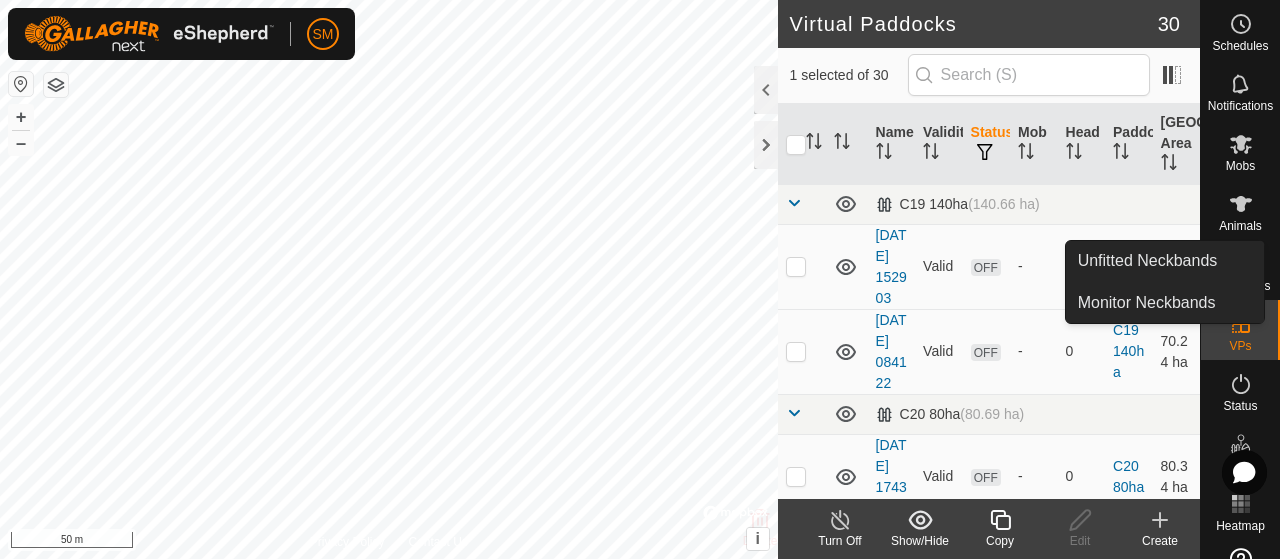 scroll, scrollTop: 0, scrollLeft: 0, axis: both 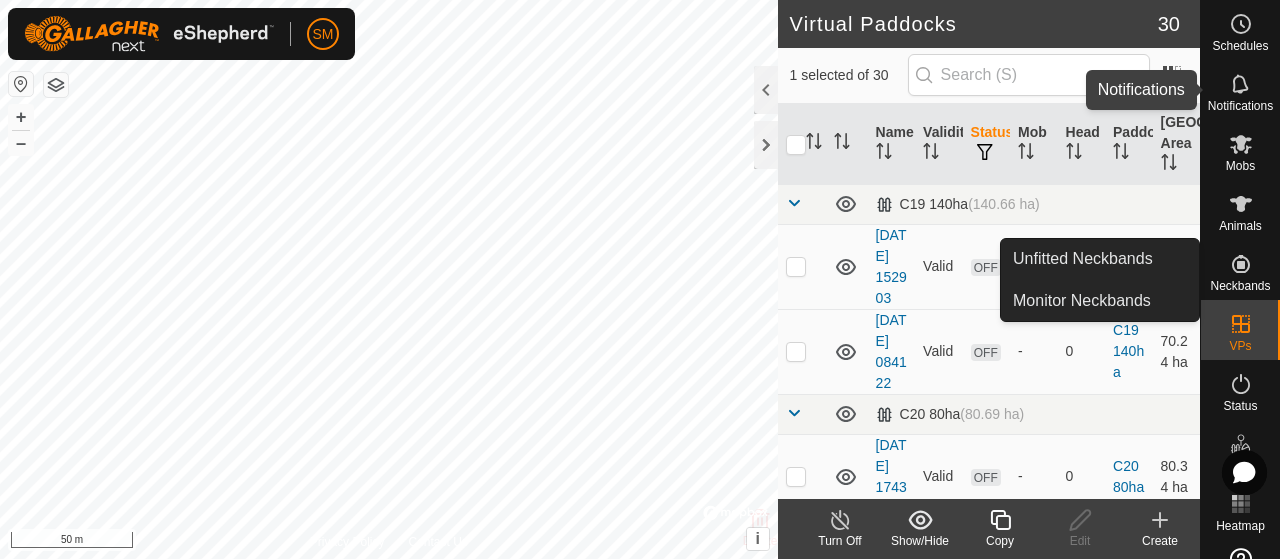 click at bounding box center (1241, 84) 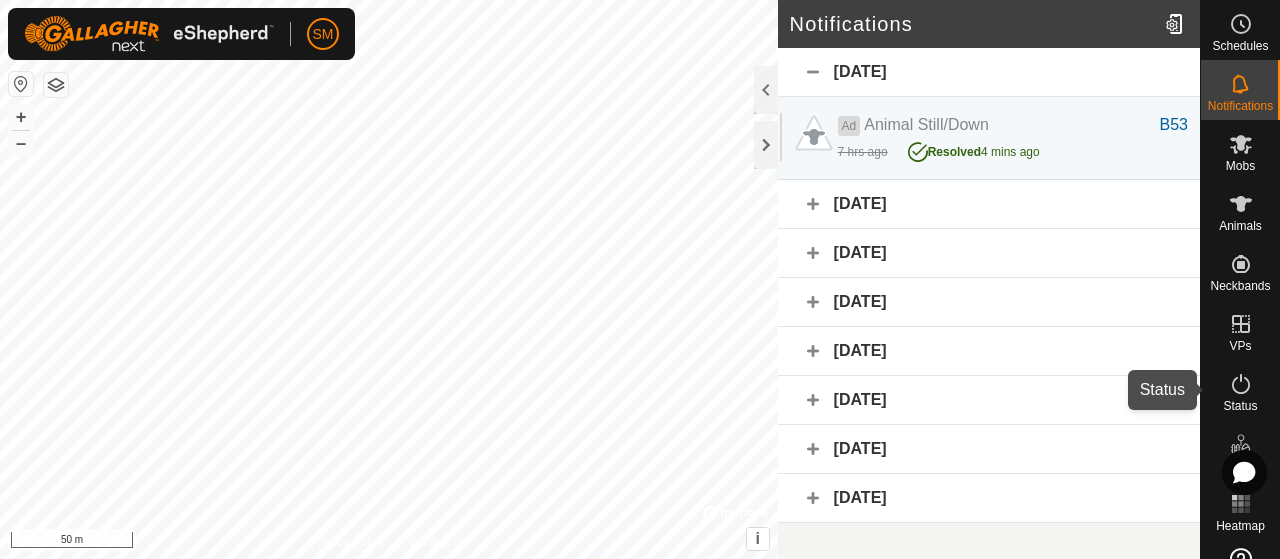 click 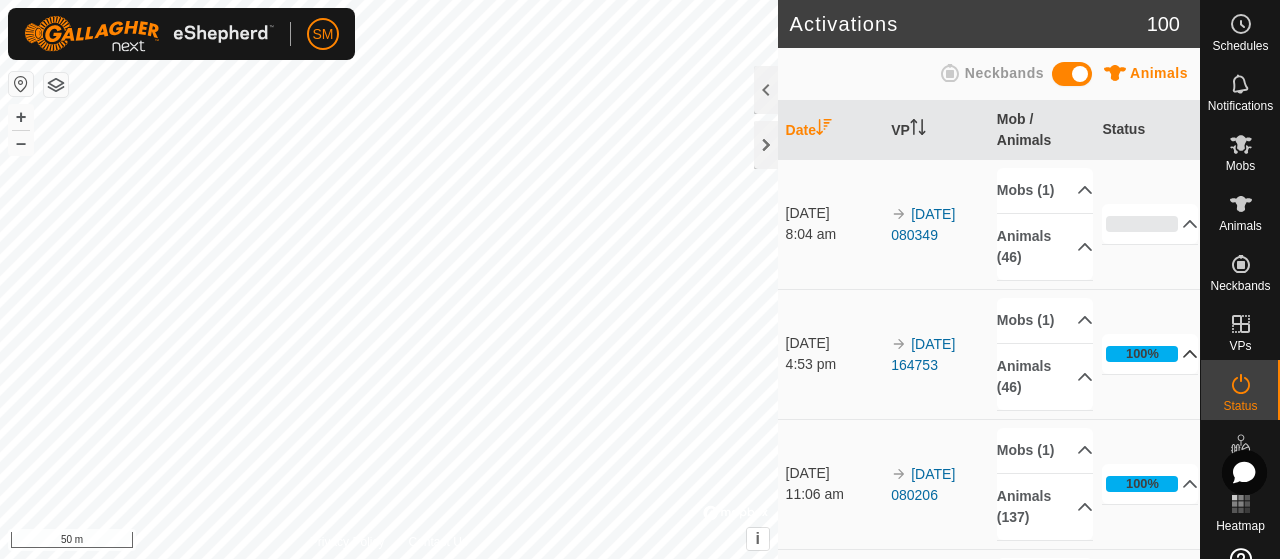 click on "100%" at bounding box center (1150, 354) 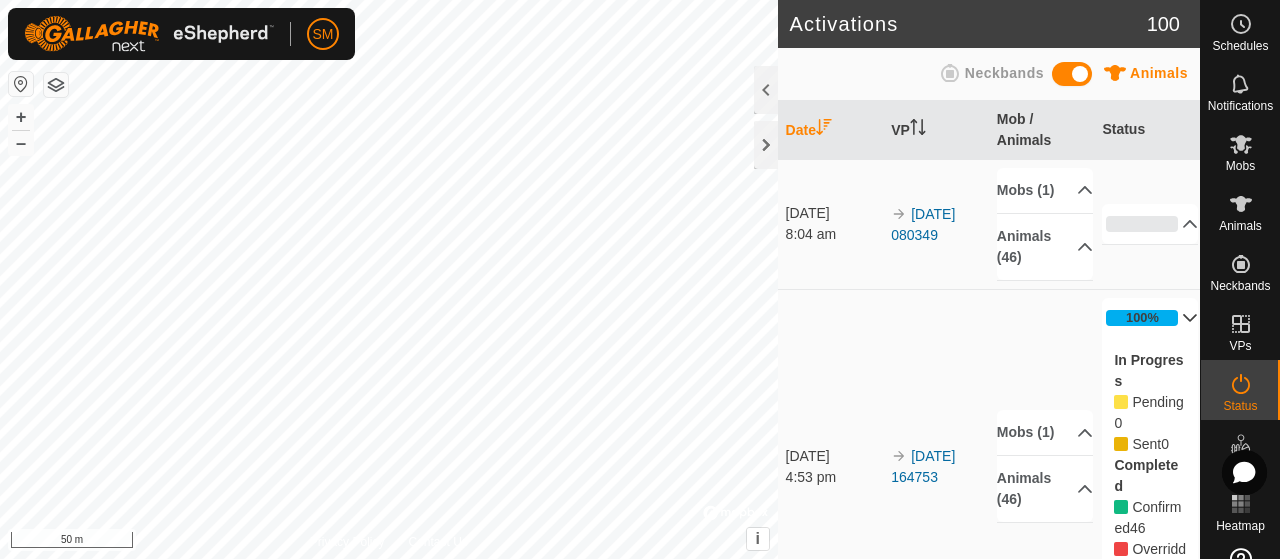 click on "100%" at bounding box center (1150, 318) 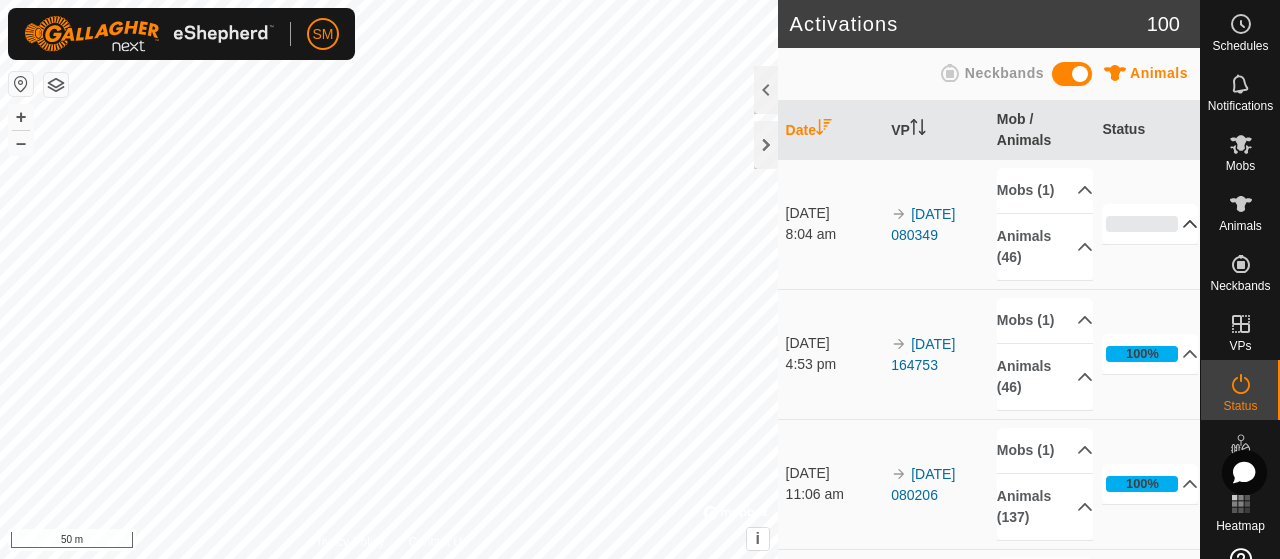 click 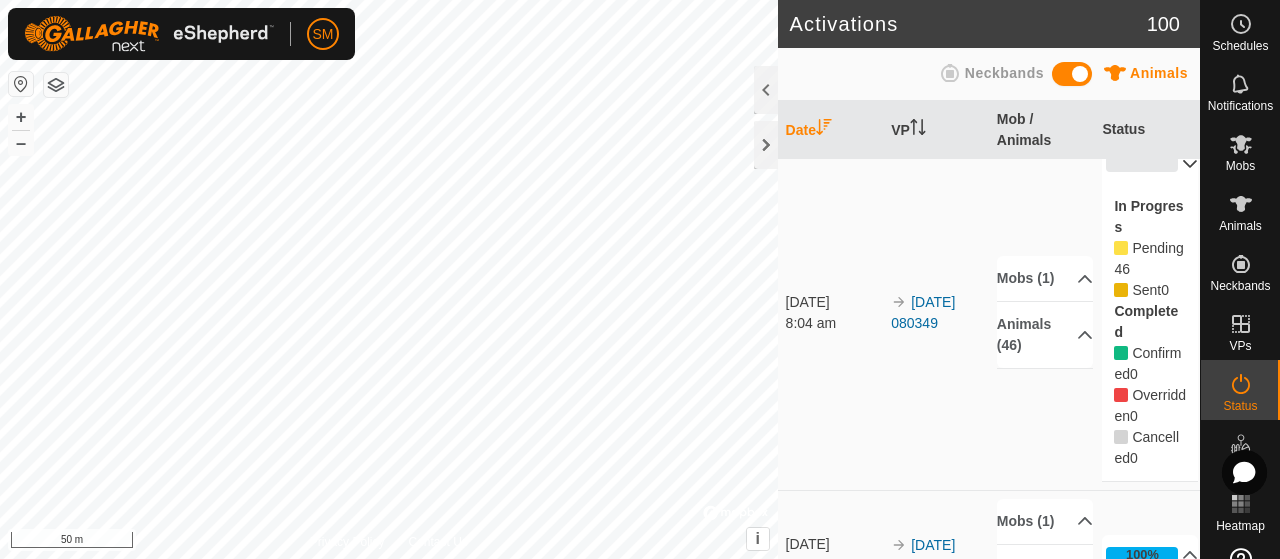 scroll, scrollTop: 0, scrollLeft: 0, axis: both 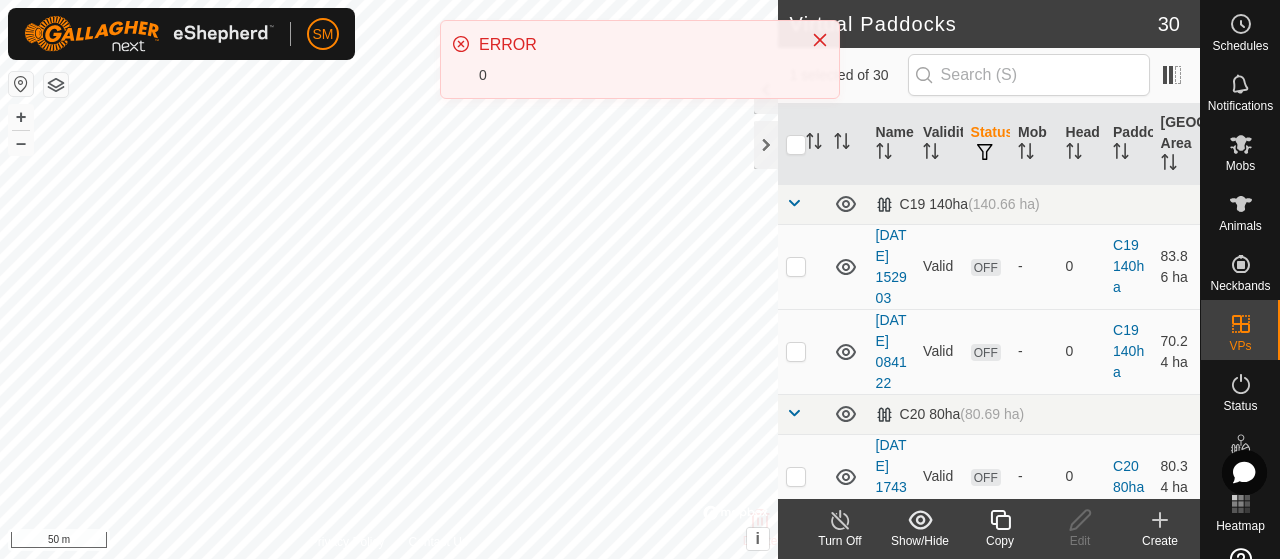 type 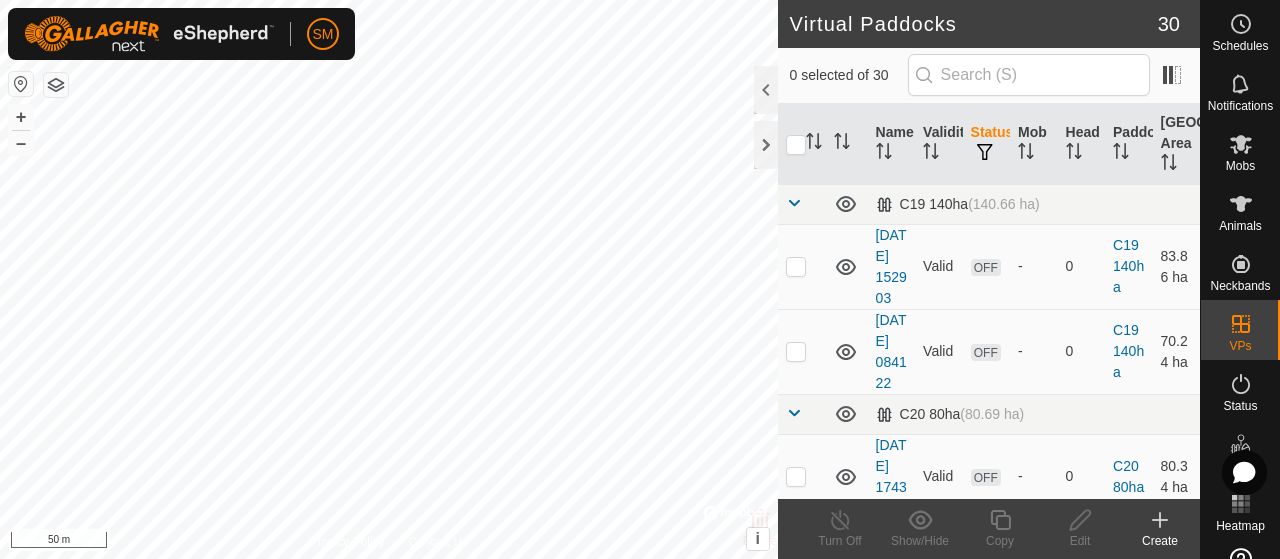 scroll, scrollTop: 0, scrollLeft: 0, axis: both 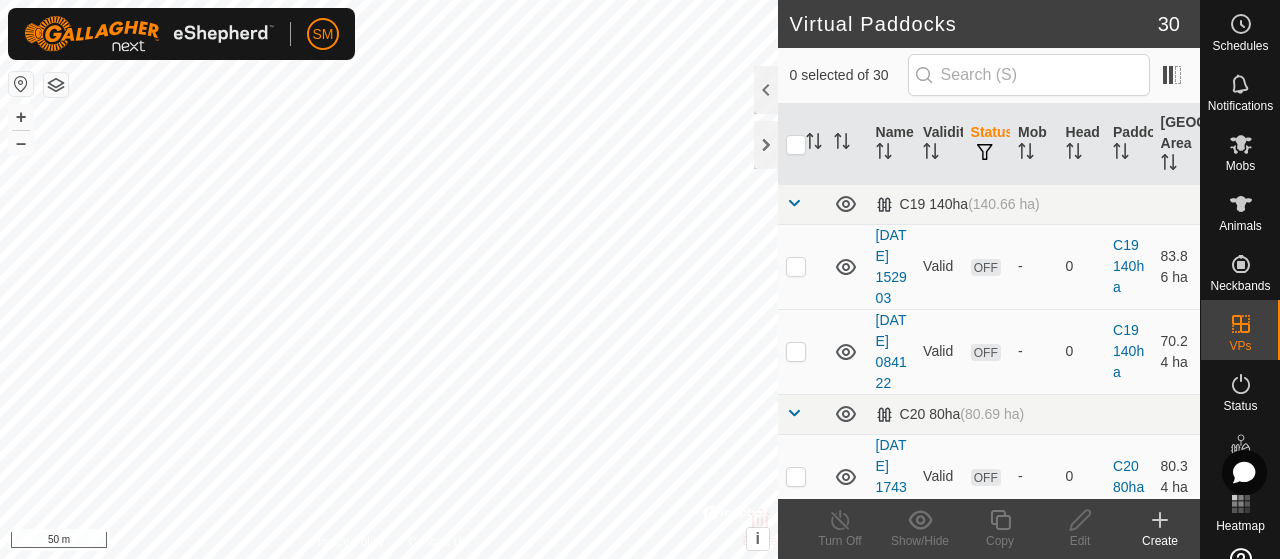 checkbox on "true" 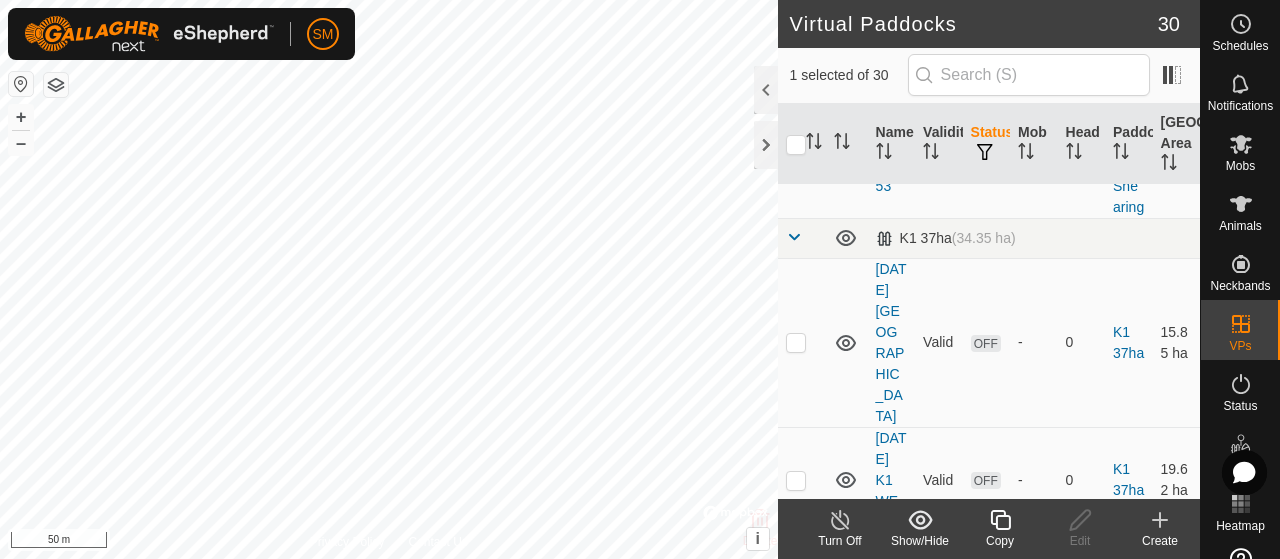 scroll, scrollTop: 861, scrollLeft: 0, axis: vertical 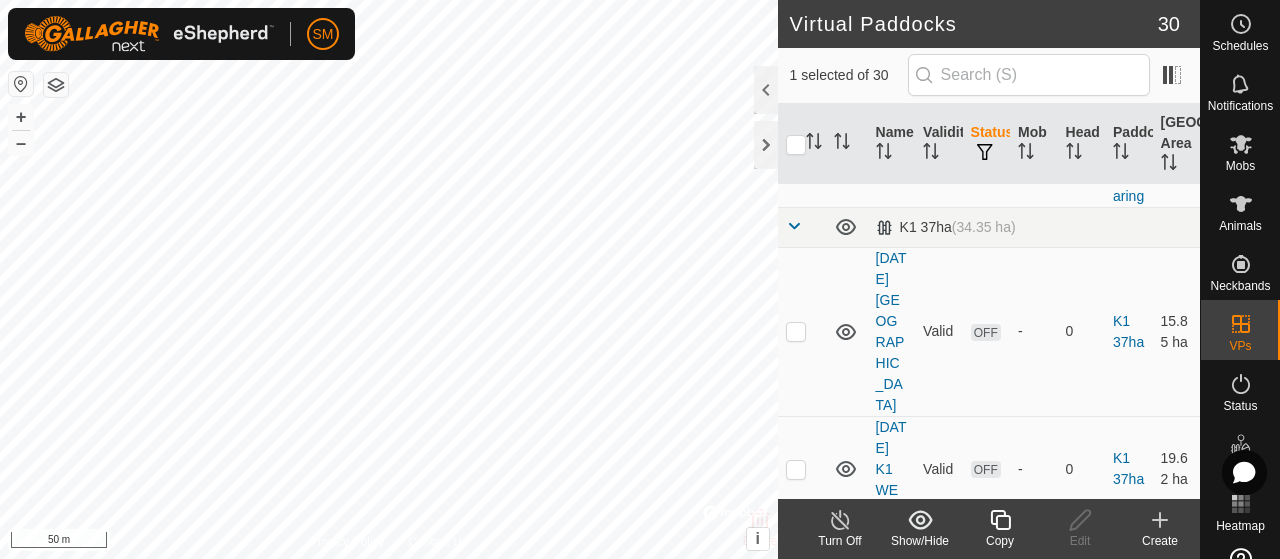 click at bounding box center [796, 144] 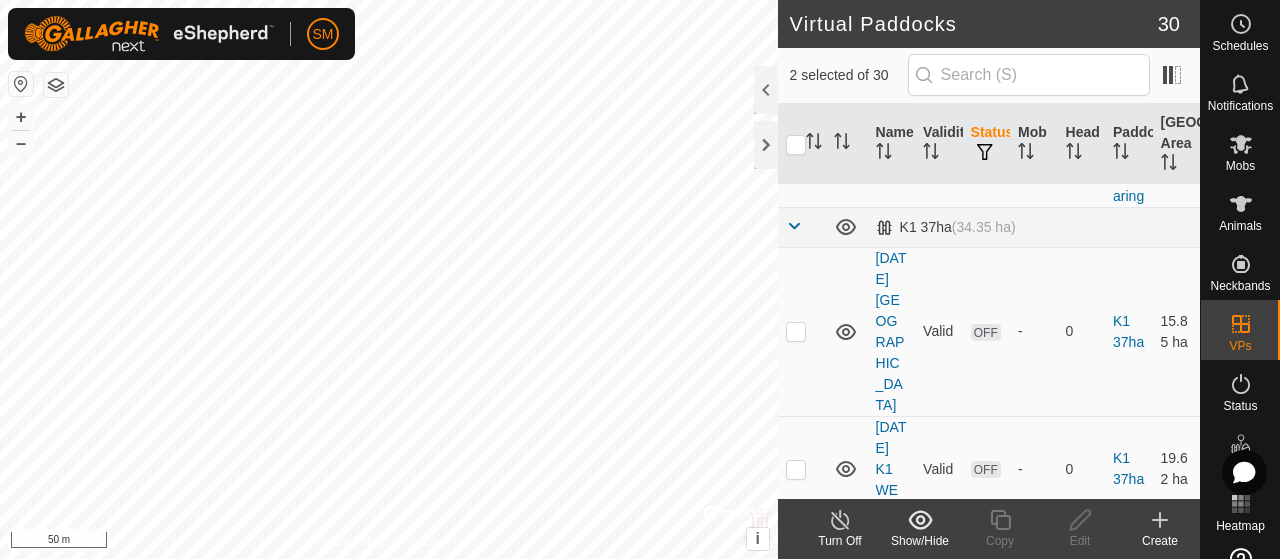 click at bounding box center (796, 17) 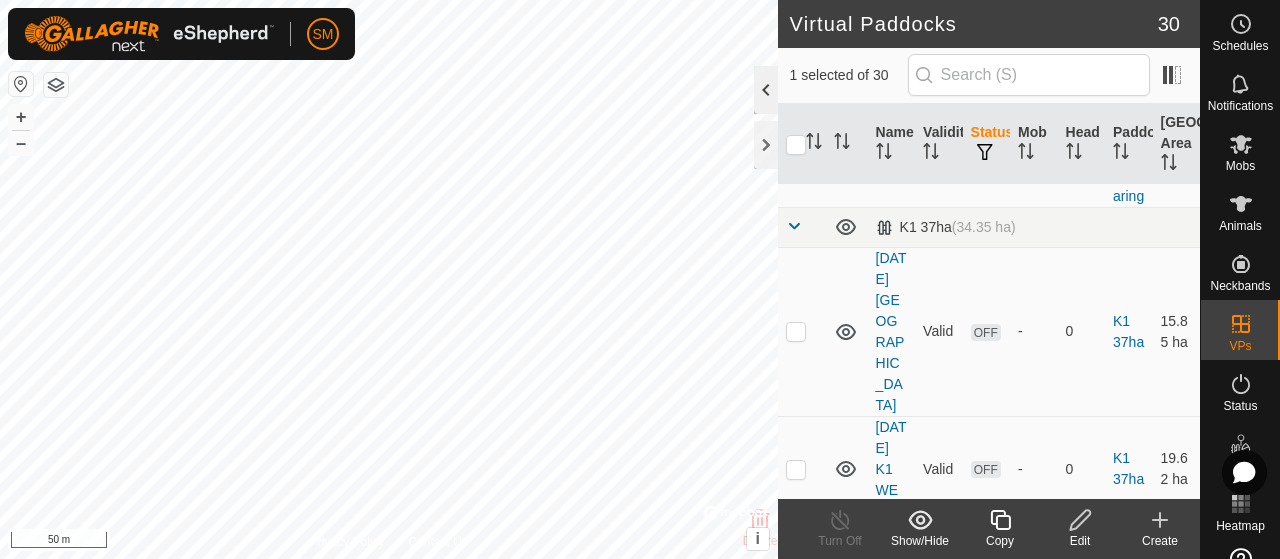 click 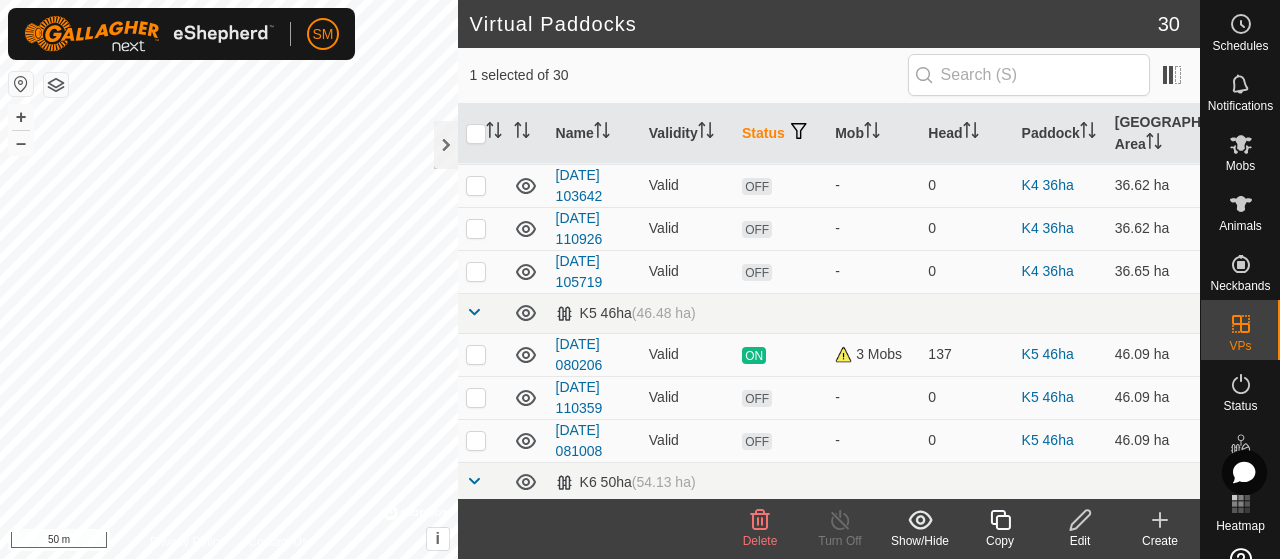 scroll, scrollTop: 378, scrollLeft: 0, axis: vertical 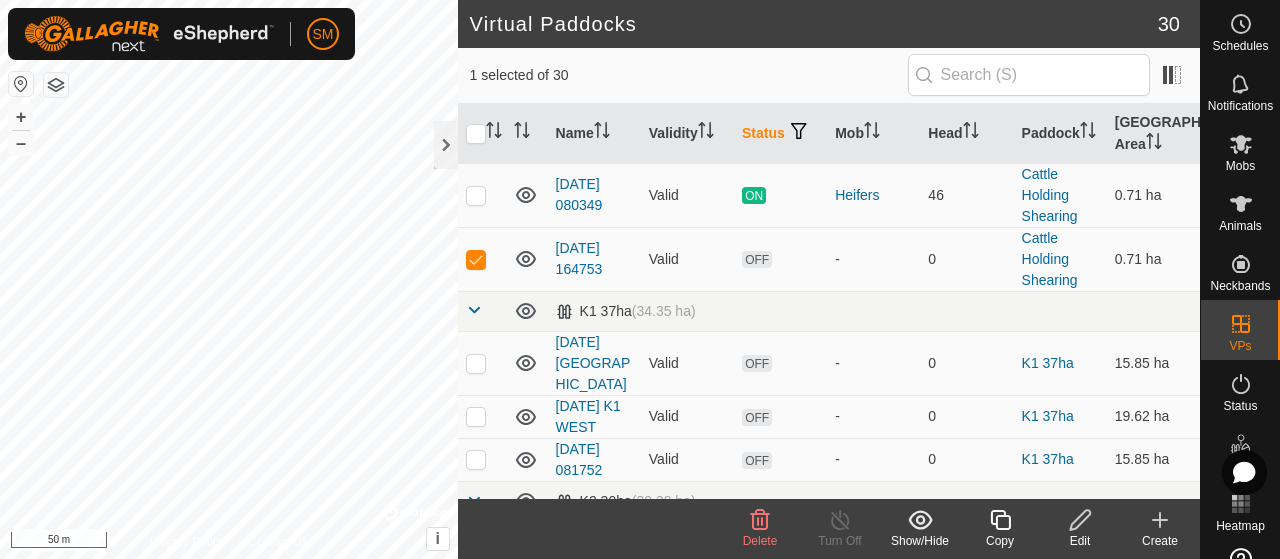 click on "Delete" 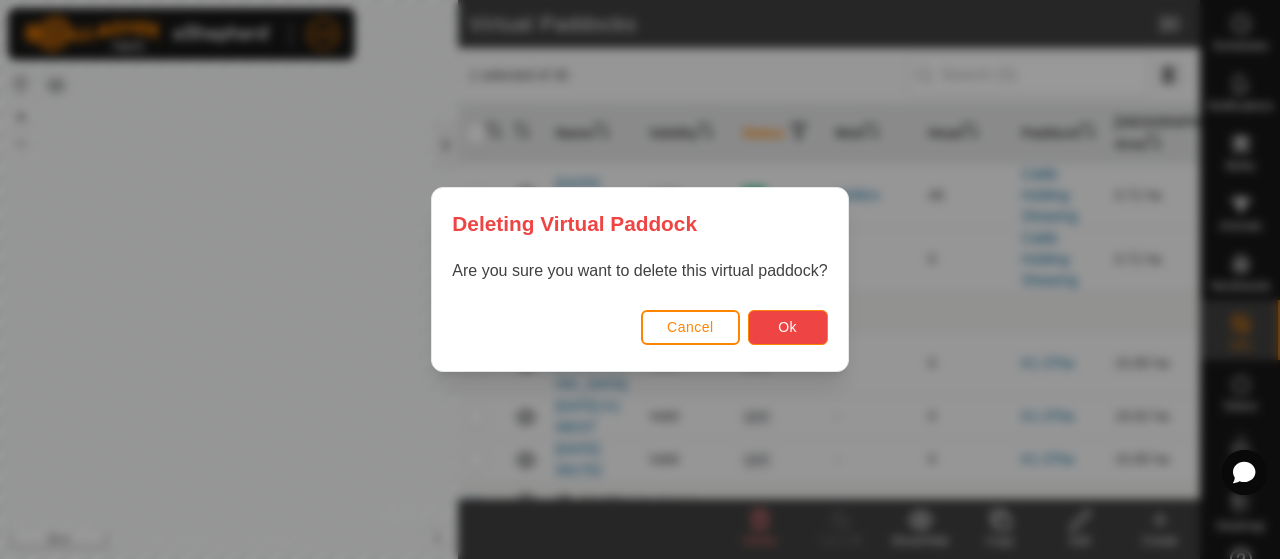 click on "Ok" at bounding box center (788, 327) 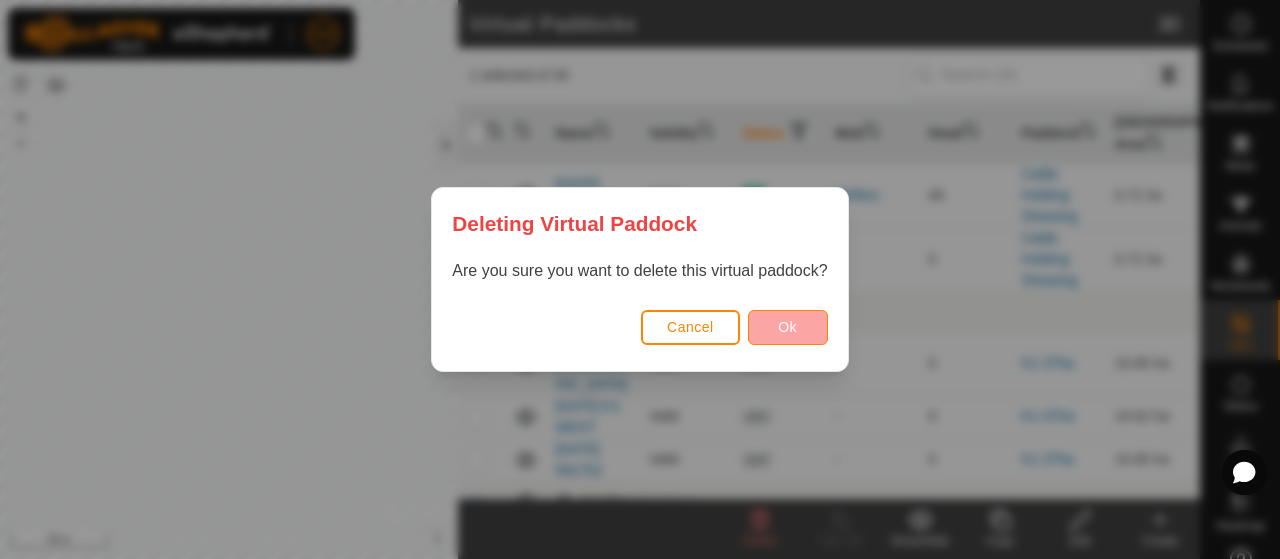 checkbox on "false" 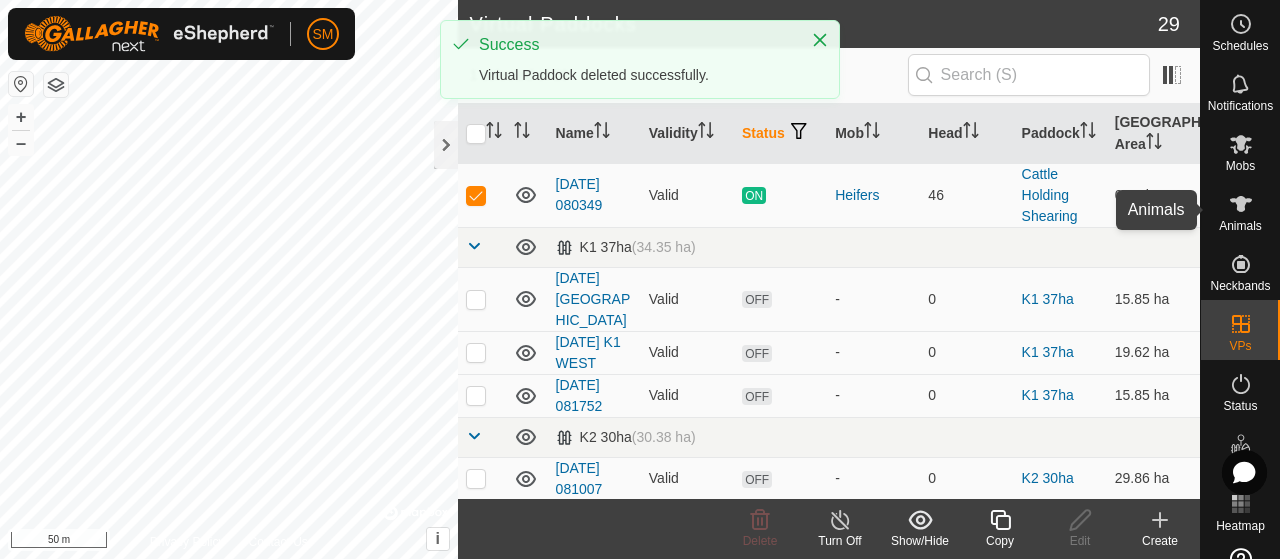 click at bounding box center (1241, 204) 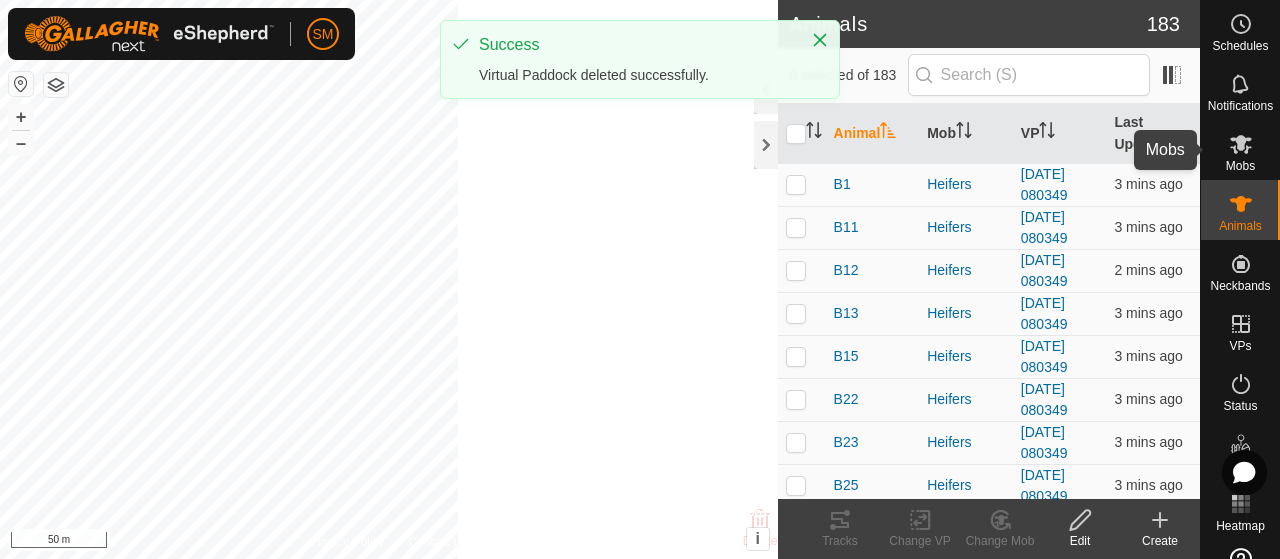 click at bounding box center [1241, 144] 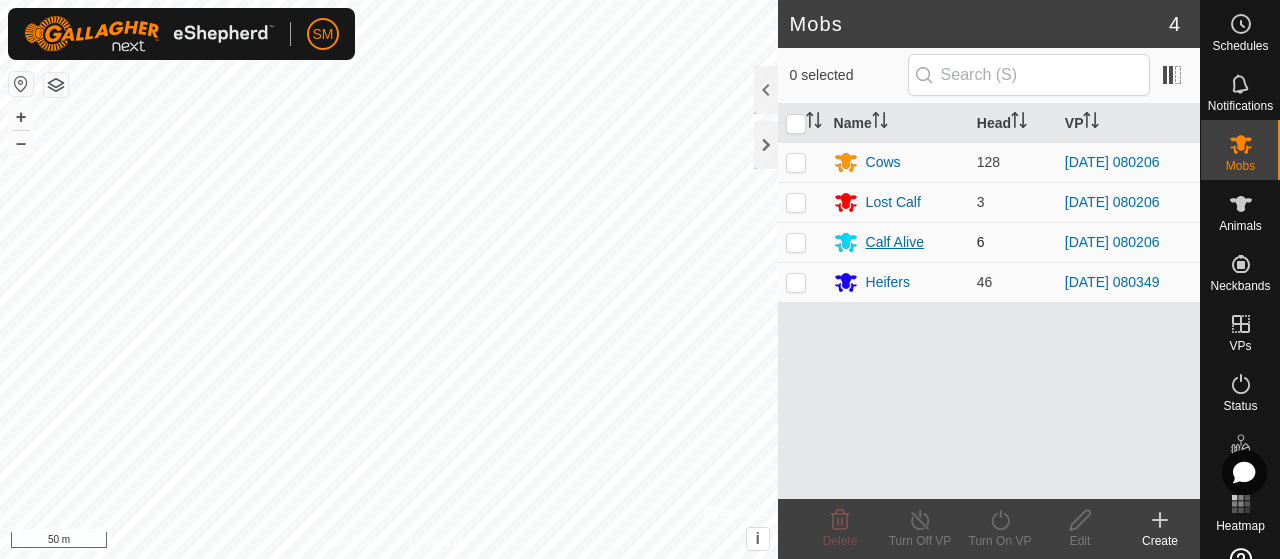 click on "Calf Alive" at bounding box center [895, 242] 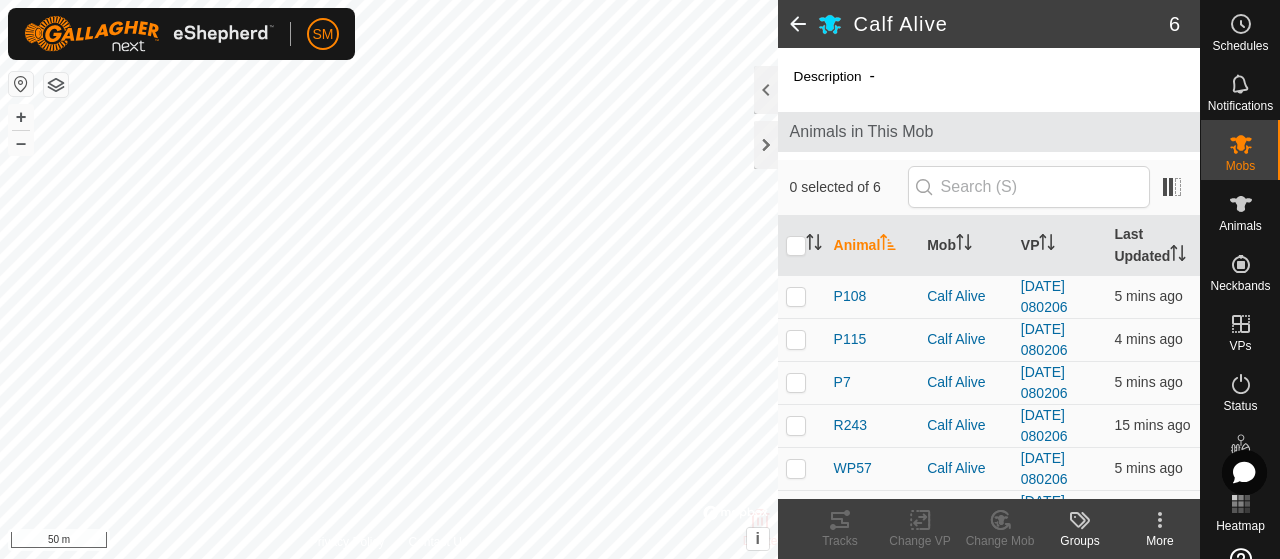 click on "Calf Alive 6" 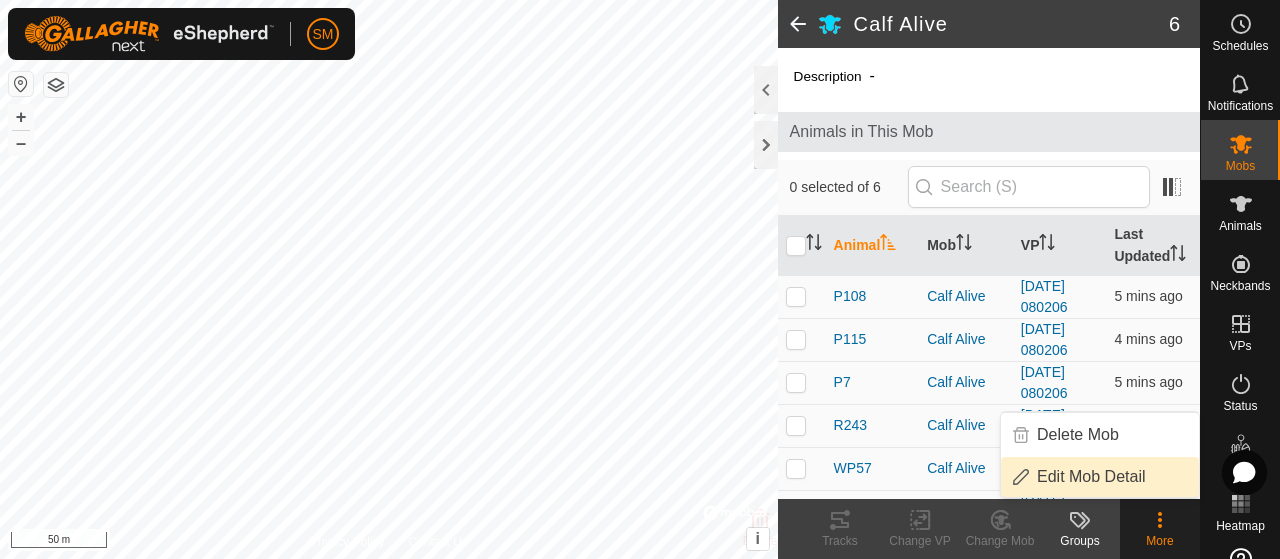 click on "Edit Mob Detail" at bounding box center (1100, 477) 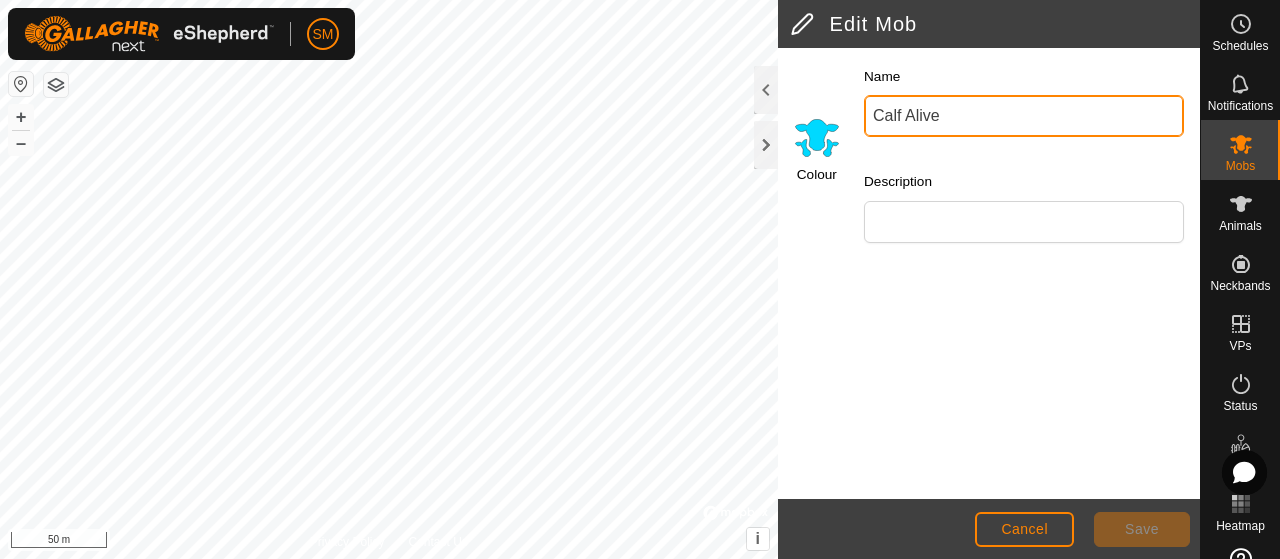 click on "Calf Alive" at bounding box center [1024, 116] 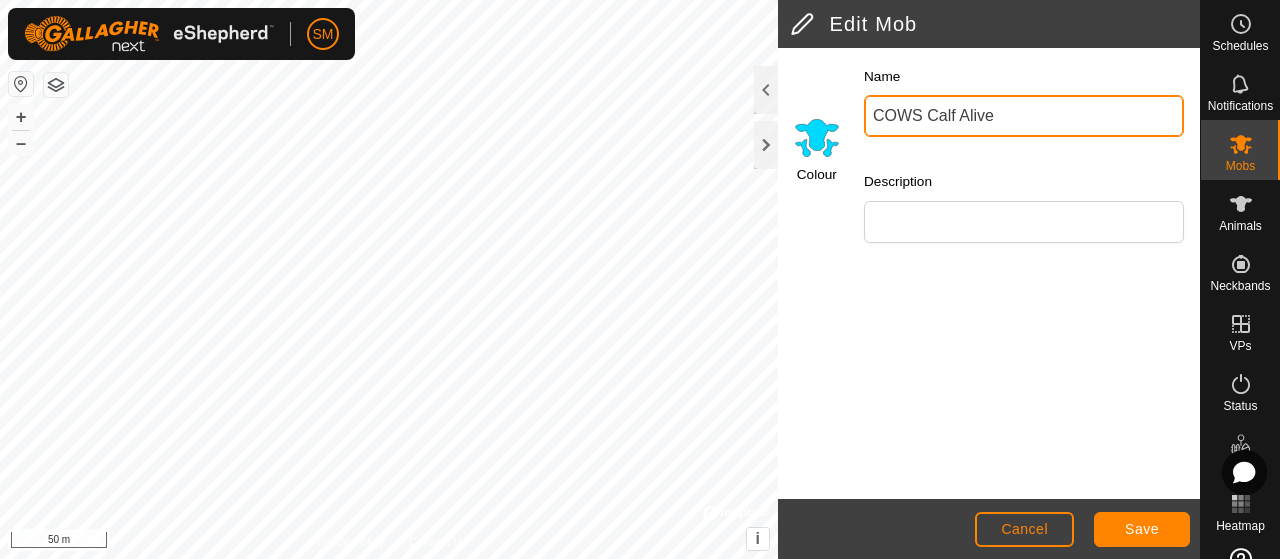 type on "COWS Calf Alive" 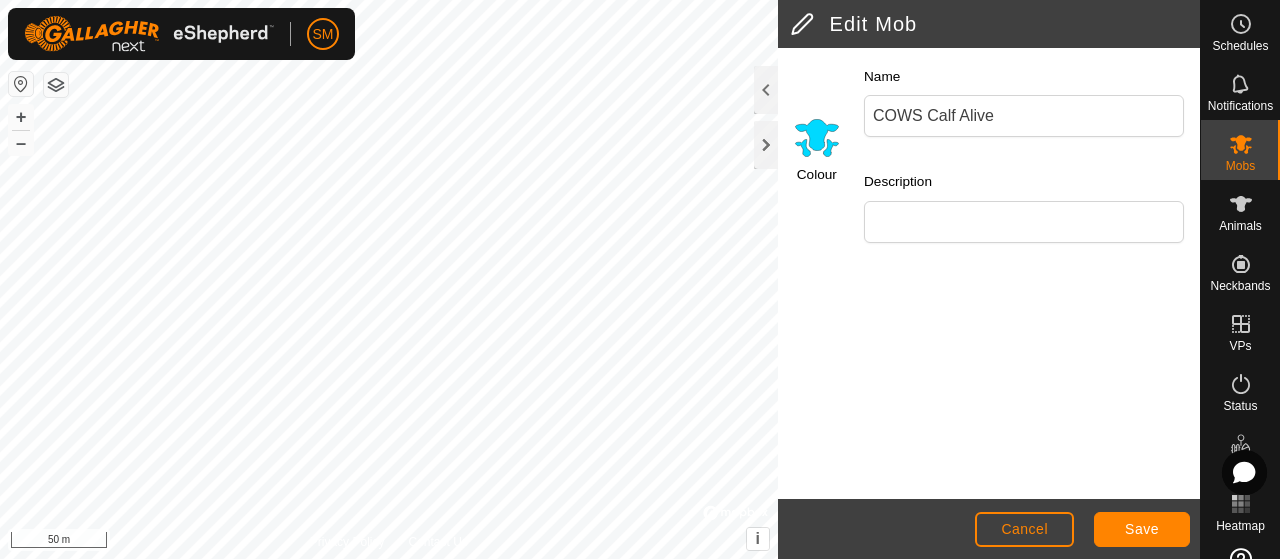 click 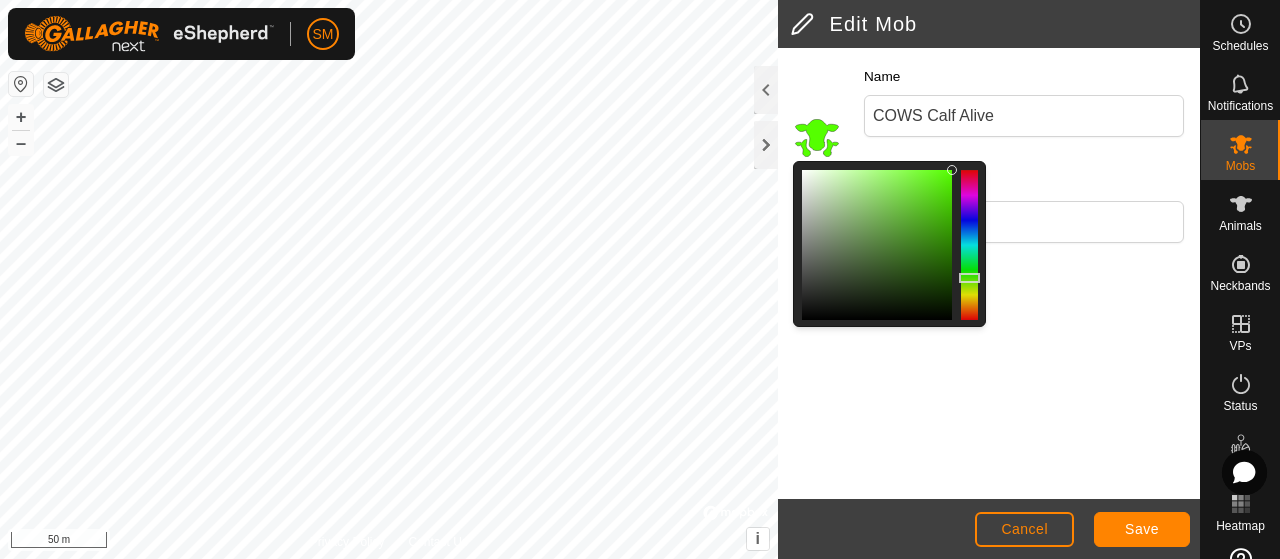 drag, startPoint x: 967, startPoint y: 236, endPoint x: 967, endPoint y: 277, distance: 41 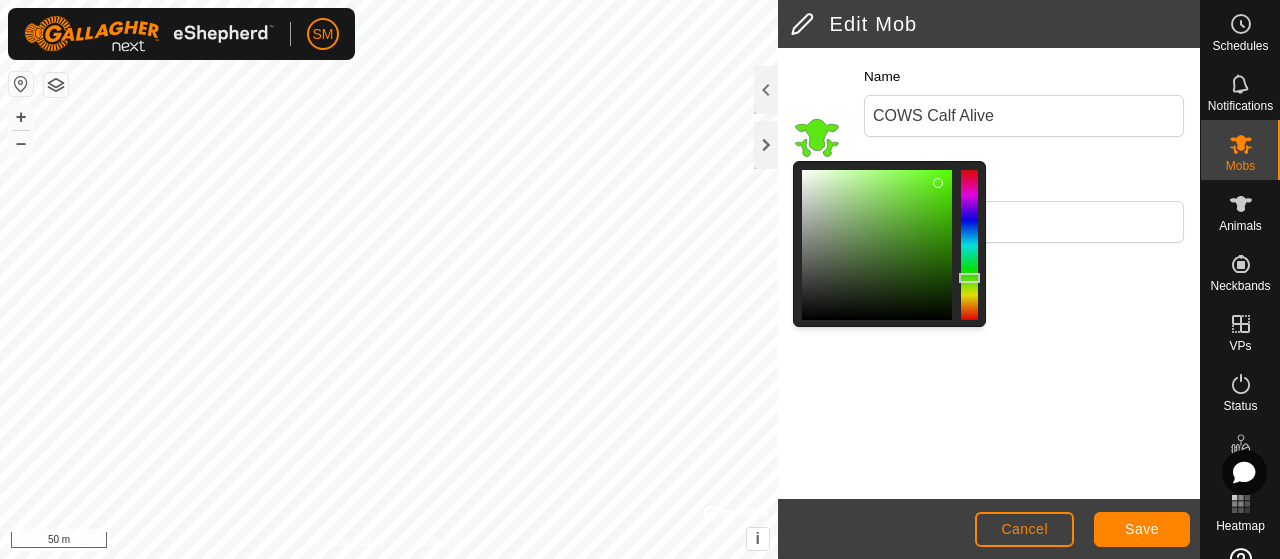 drag, startPoint x: 952, startPoint y: 167, endPoint x: 939, endPoint y: 181, distance: 19.104973 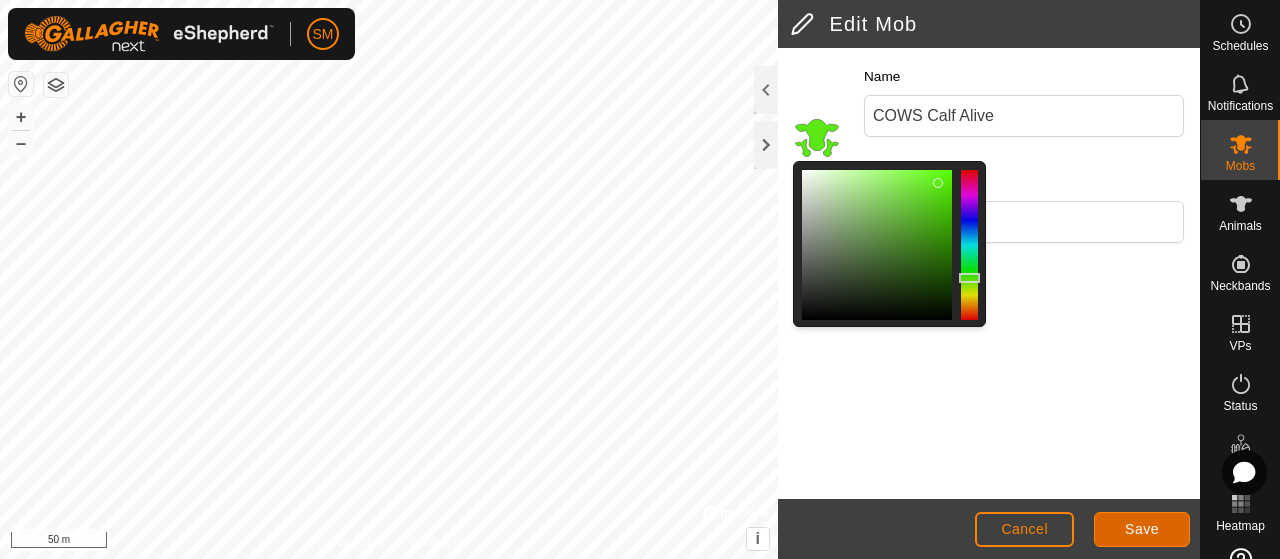 click on "Save" 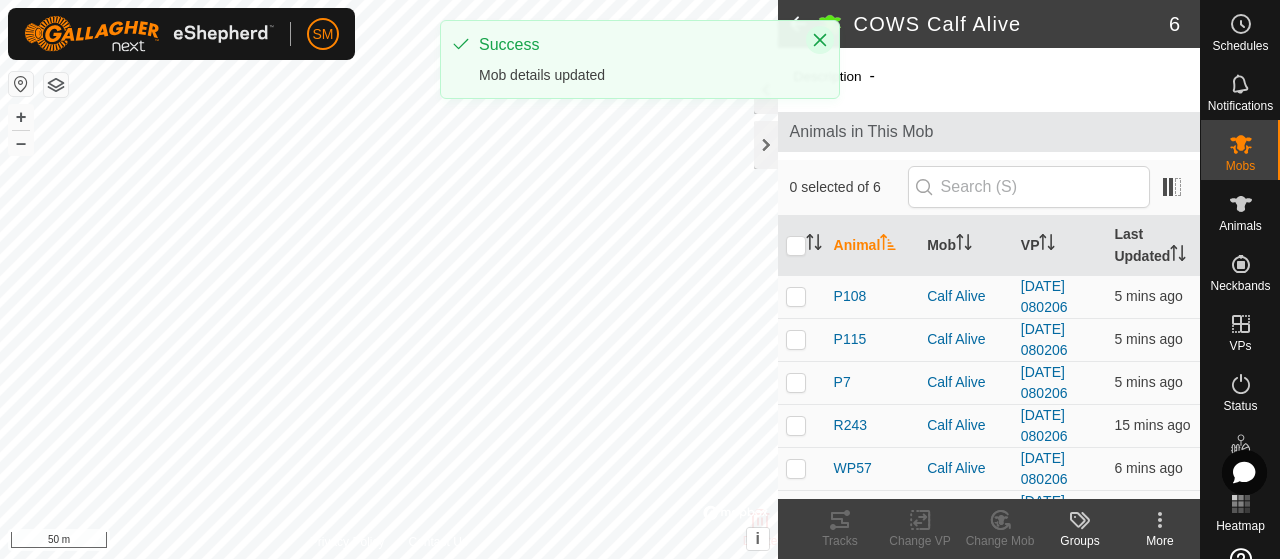 click 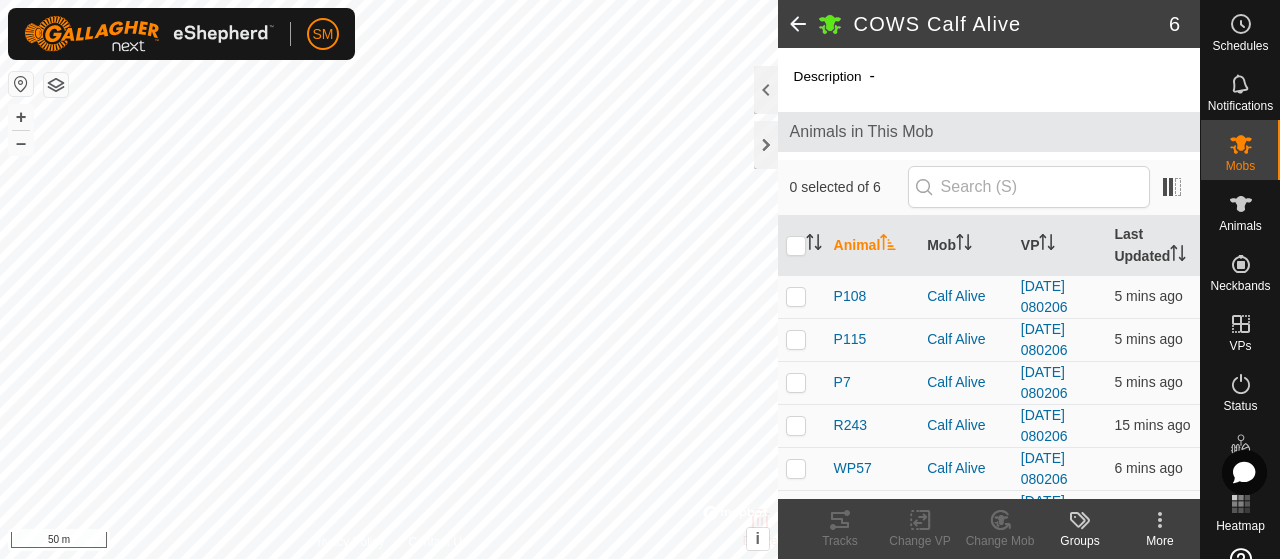 click 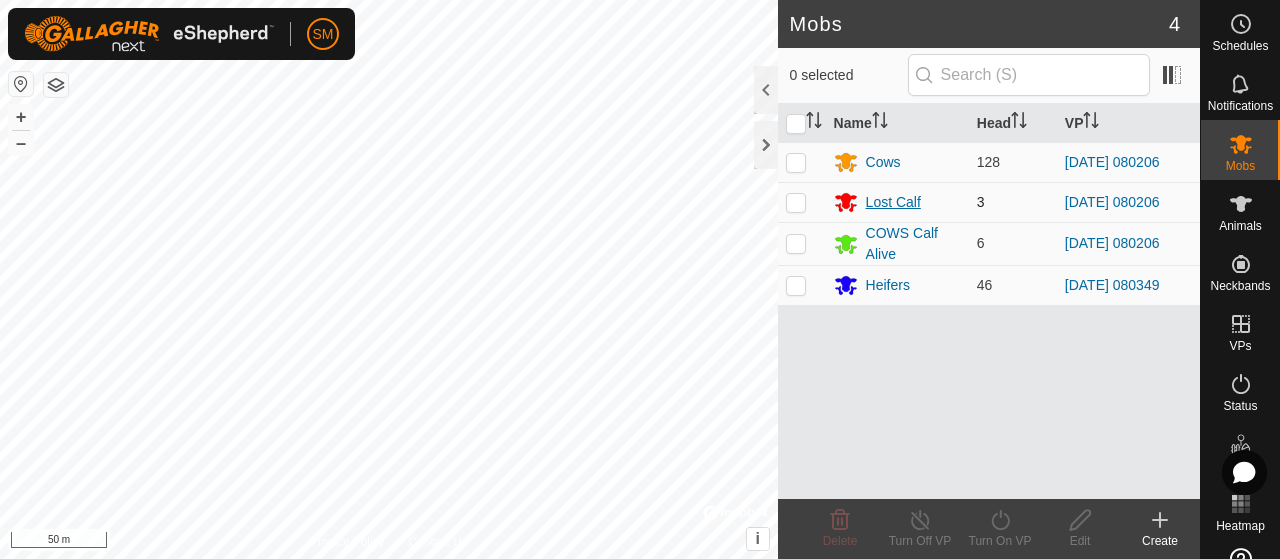 click on "Lost Calf" at bounding box center [893, 202] 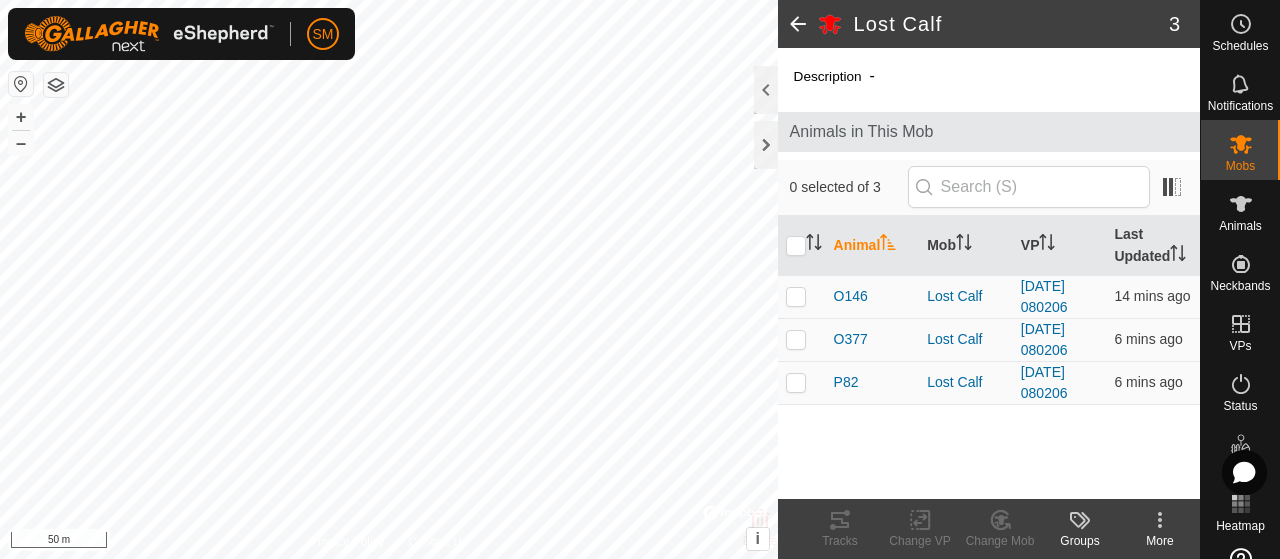 click on "0 selected of 3" at bounding box center [989, 187] 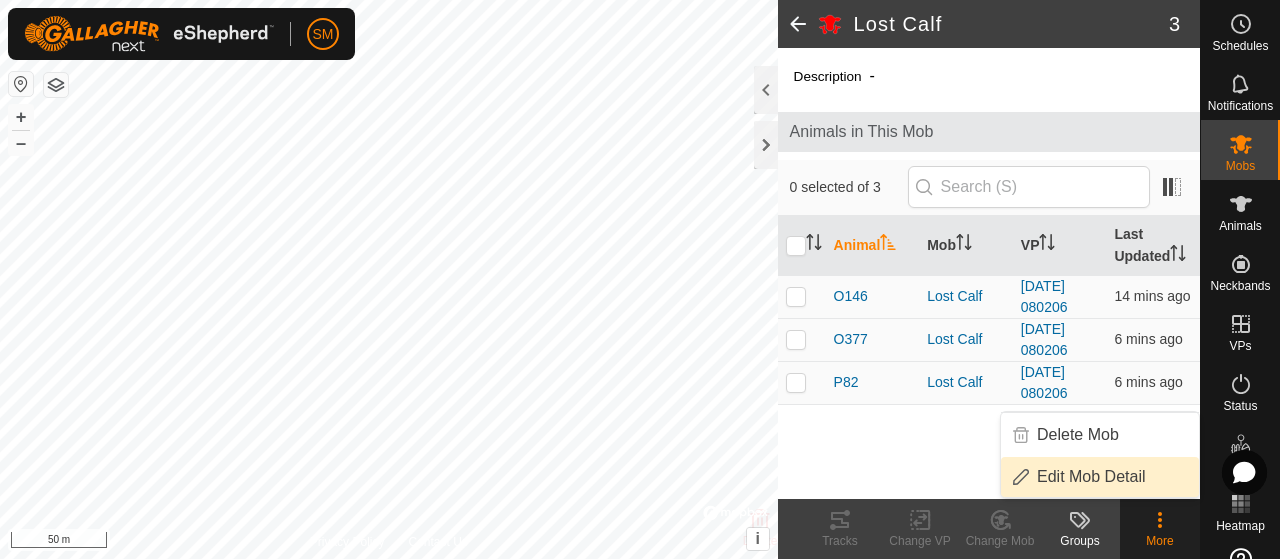 click on "Edit Mob Detail" at bounding box center (1091, 477) 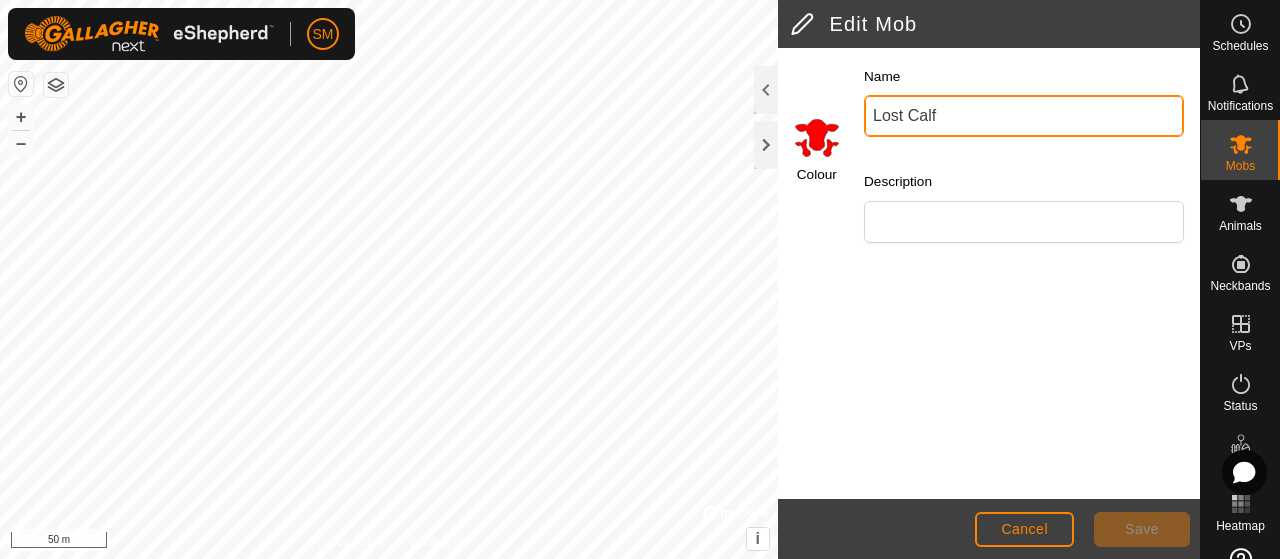 click on "Lost Calf" at bounding box center [1024, 116] 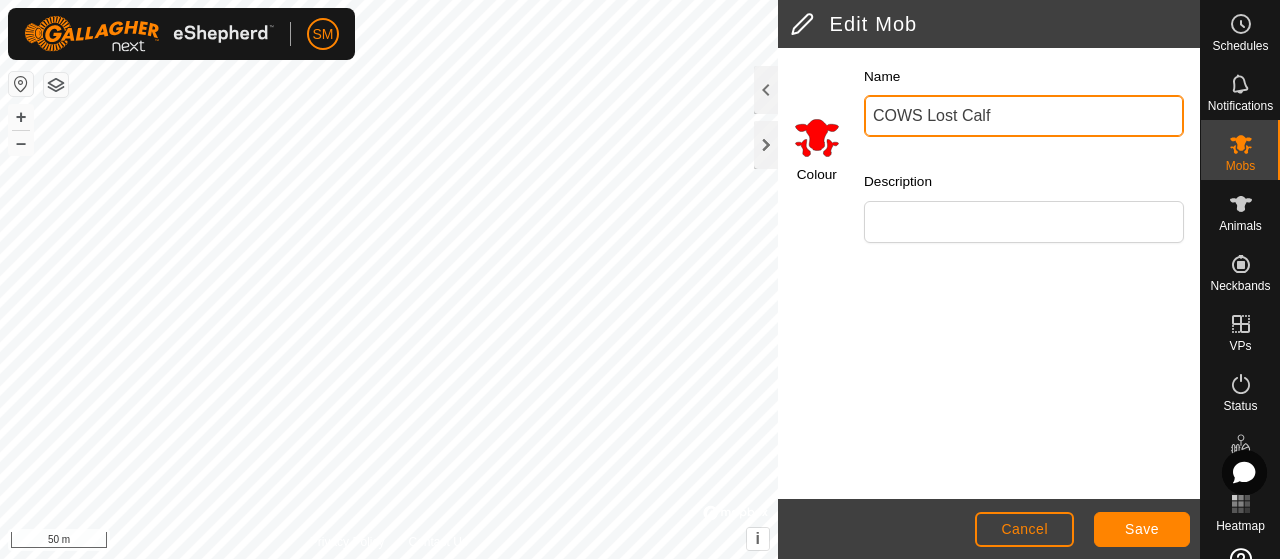 type on "COWS Lost Calf" 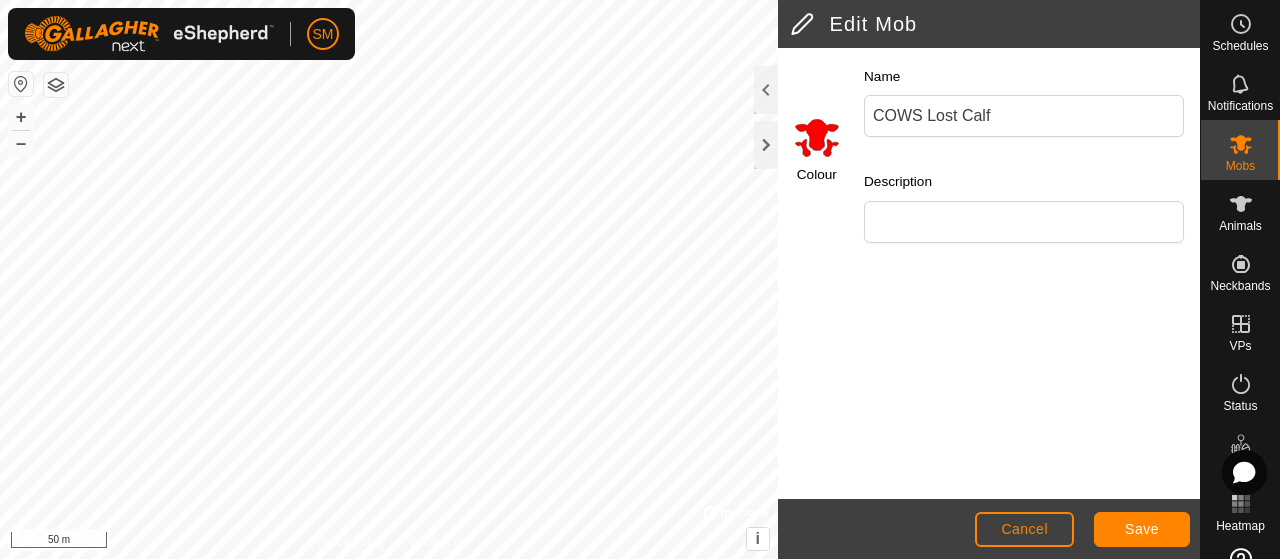 click 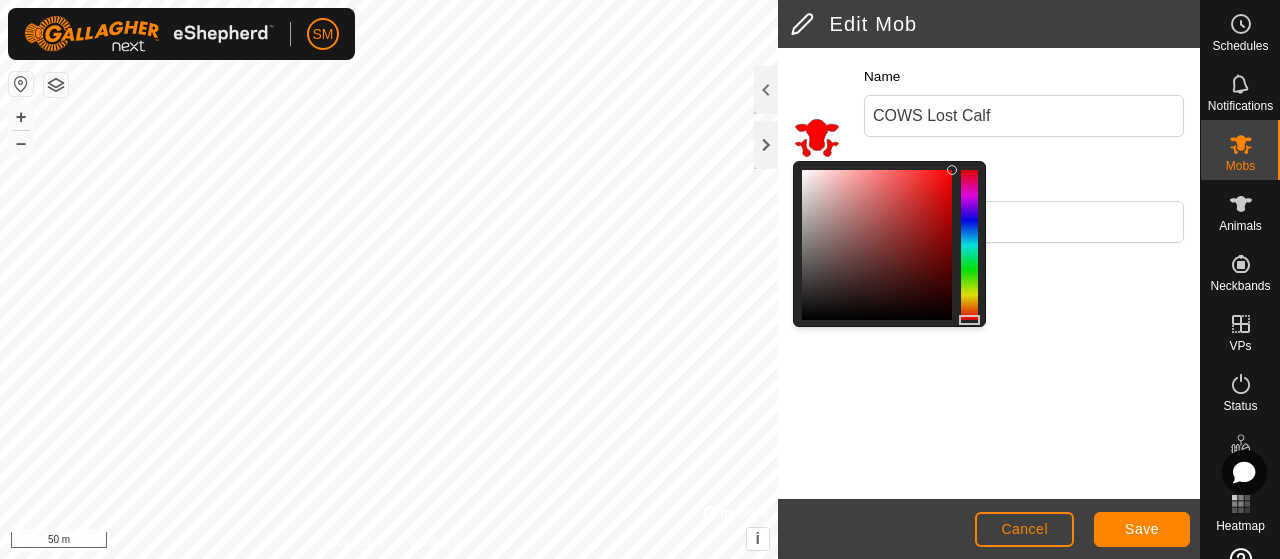 click on "Colour Name COWS Lost Calf Description" 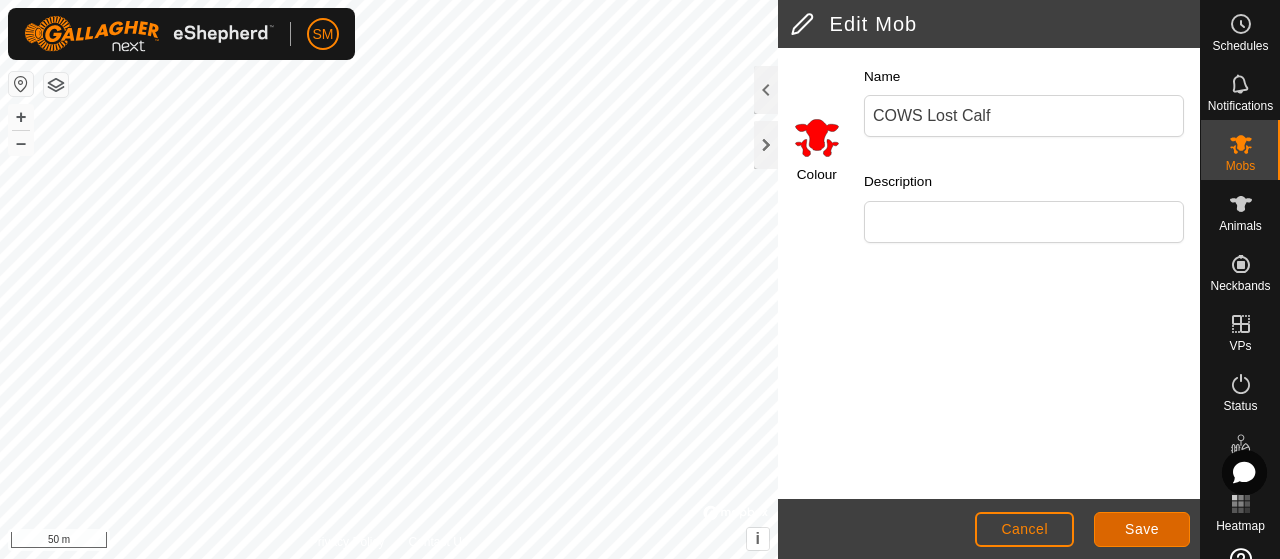 click on "Save" 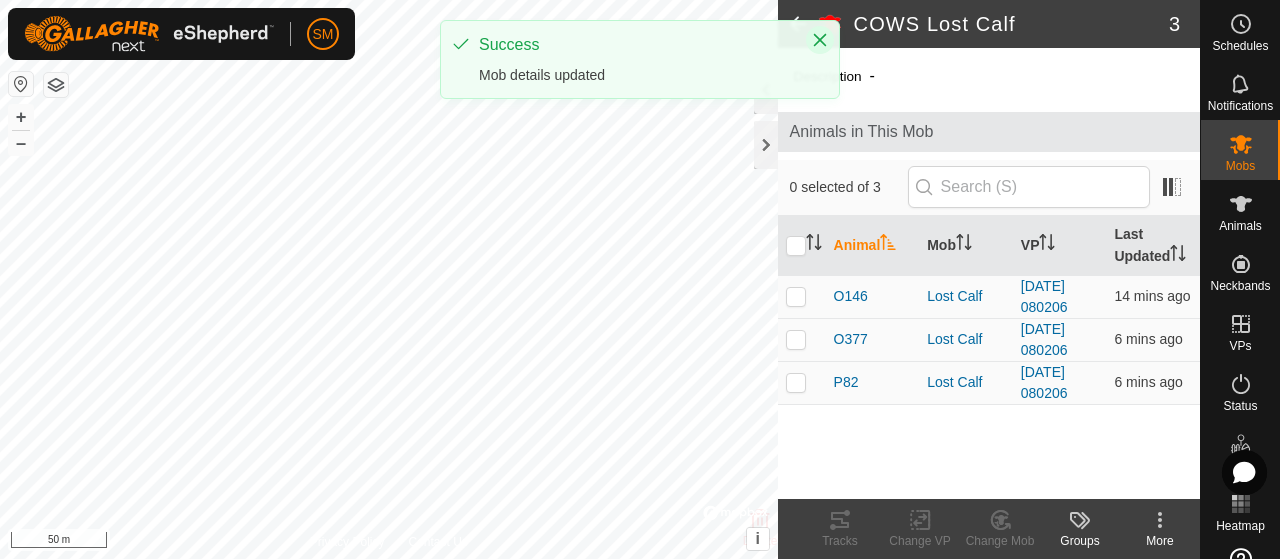 click 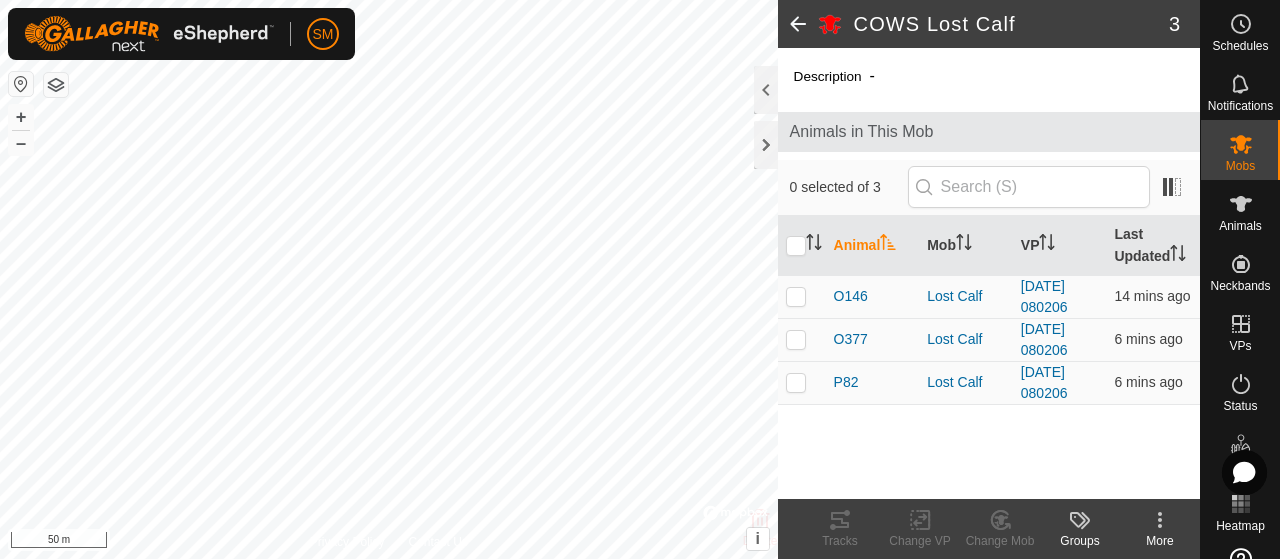 click 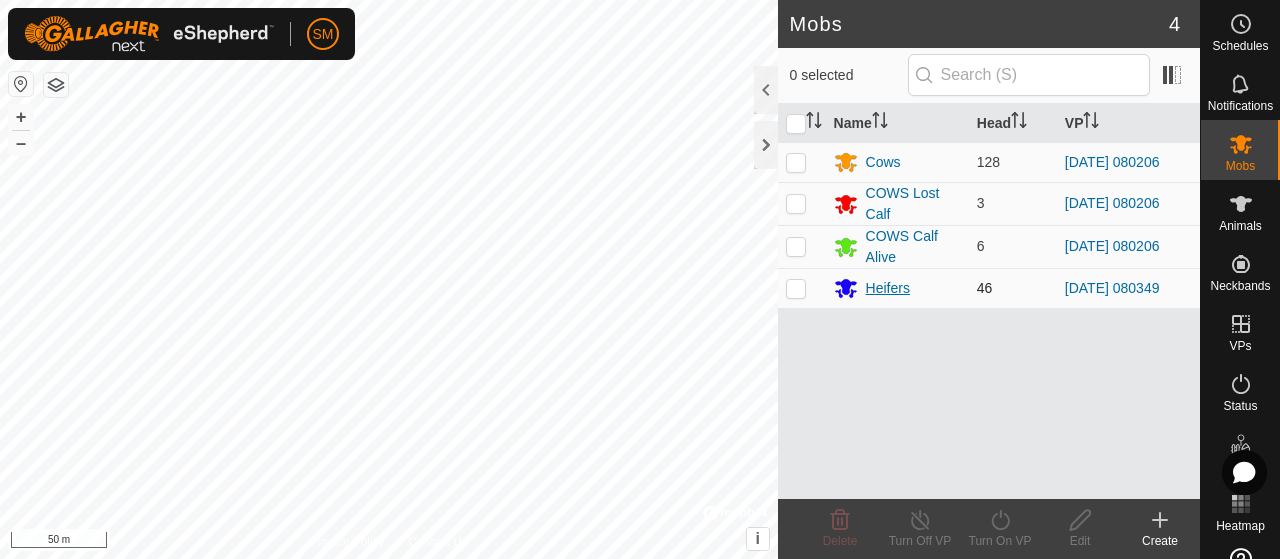 click on "Heifers" at bounding box center (888, 288) 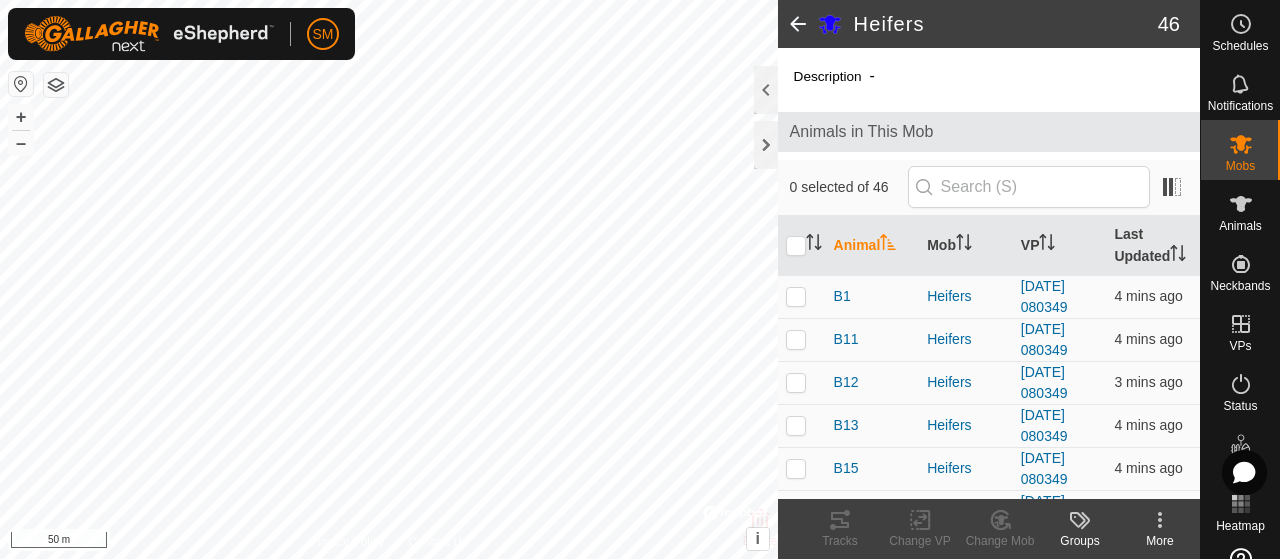 click on "More" 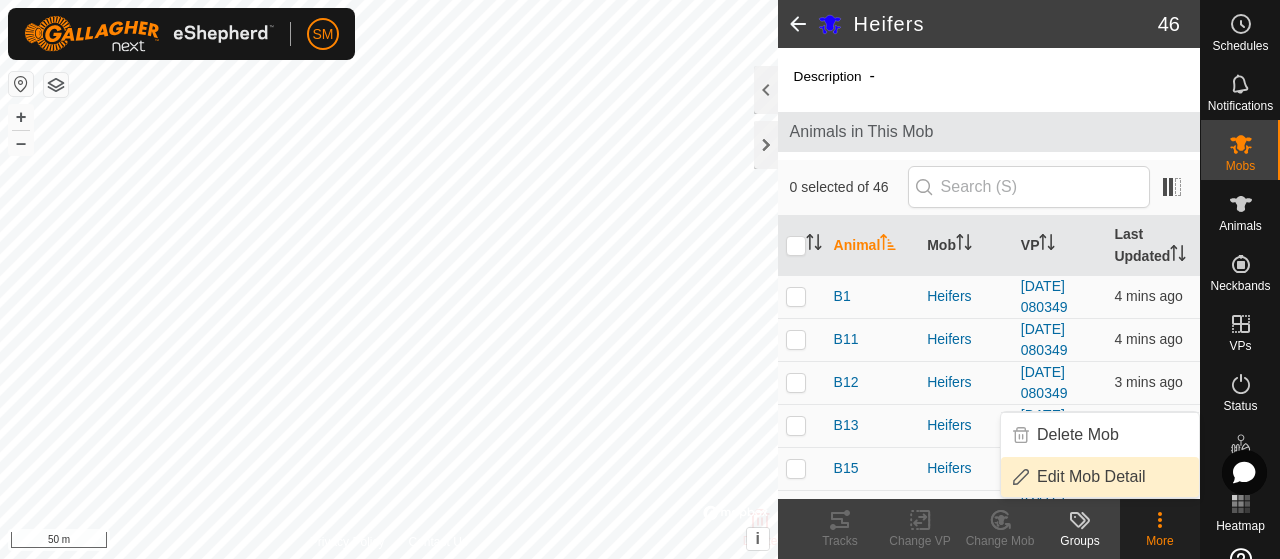 click on "Edit Mob Detail" at bounding box center (1091, 477) 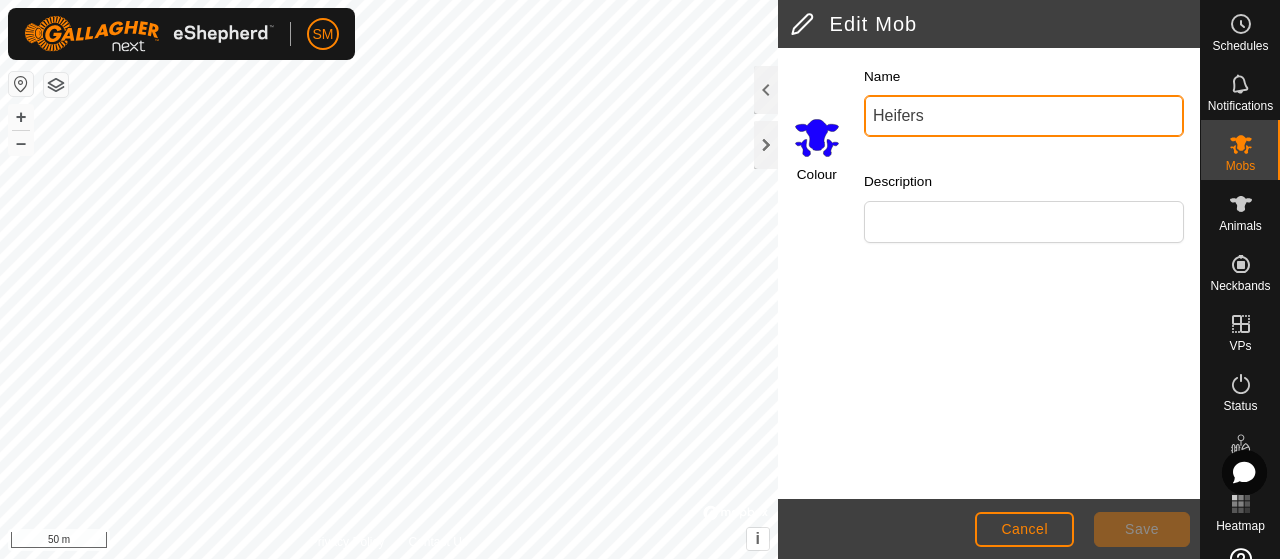click on "Heifers" at bounding box center (1024, 116) 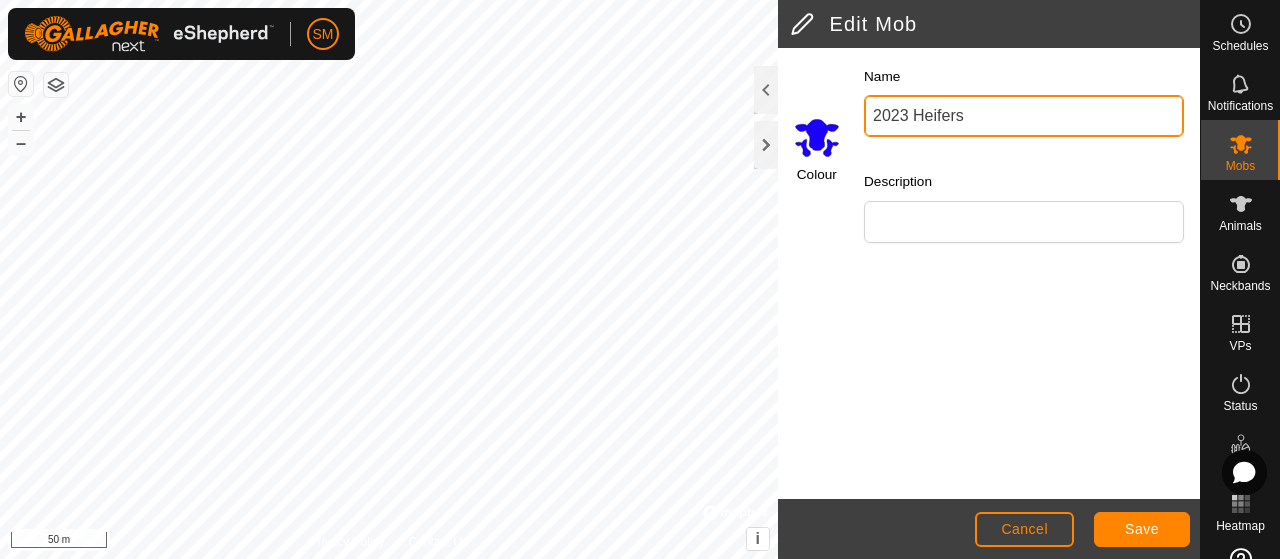 type on "2023 Heifers" 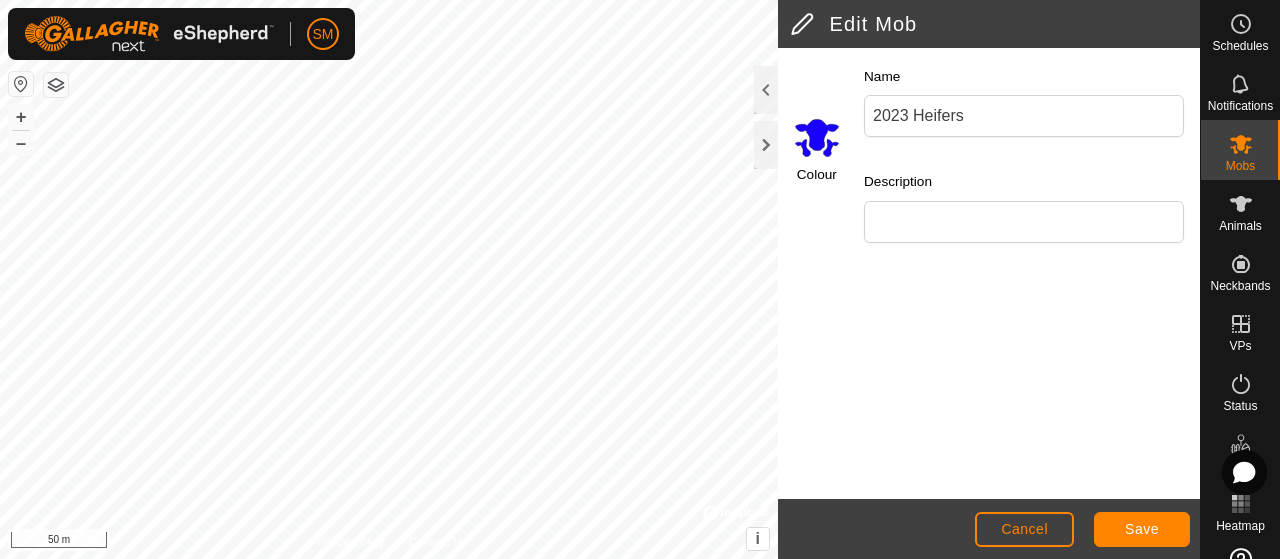 click 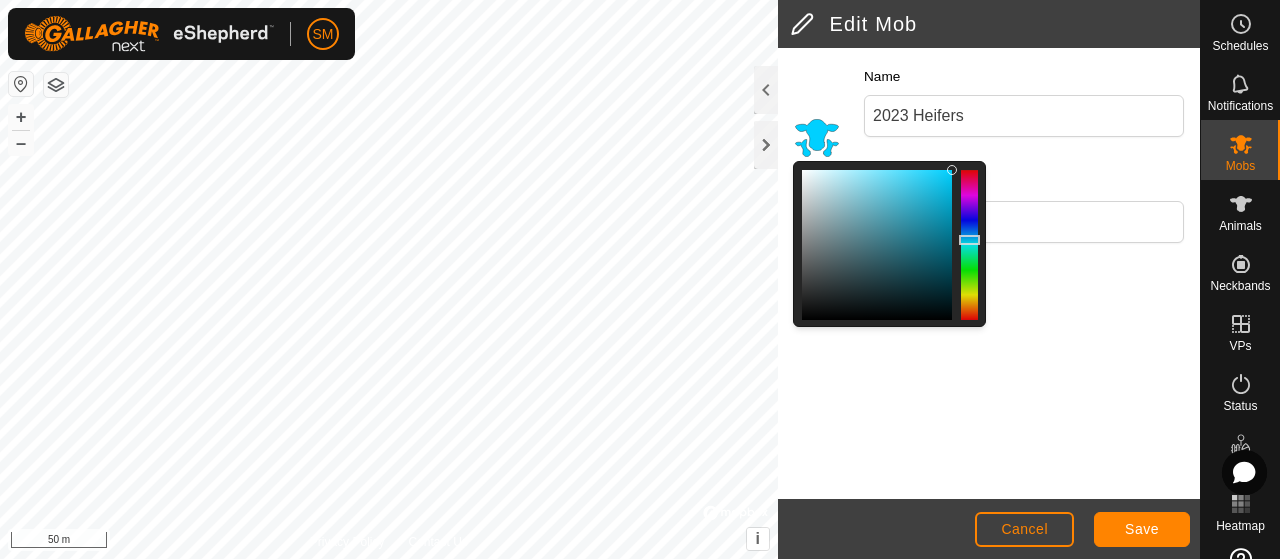 drag, startPoint x: 969, startPoint y: 217, endPoint x: 972, endPoint y: 239, distance: 22.203604 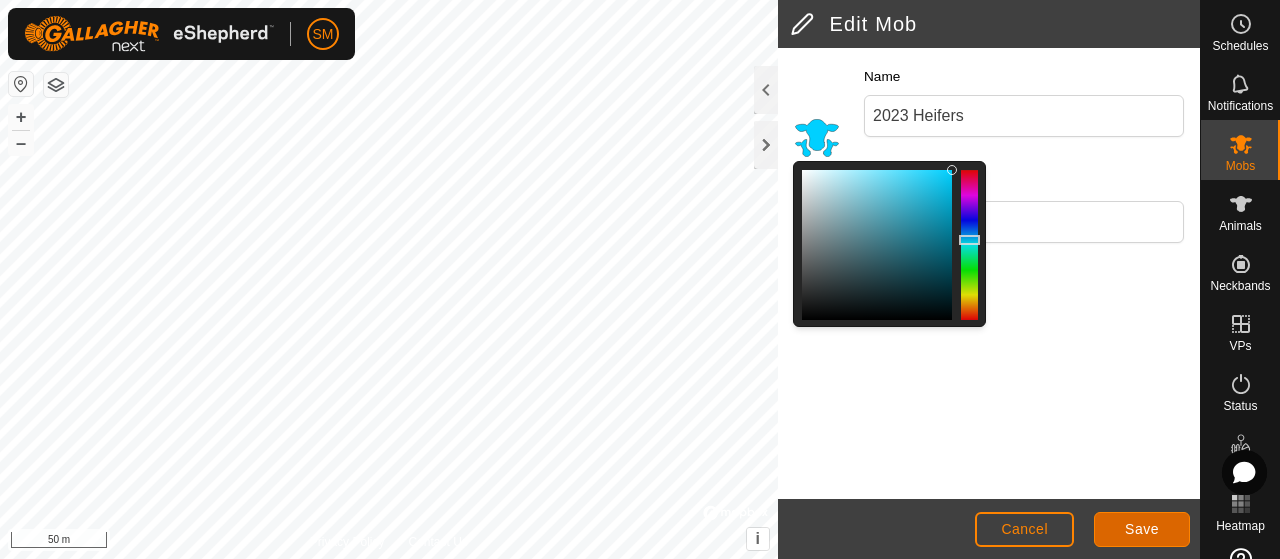 drag, startPoint x: 1138, startPoint y: 491, endPoint x: 1138, endPoint y: 519, distance: 28 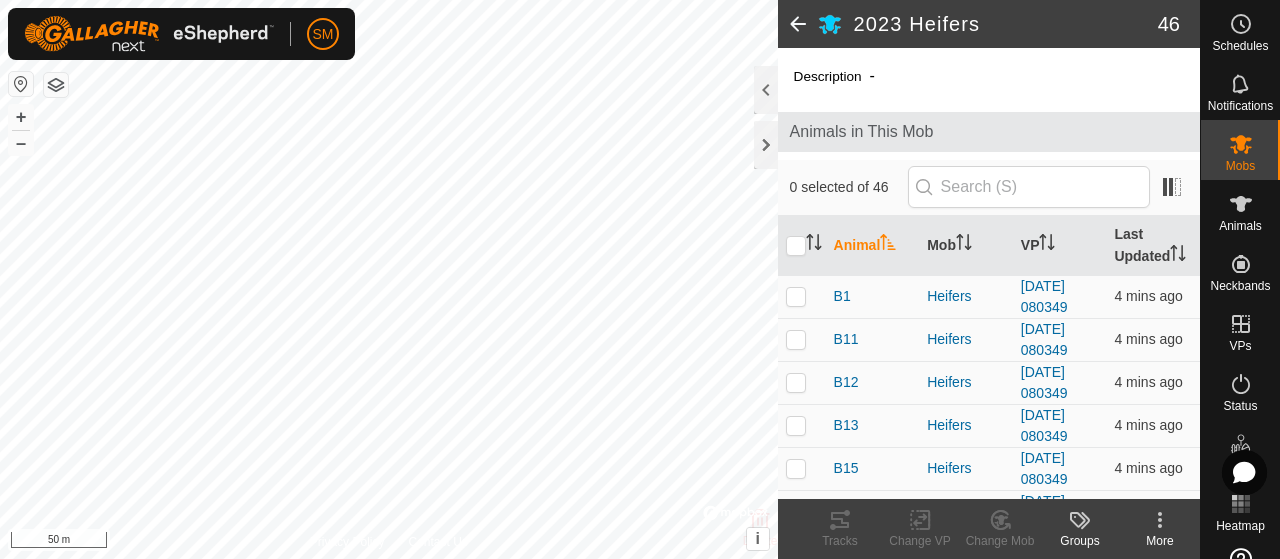 click 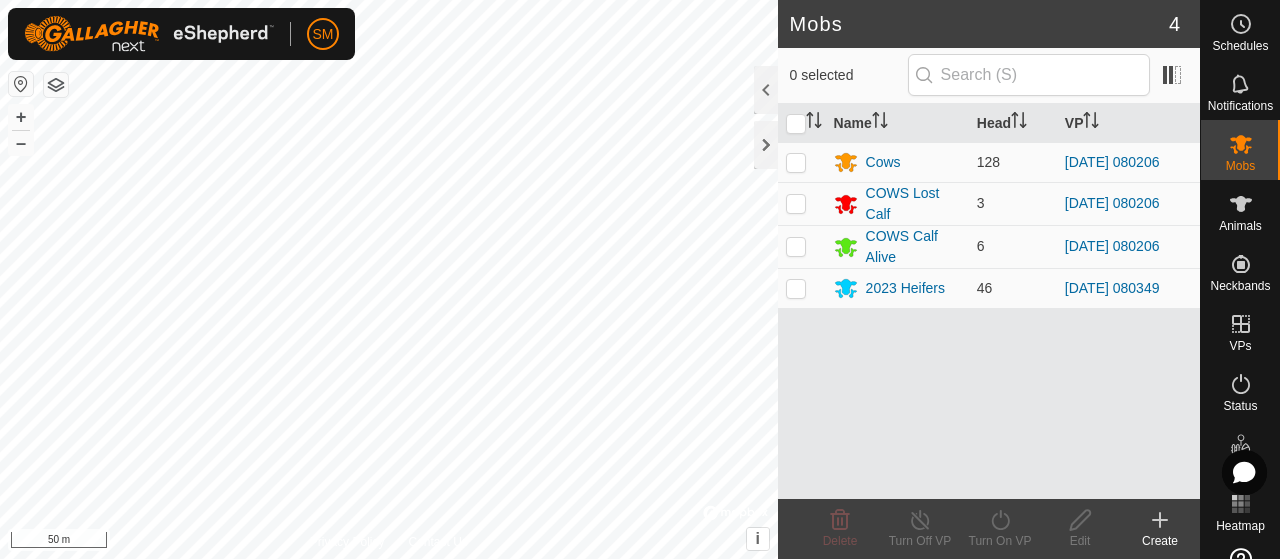 drag, startPoint x: 1160, startPoint y: 527, endPoint x: 1168, endPoint y: 404, distance: 123.25989 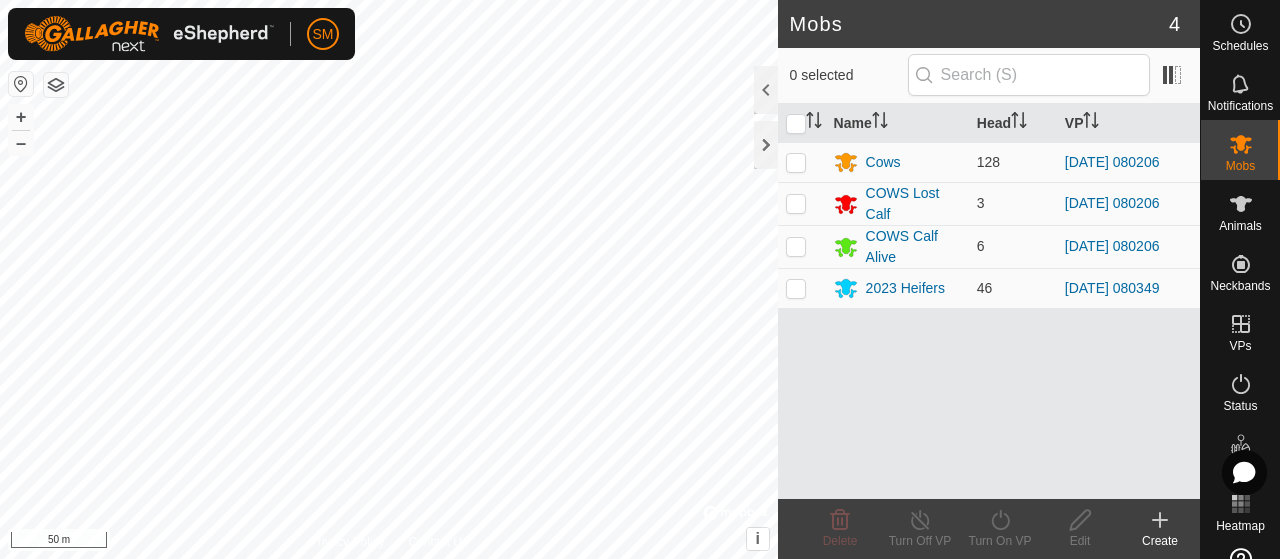 click on "Name   Head   VP  Cows 128 2025-06-20 080206 COWS Lost Calf 3 2025-06-20 080206 COWS Calf Alive 6 2025-06-20 080206 2023 Heifers 46 2025-07-11 080349" at bounding box center [989, 301] 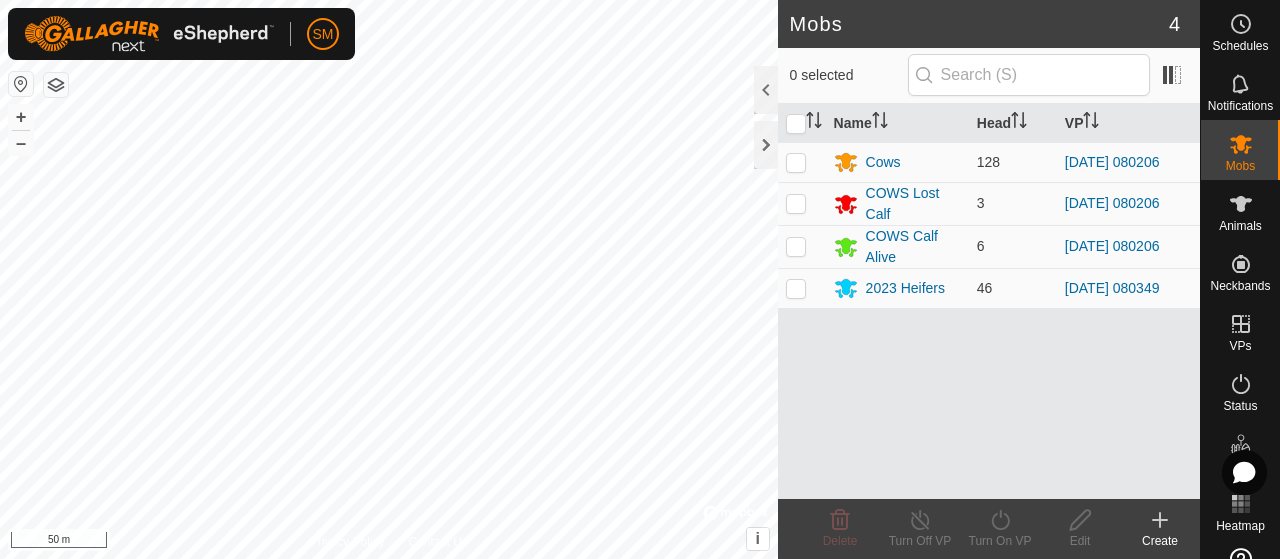 click on "Create" 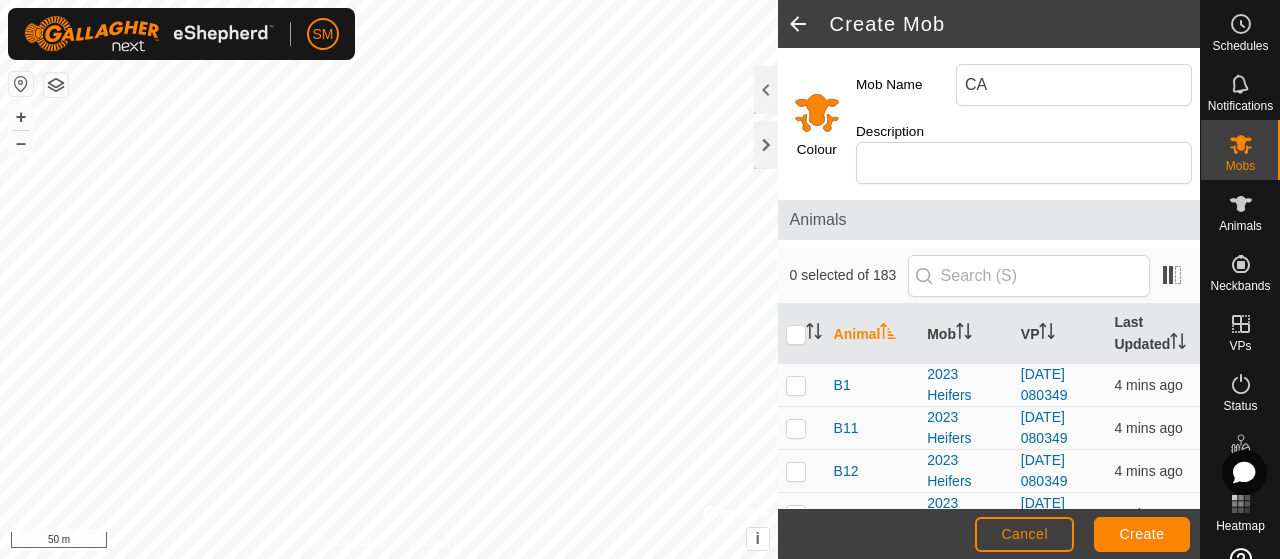 type on "C" 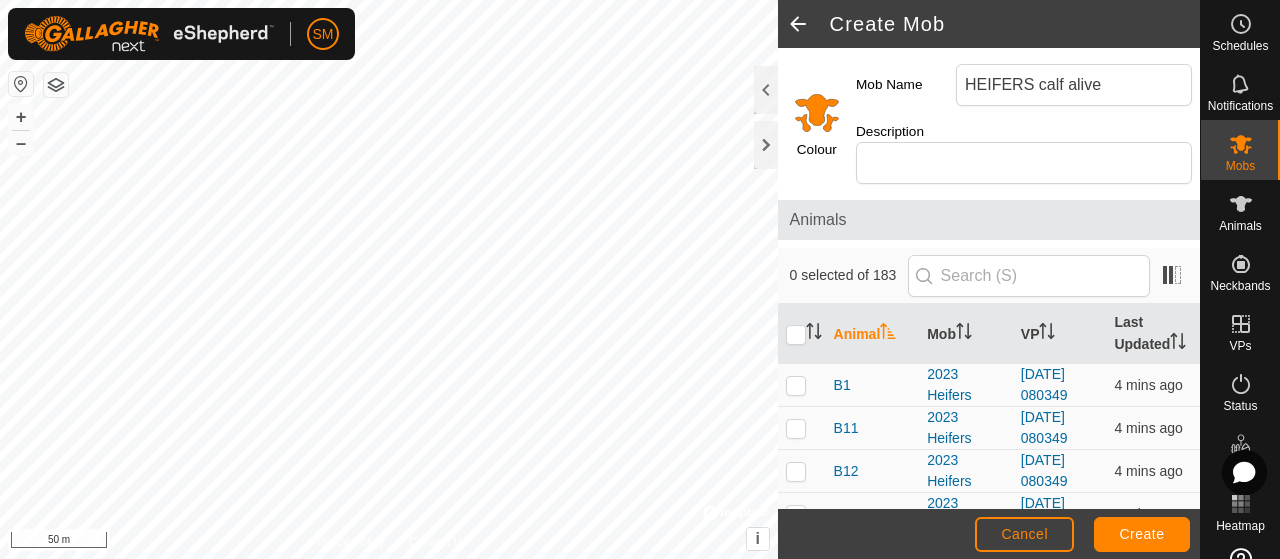 type on "HEIFERS calf alive" 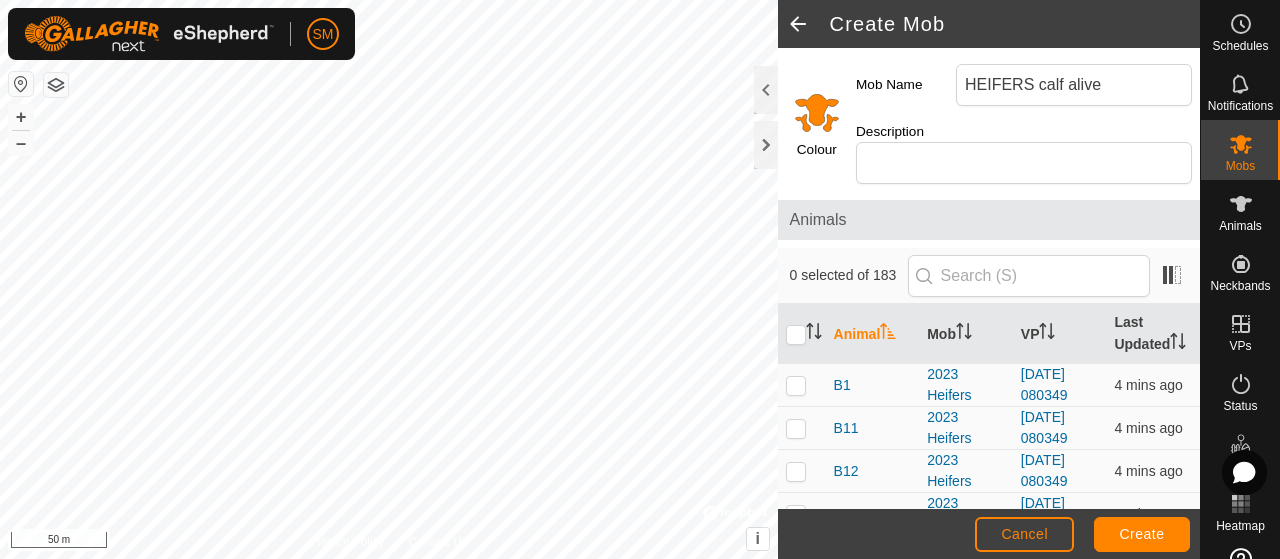 click 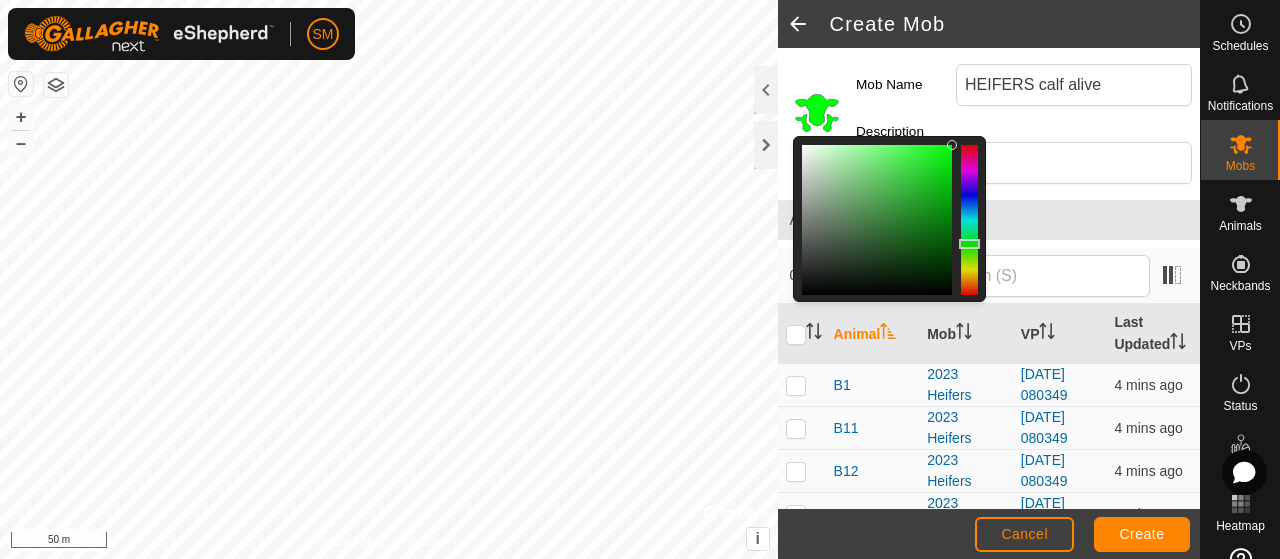 drag, startPoint x: 971, startPoint y: 279, endPoint x: 971, endPoint y: 243, distance: 36 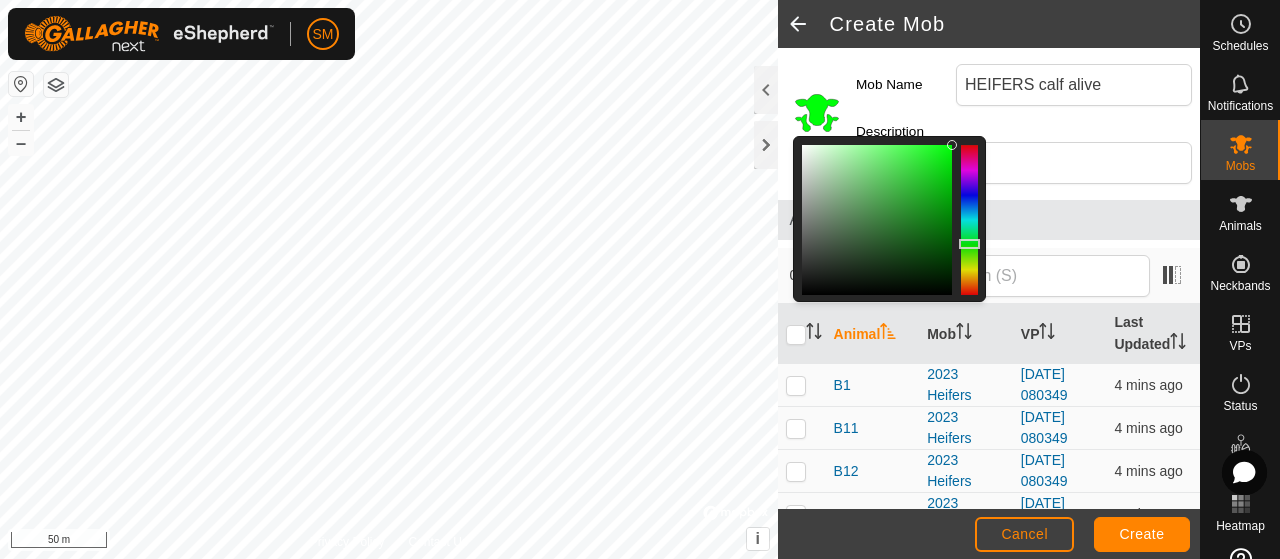click 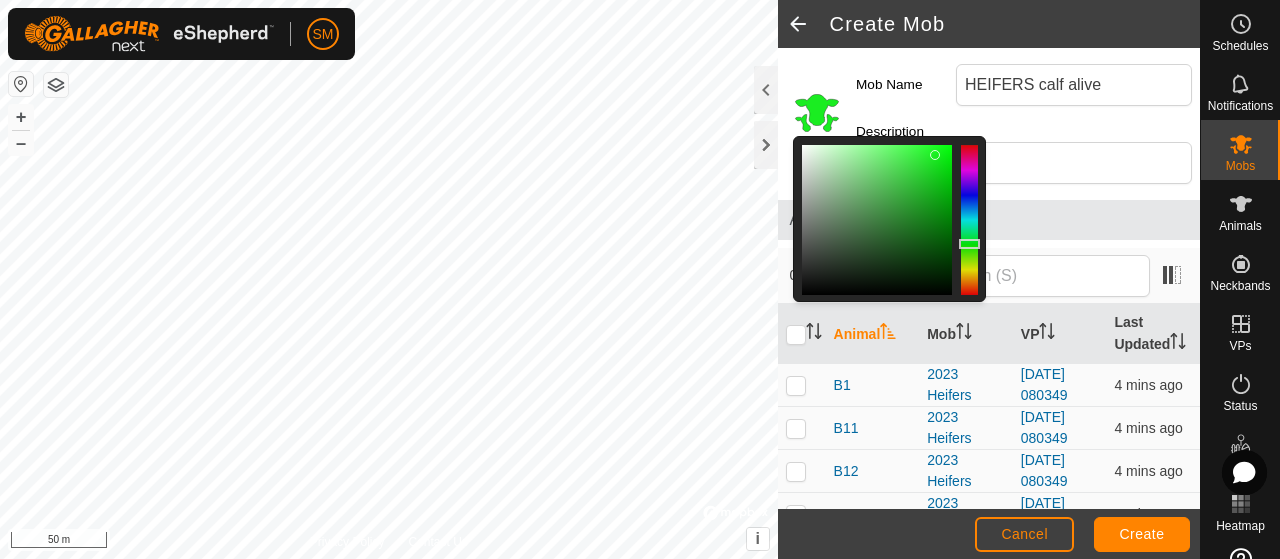 drag, startPoint x: 950, startPoint y: 147, endPoint x: 938, endPoint y: 150, distance: 12.369317 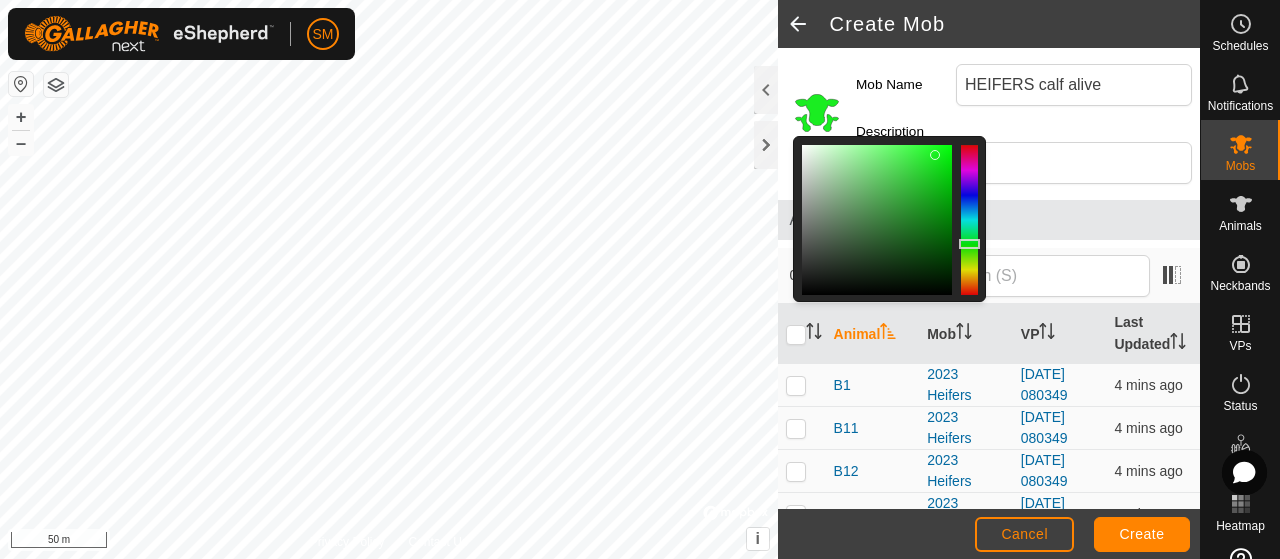click 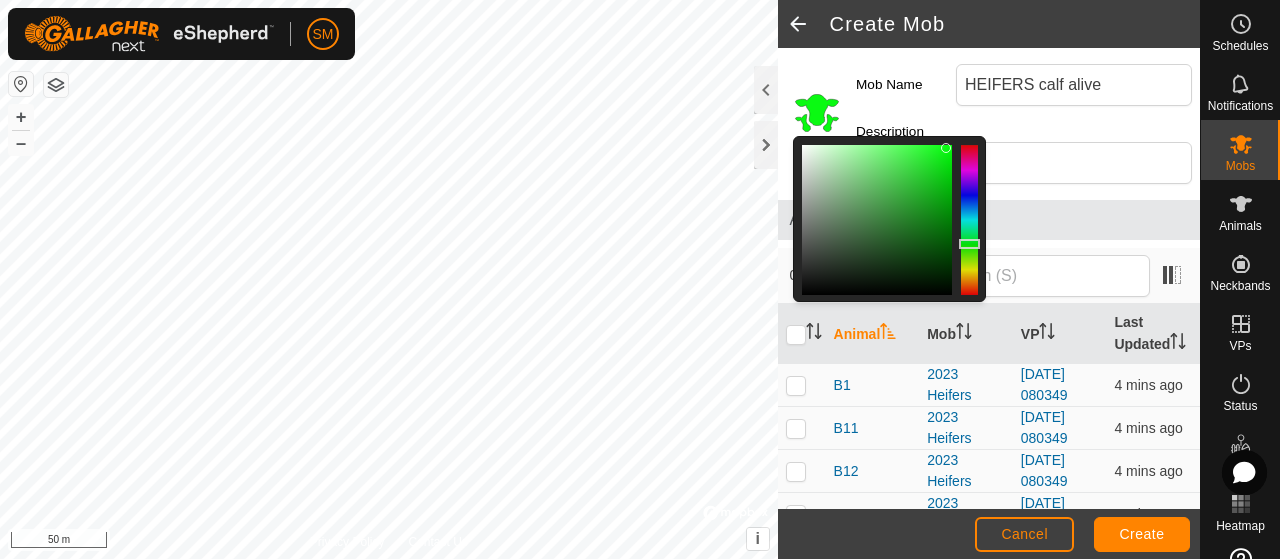 drag, startPoint x: 938, startPoint y: 149, endPoint x: 959, endPoint y: 144, distance: 21.587032 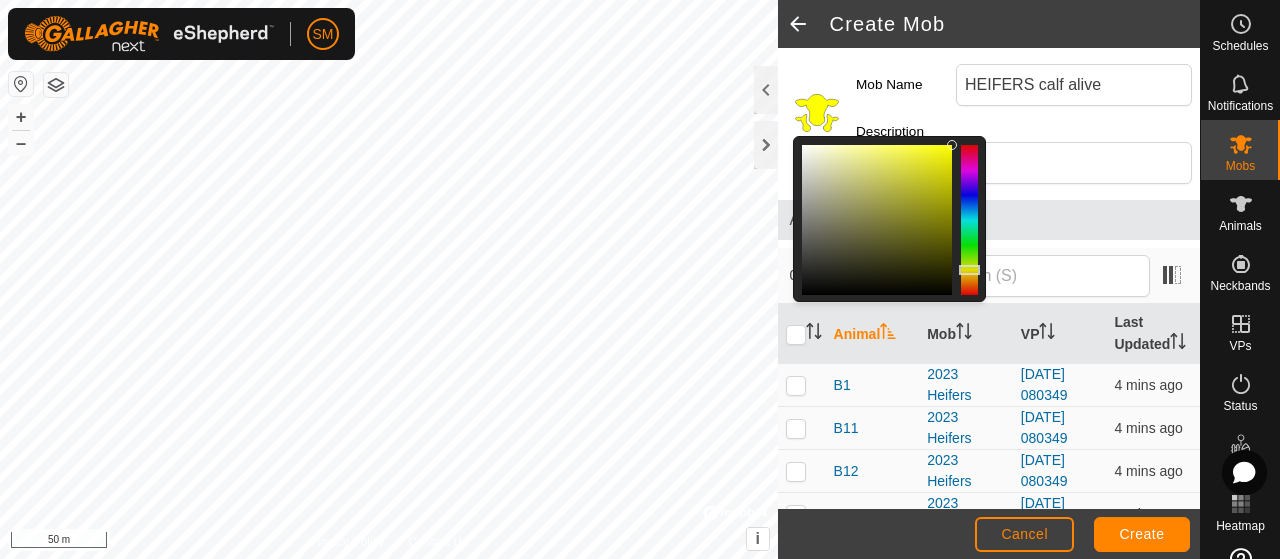 drag, startPoint x: 972, startPoint y: 242, endPoint x: 972, endPoint y: 269, distance: 27 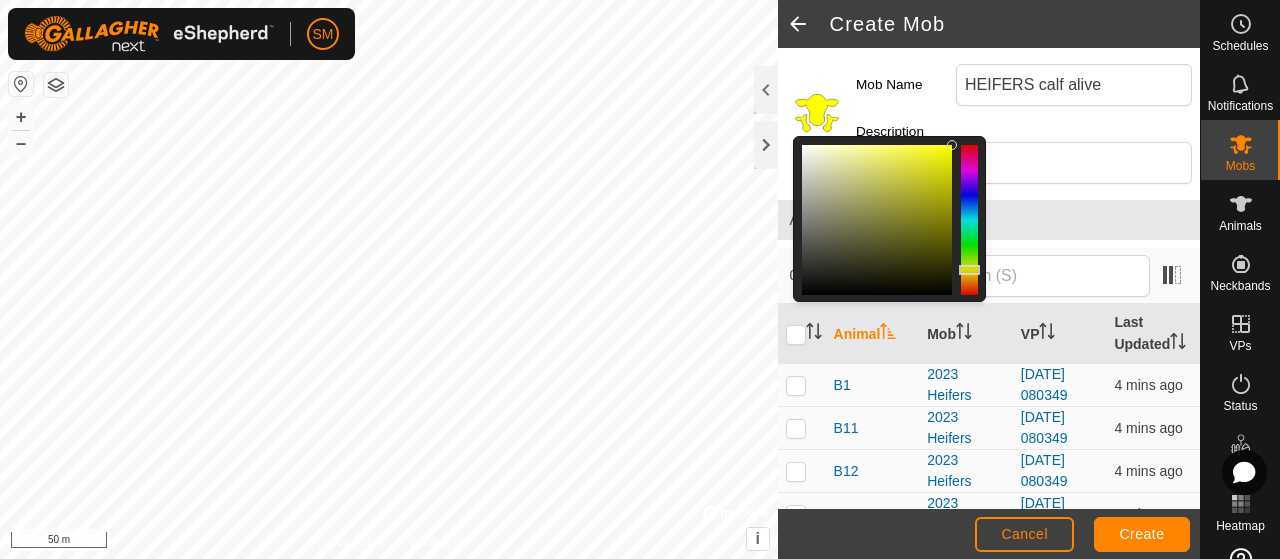 click 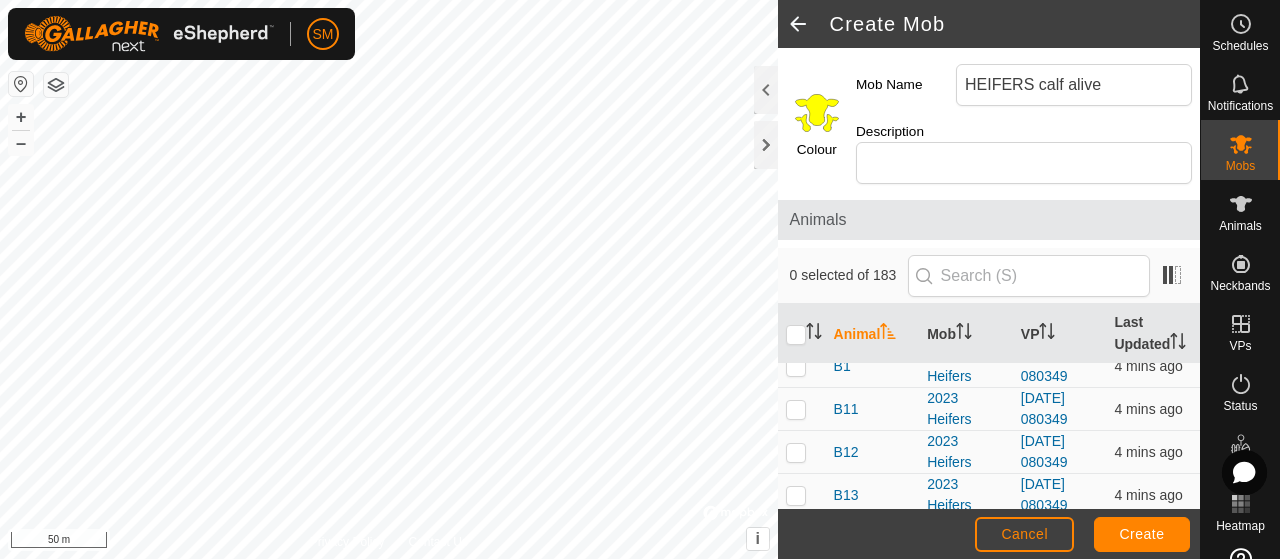 scroll, scrollTop: 0, scrollLeft: 0, axis: both 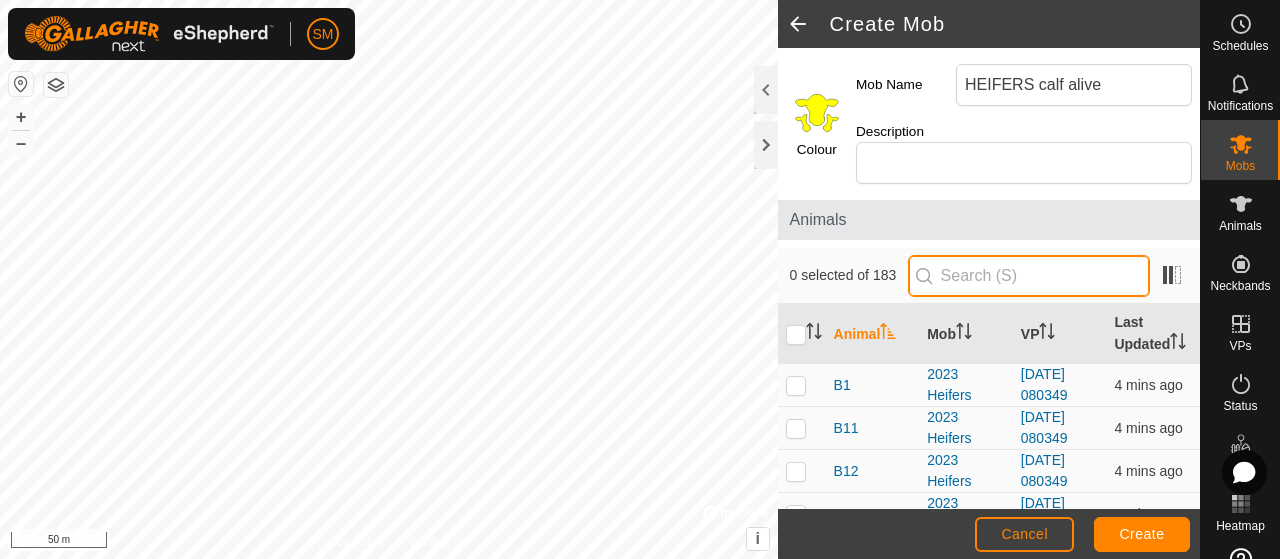 click at bounding box center (1029, 276) 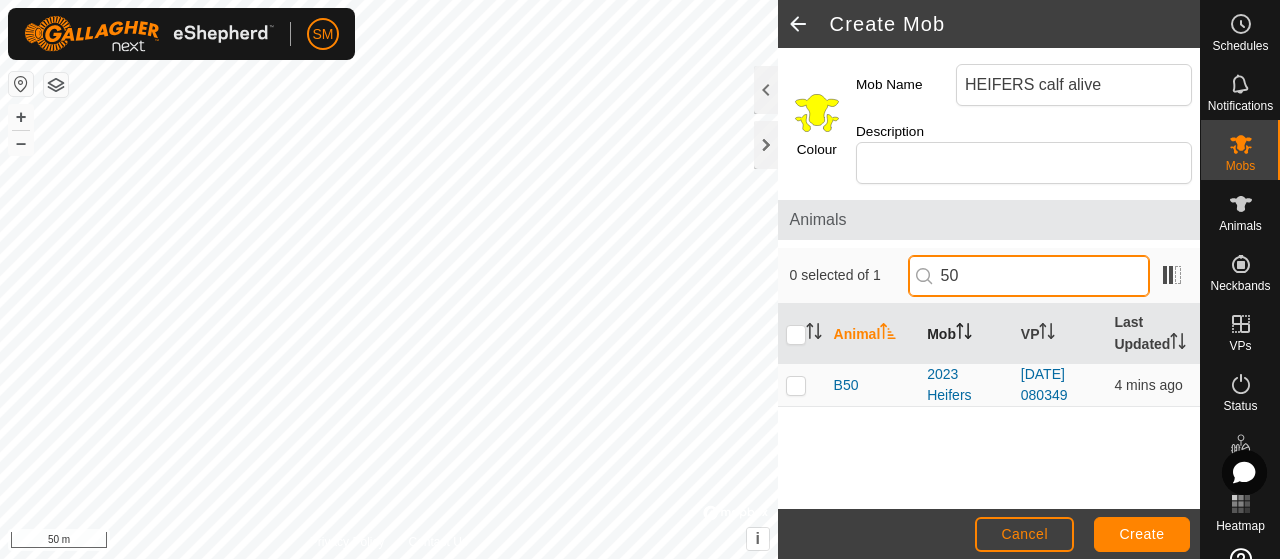 scroll, scrollTop: 0, scrollLeft: 0, axis: both 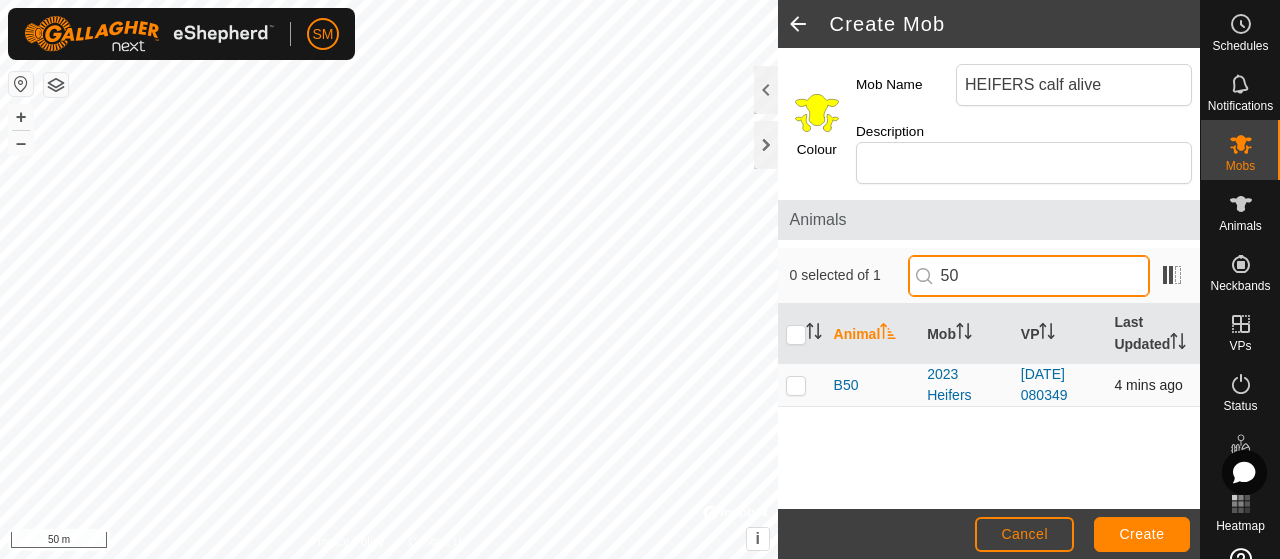 type on "50" 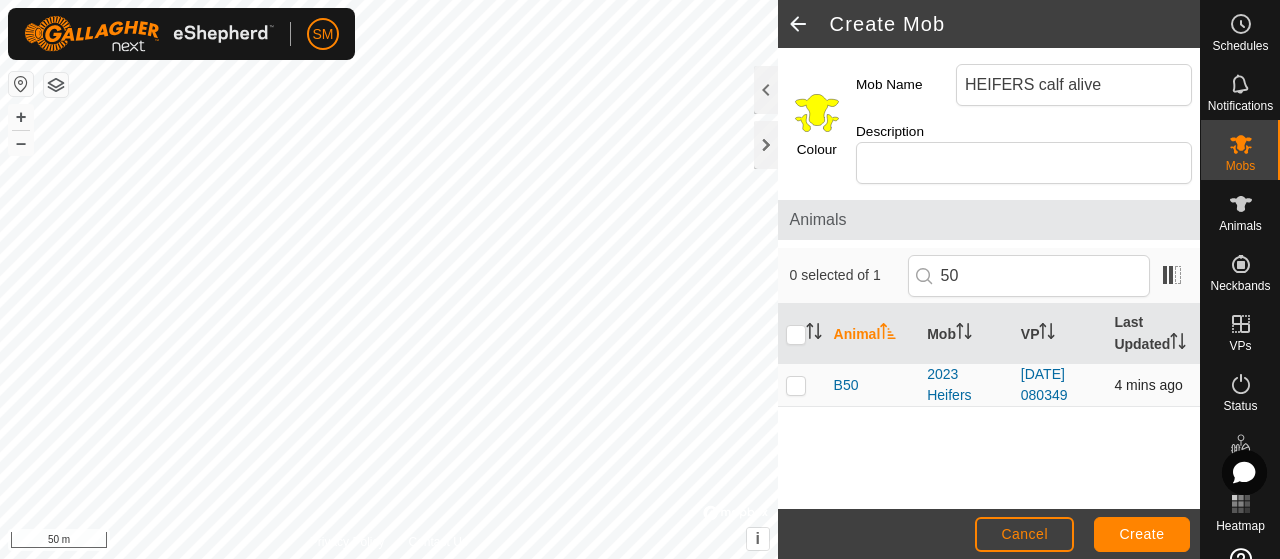 click at bounding box center (796, 385) 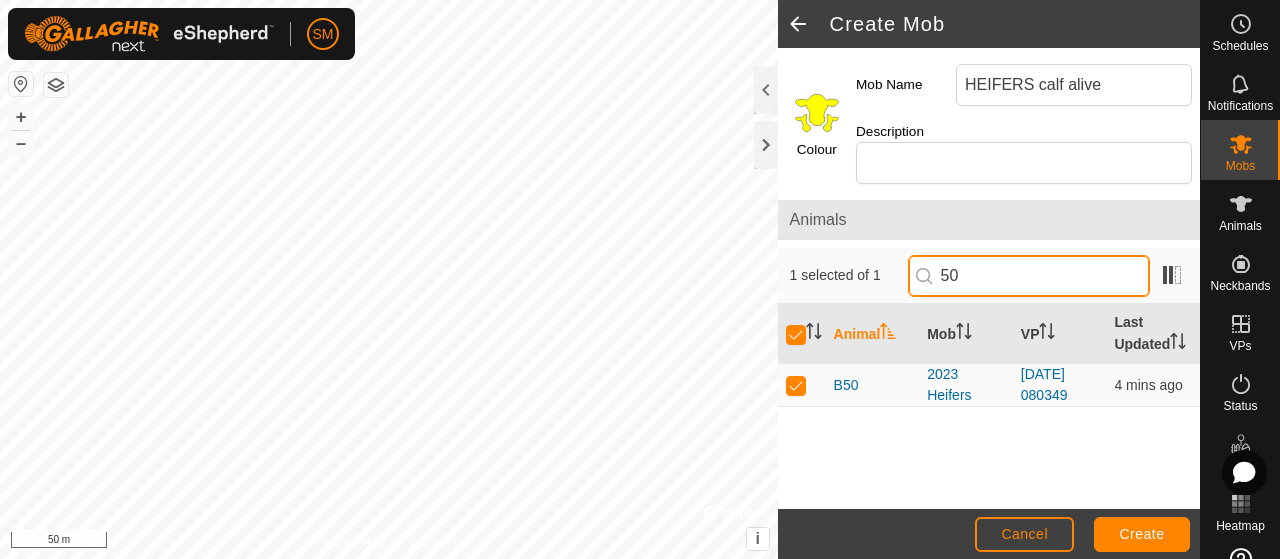 click on "50" at bounding box center [1029, 276] 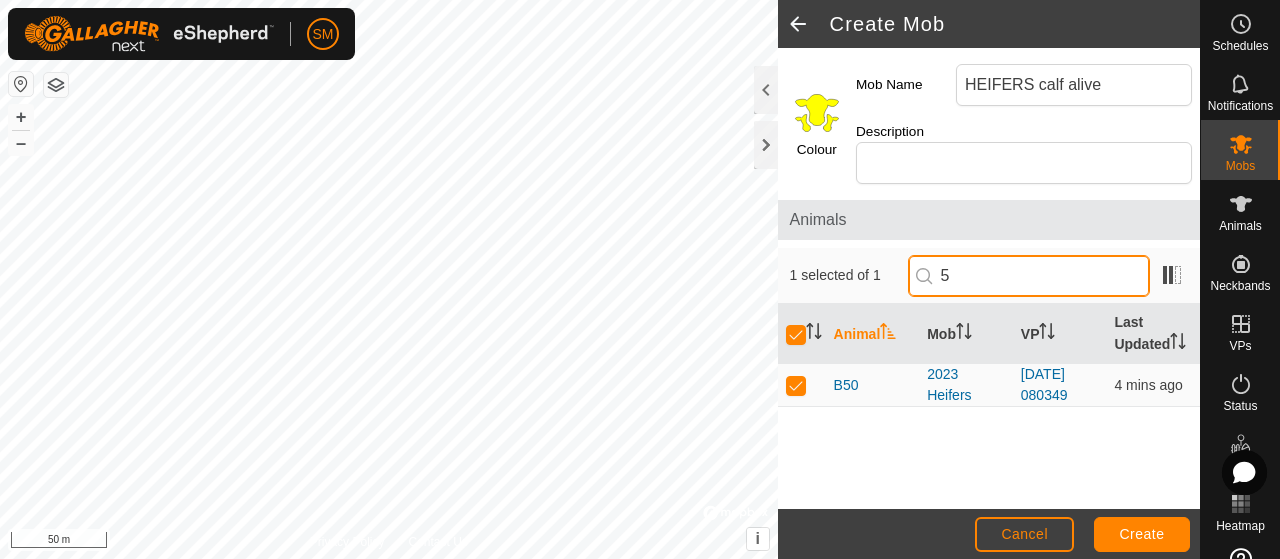 type 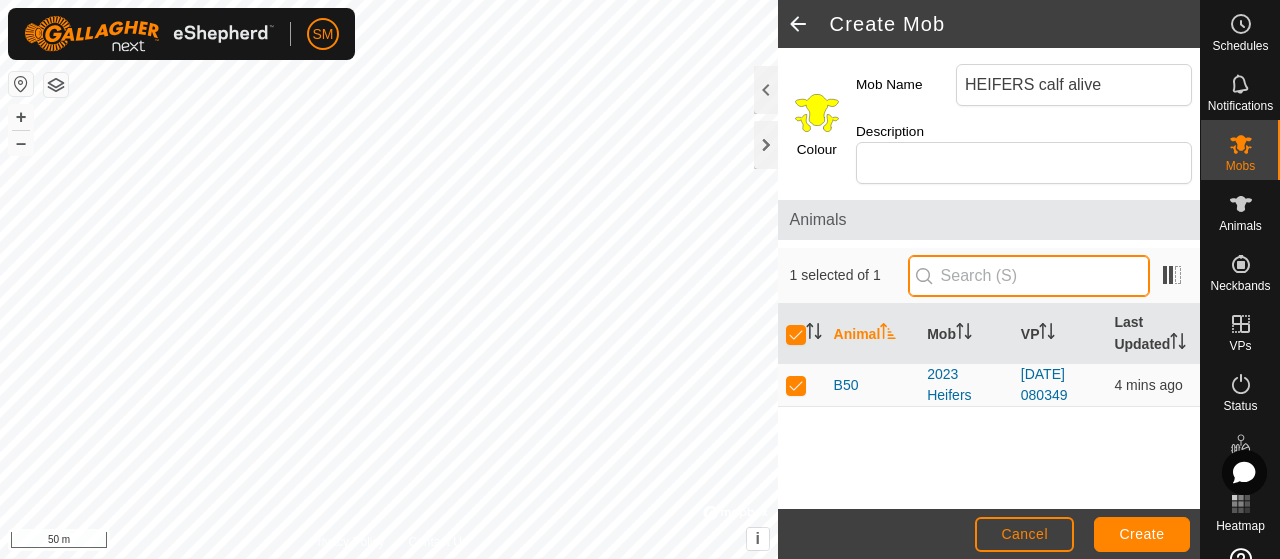 checkbox on "false" 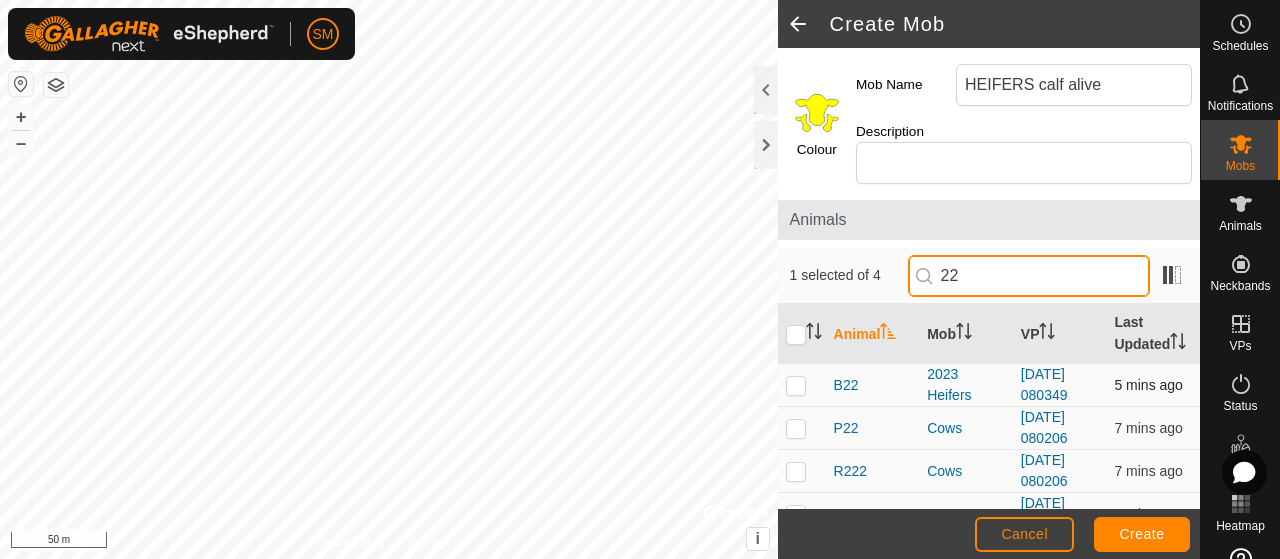 type on "22" 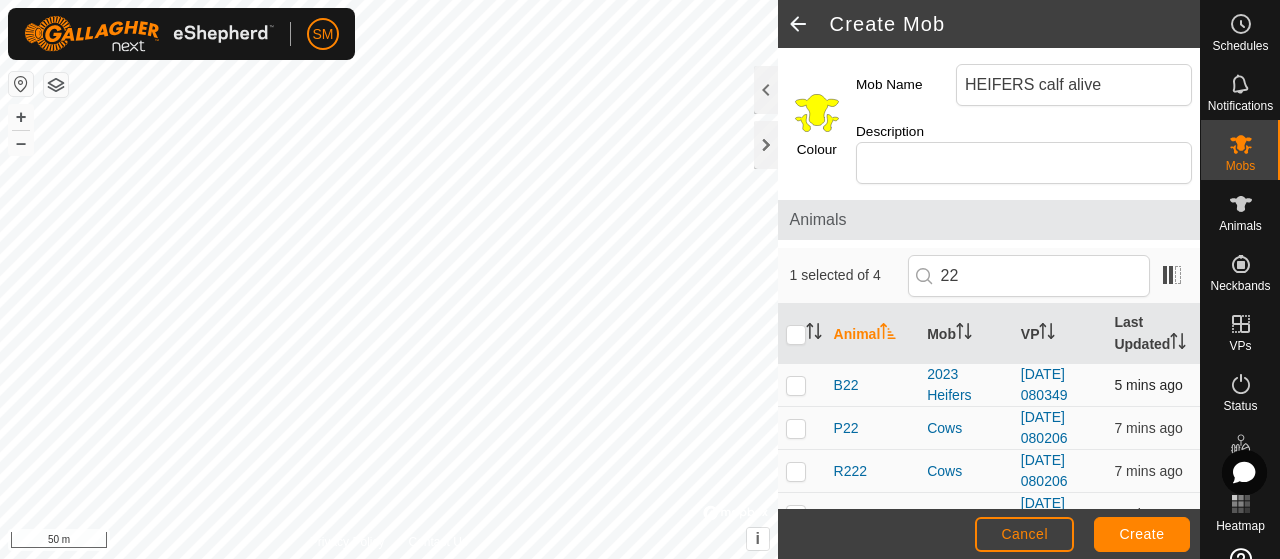 click at bounding box center [796, 385] 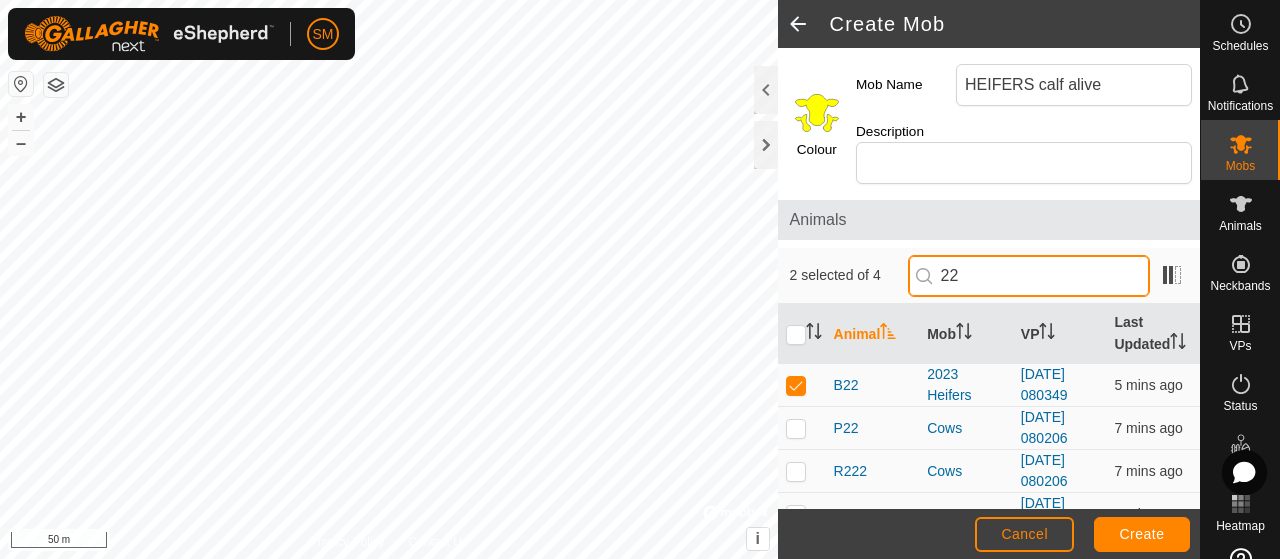 click on "22" at bounding box center [1029, 276] 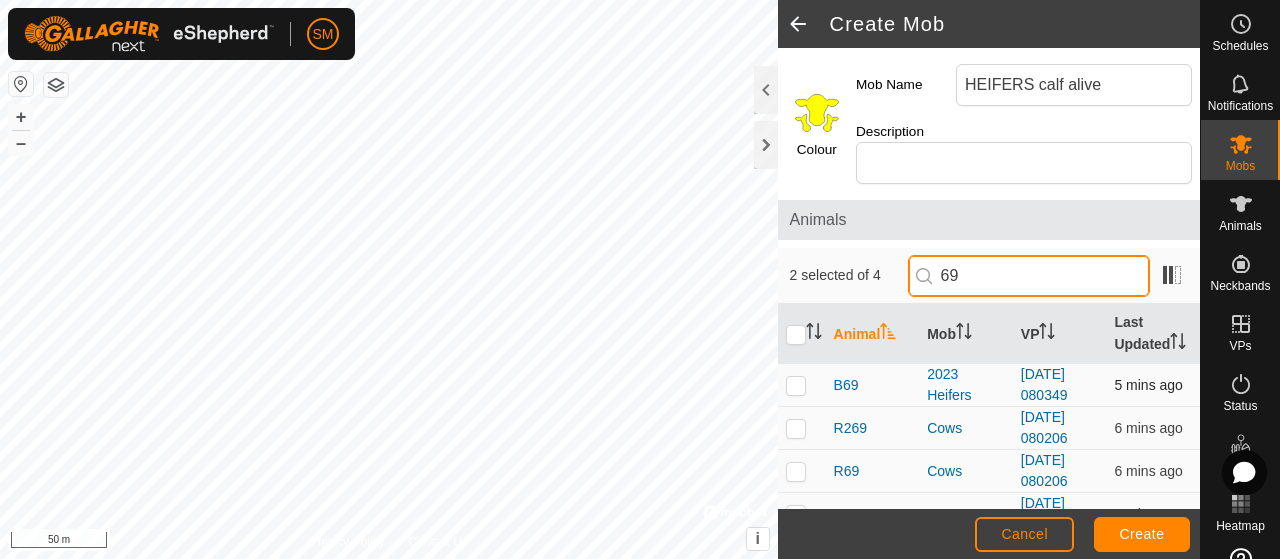 type on "69" 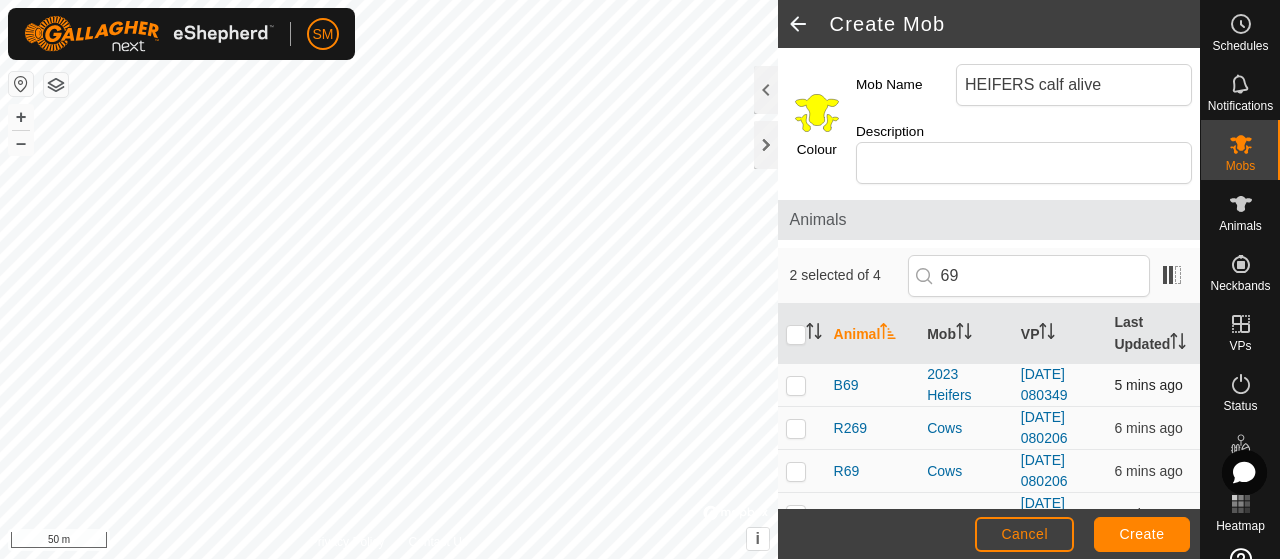 click at bounding box center [796, 385] 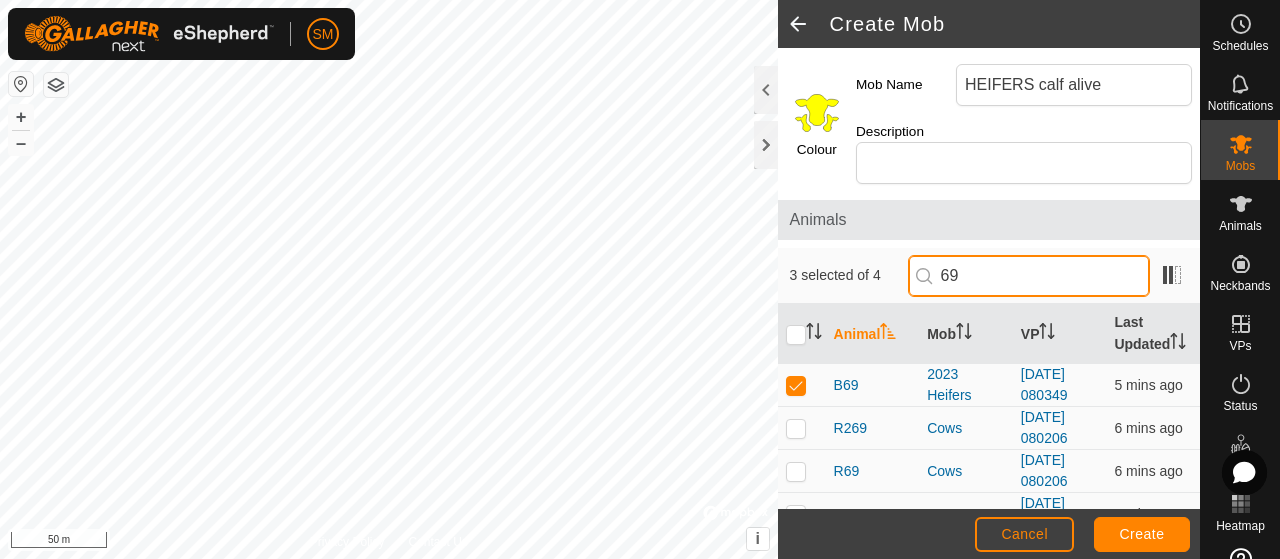 click on "69" at bounding box center [1029, 276] 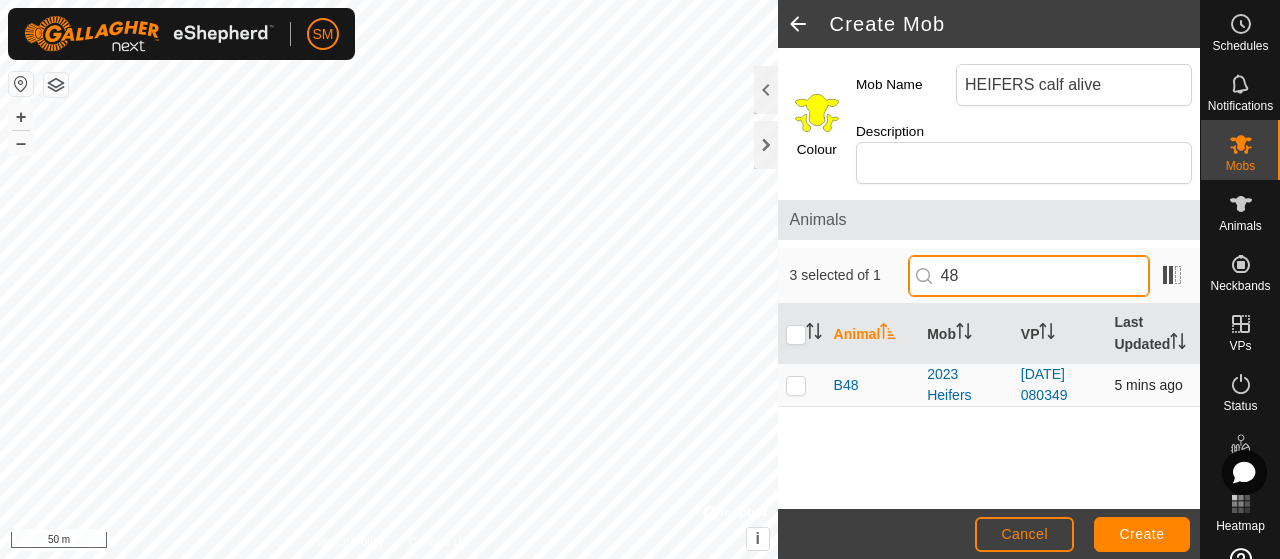 type on "48" 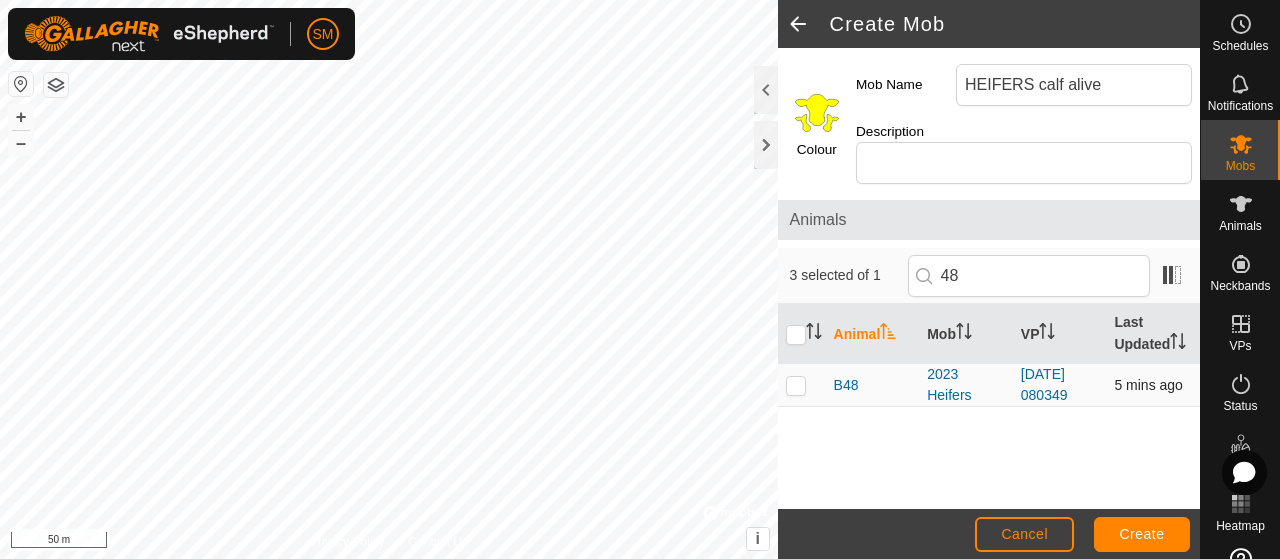 click at bounding box center (796, 385) 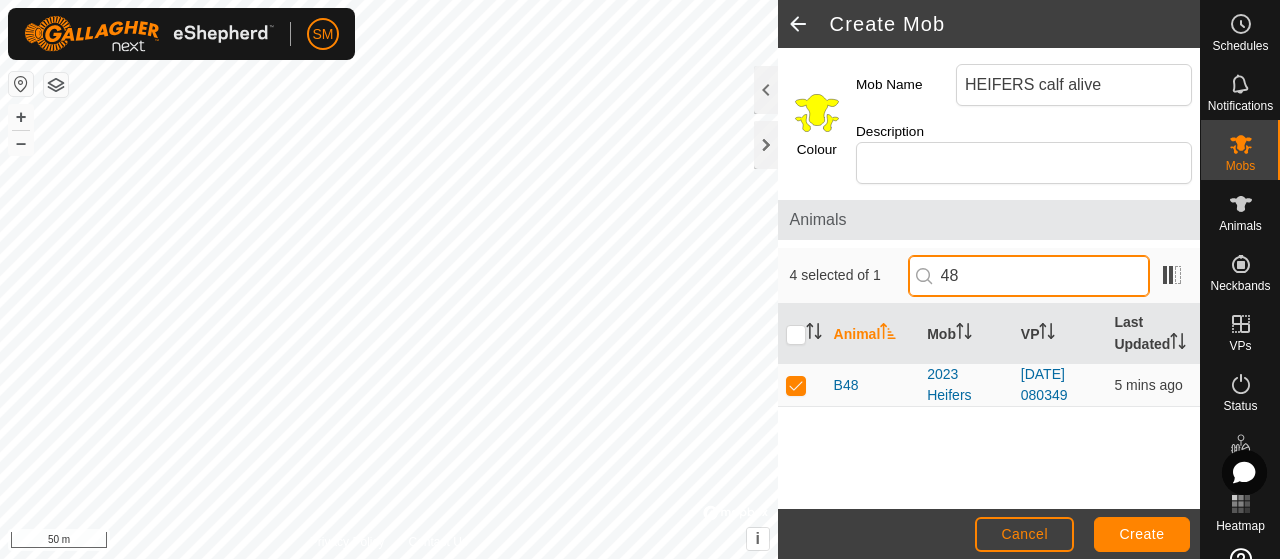 click on "48" at bounding box center (1029, 276) 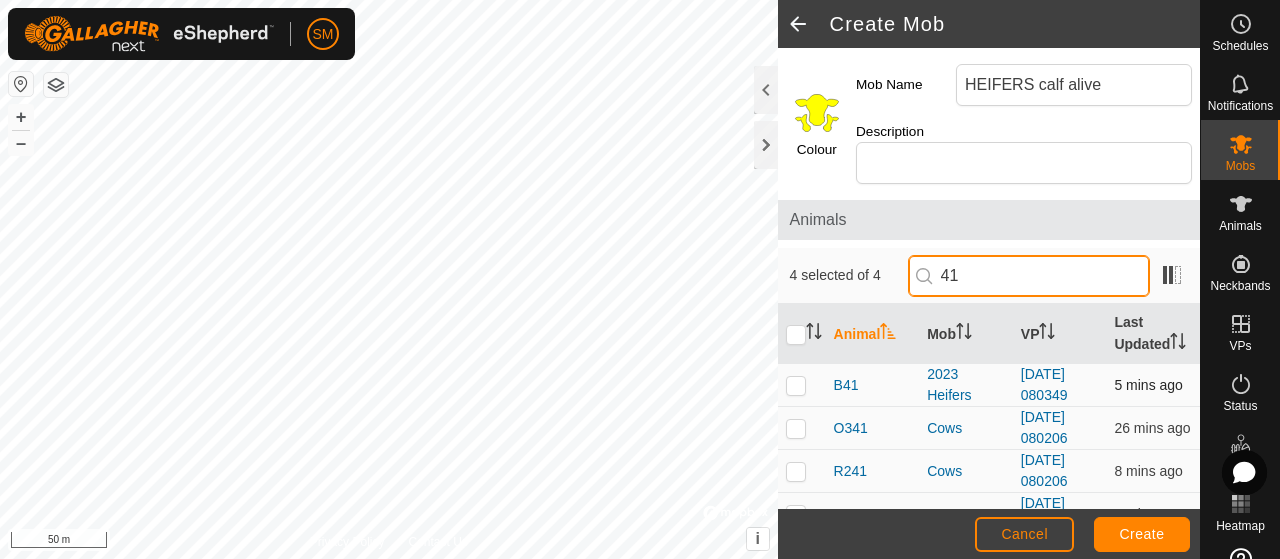 type on "41" 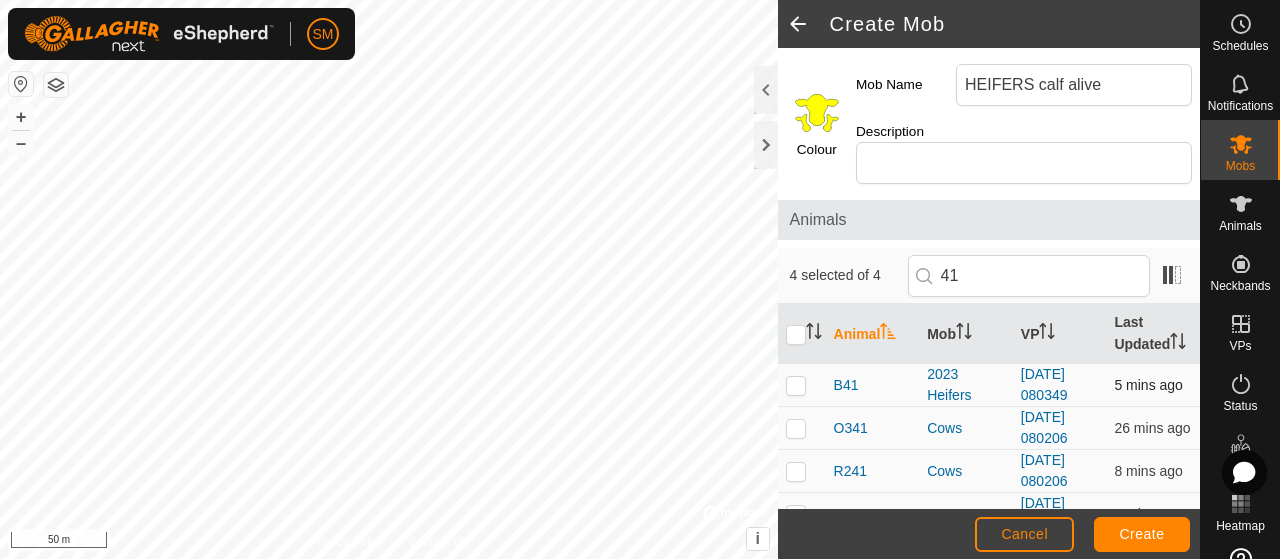 click at bounding box center [802, 385] 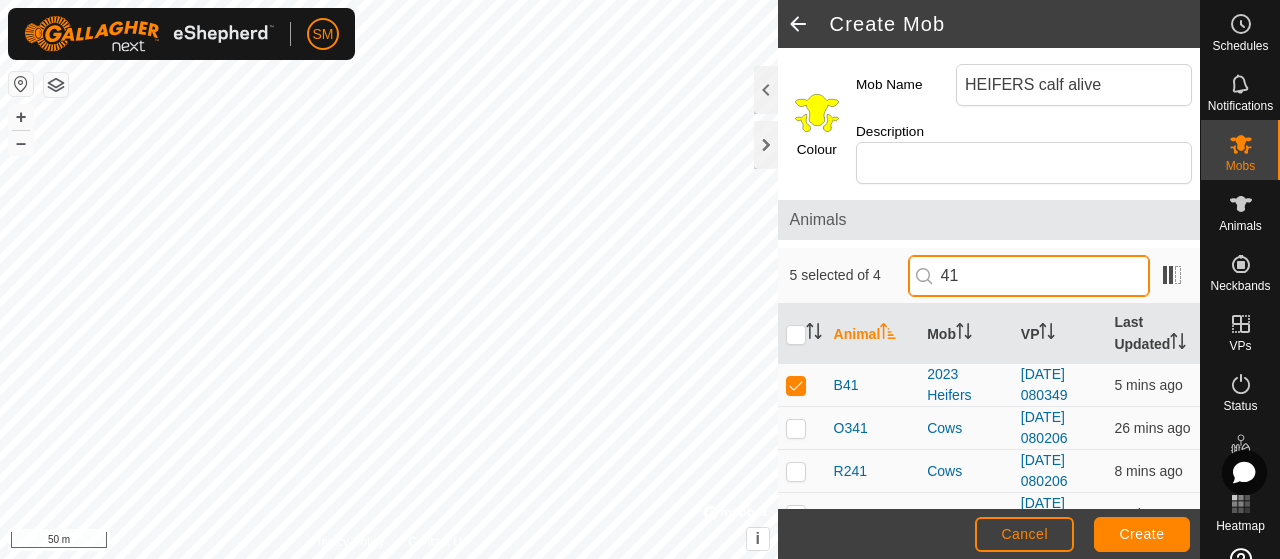 click on "41" at bounding box center [1029, 276] 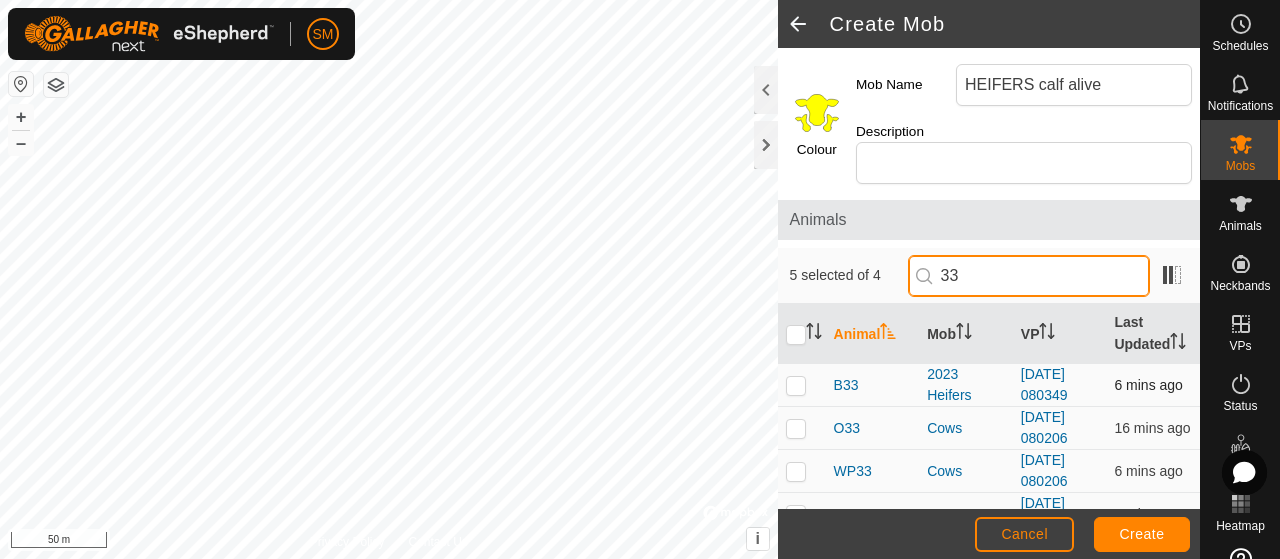 type on "33" 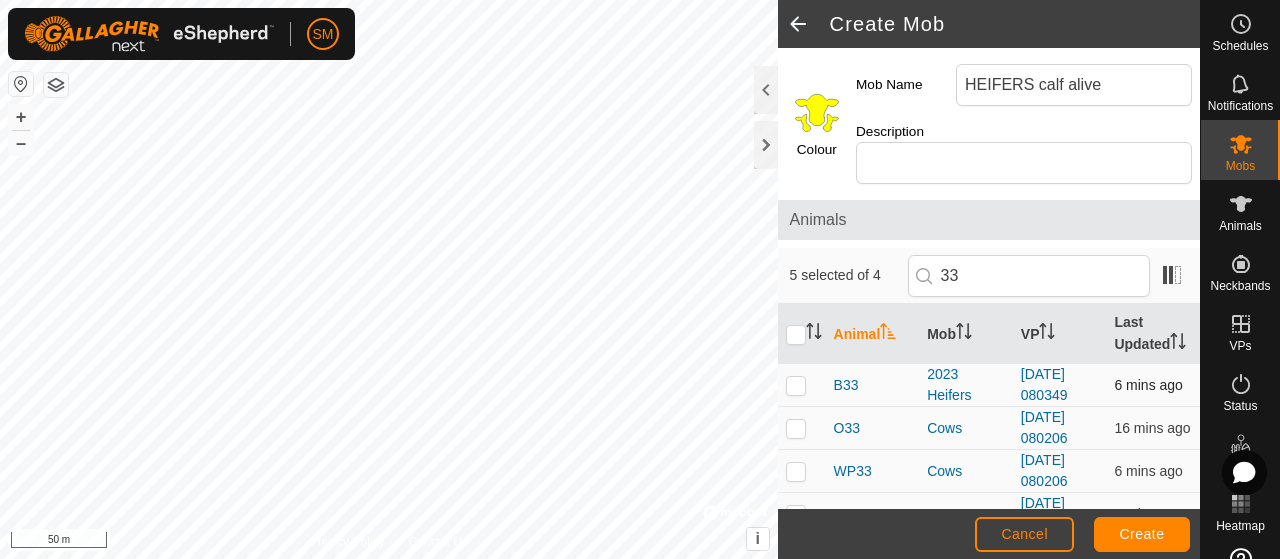 click at bounding box center [796, 385] 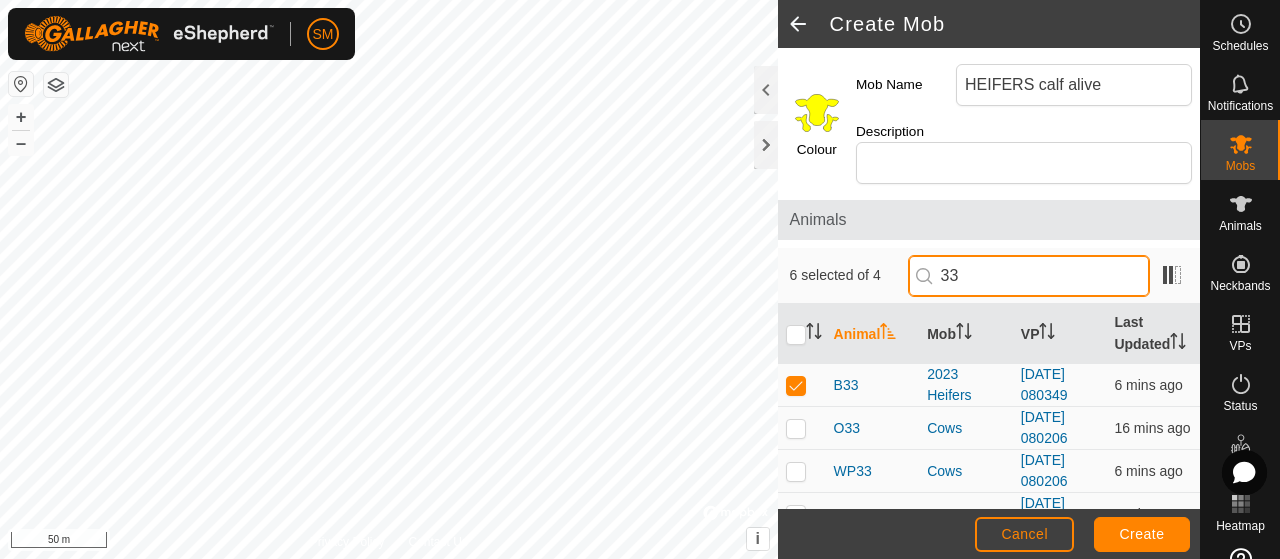 click on "33" at bounding box center (1029, 276) 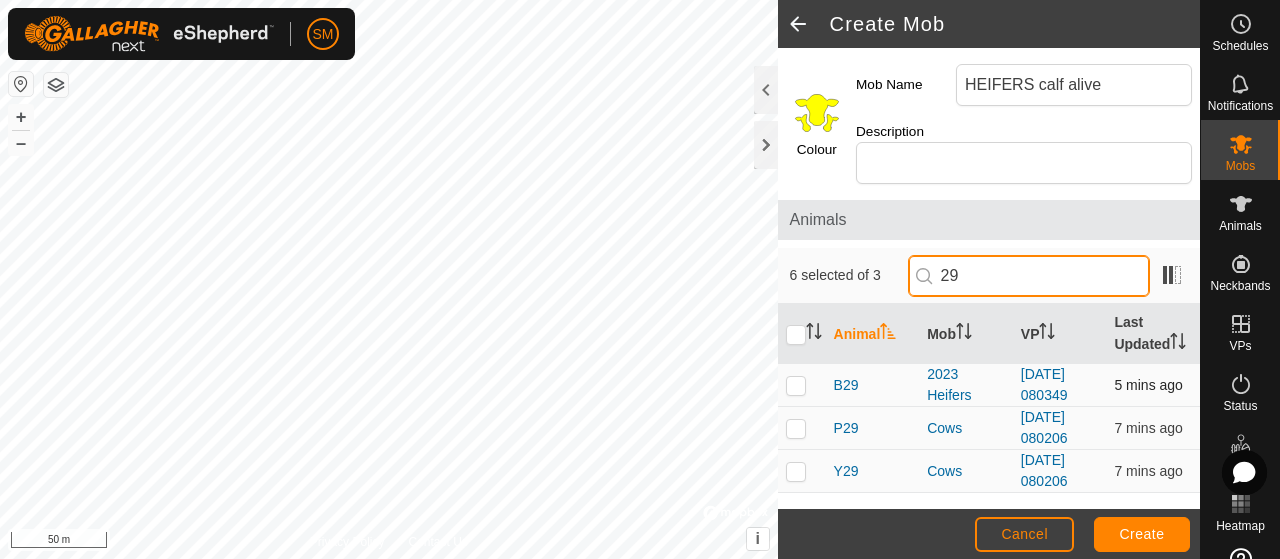 type on "29" 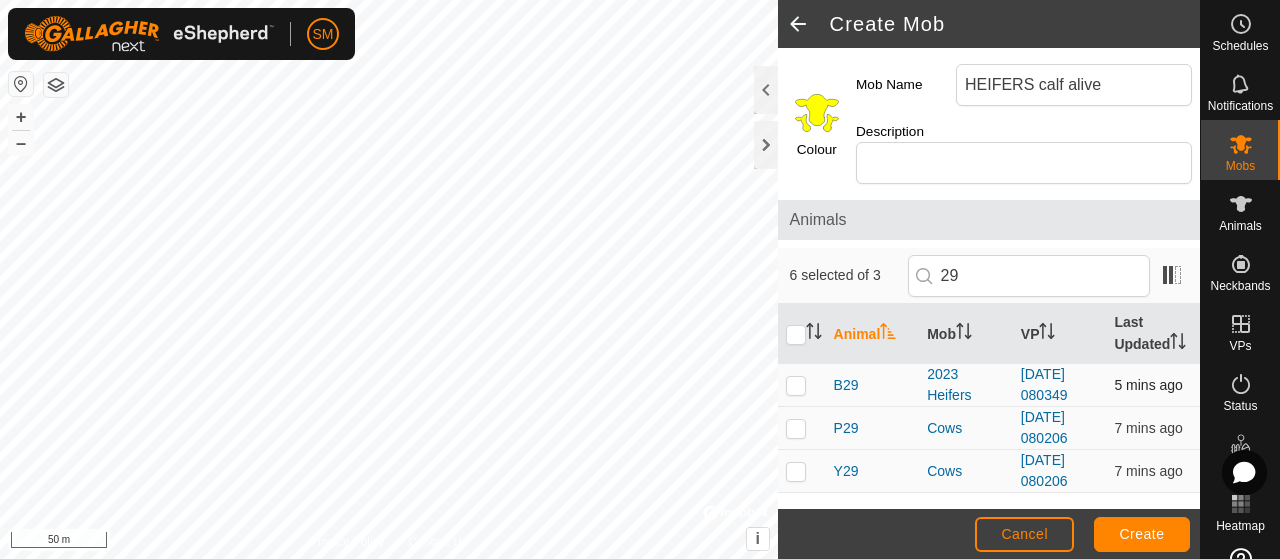 click at bounding box center (802, 385) 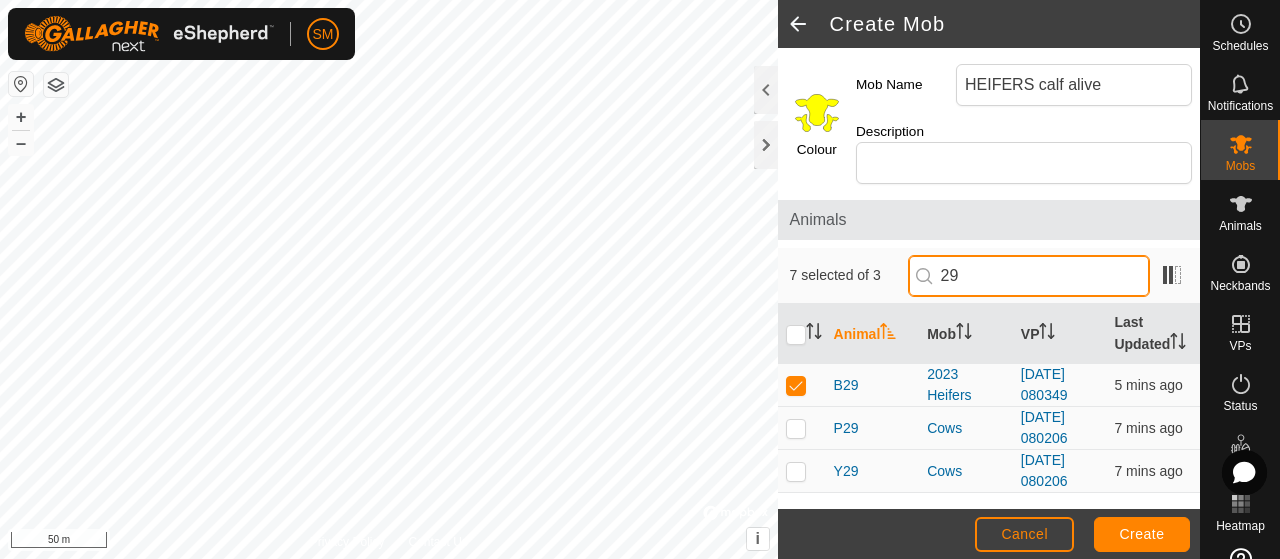 click on "29" at bounding box center [1029, 276] 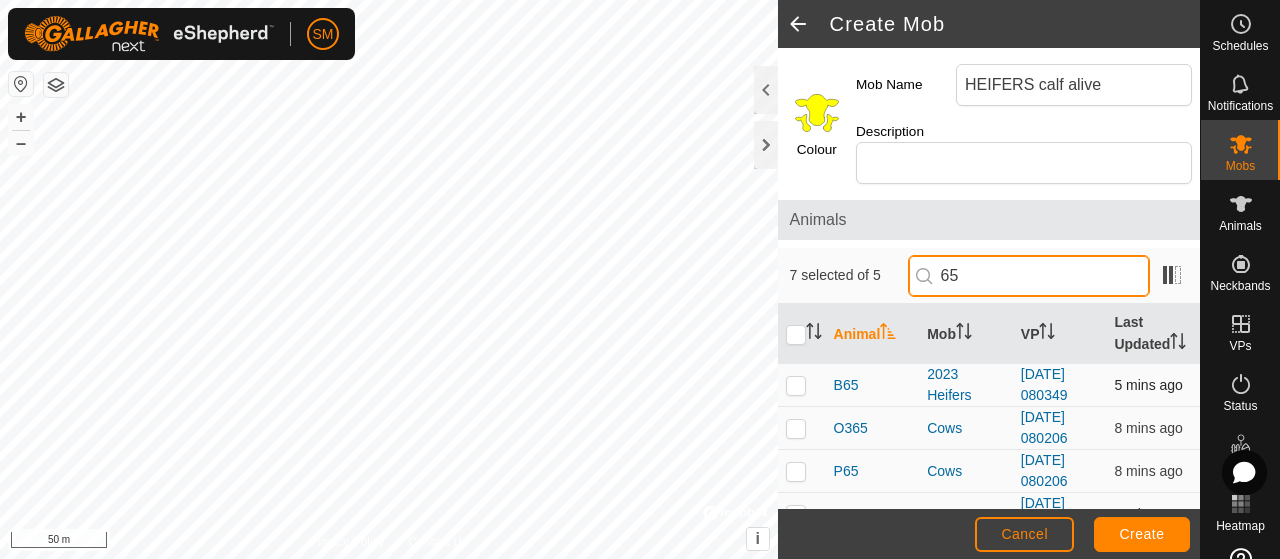 type on "65" 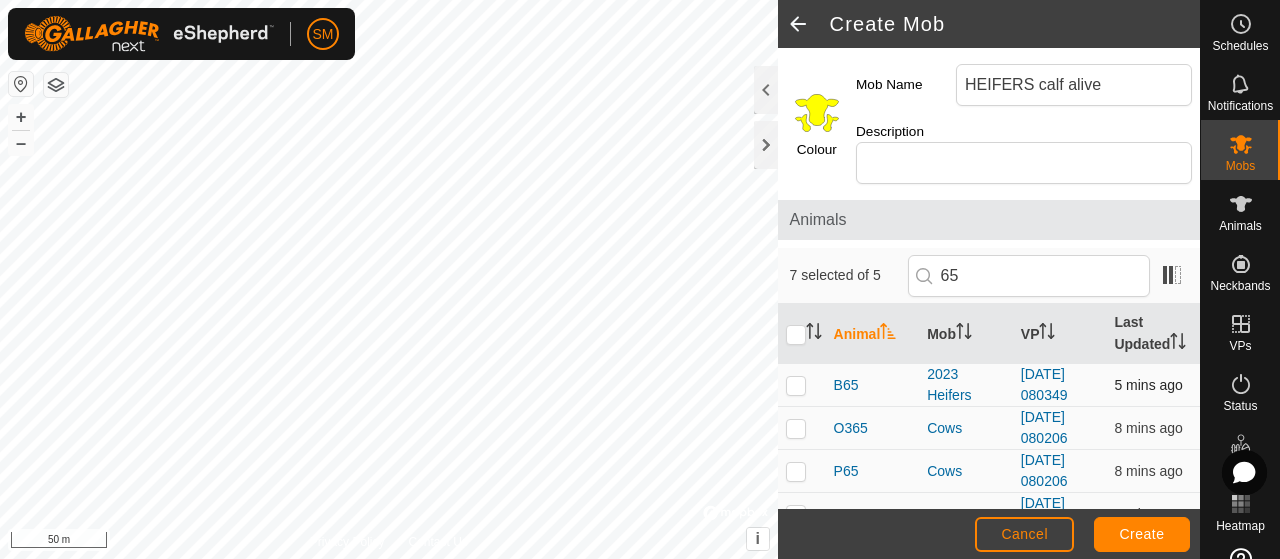 click at bounding box center [796, 385] 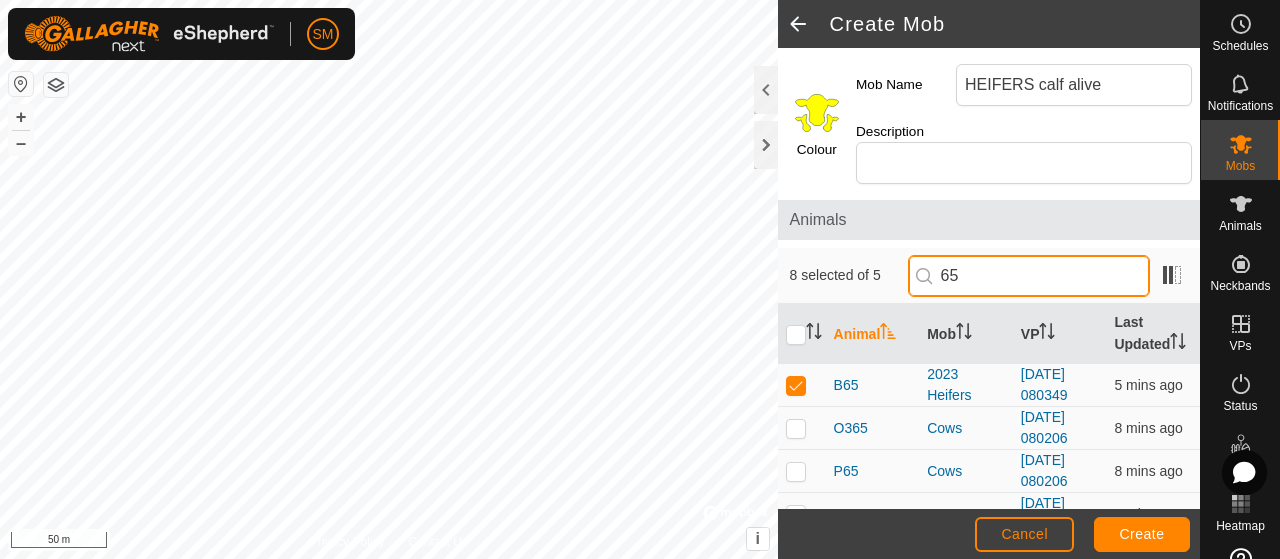 click on "65" at bounding box center [1029, 276] 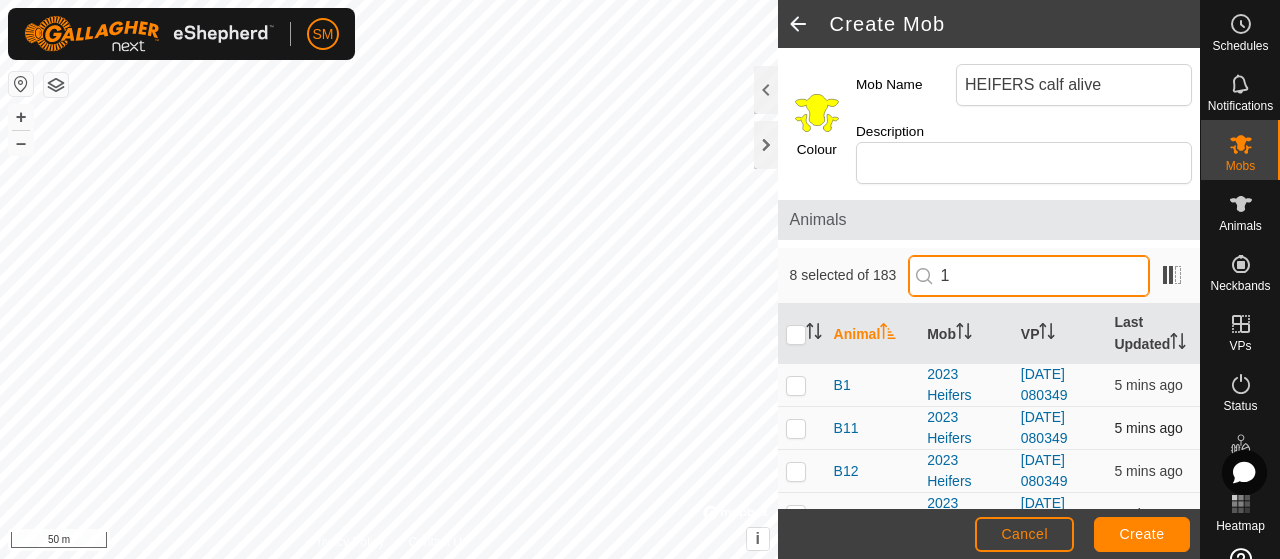 type on "1" 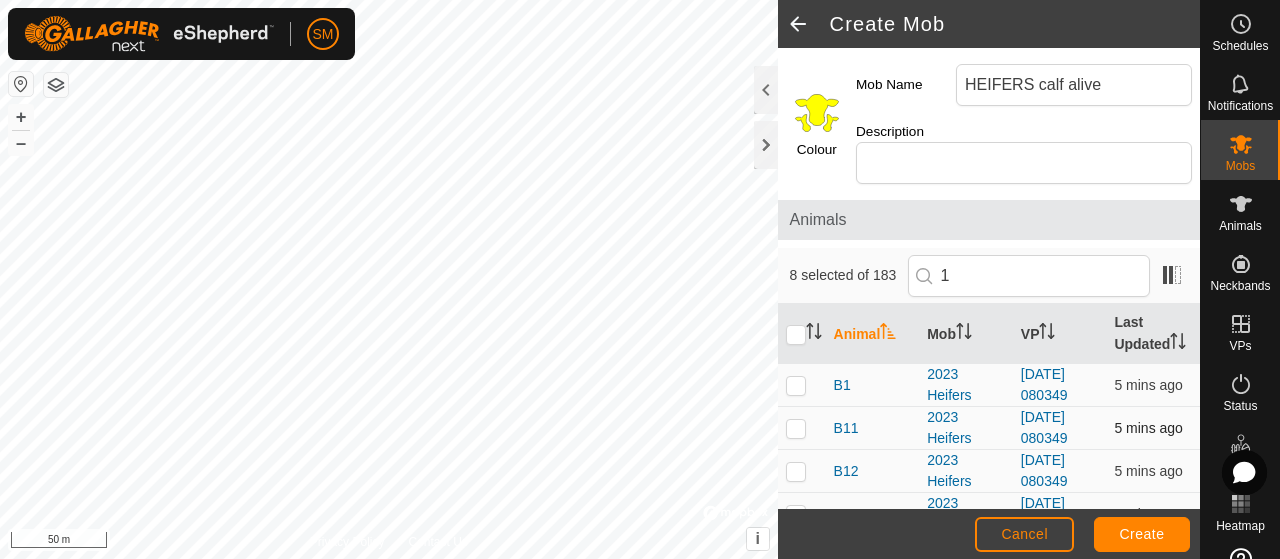 click at bounding box center (802, 385) 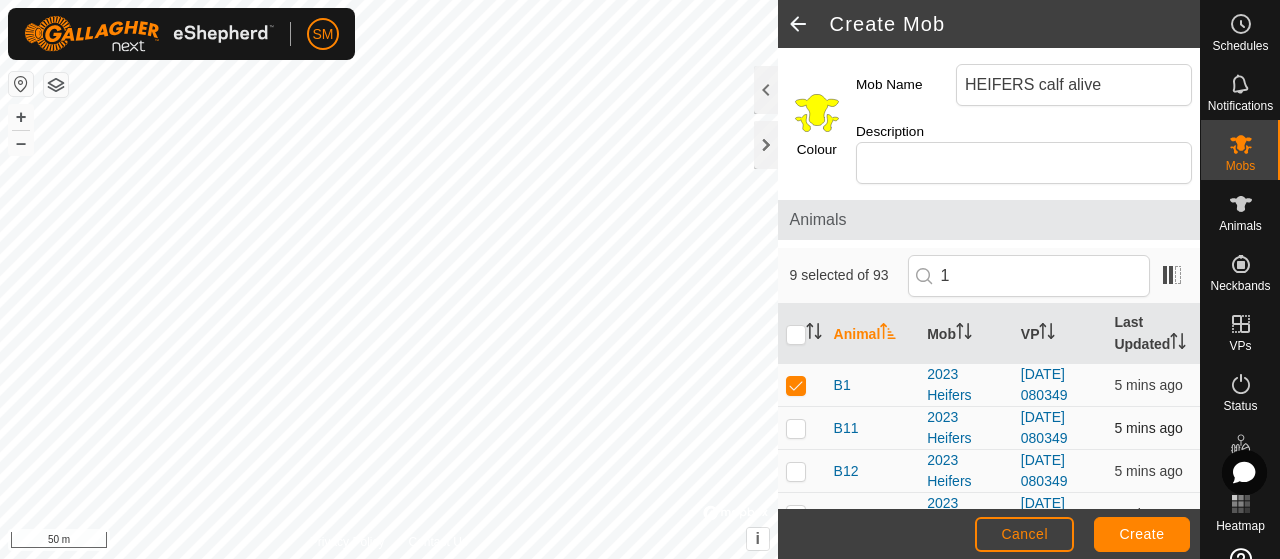 click at bounding box center (796, 428) 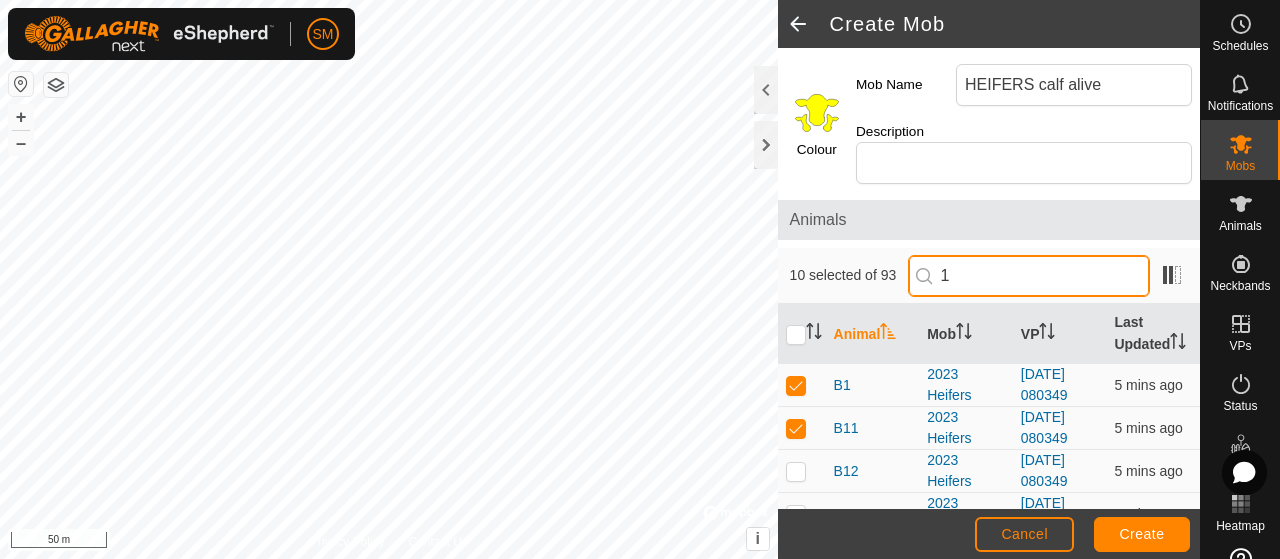 click on "1" at bounding box center [1029, 276] 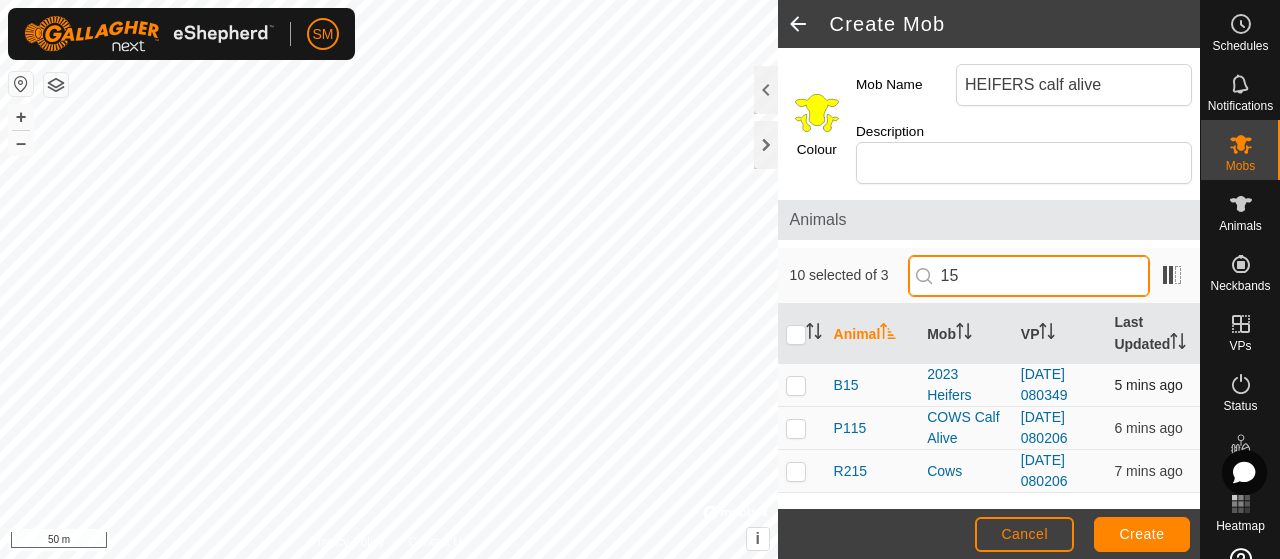 type on "15" 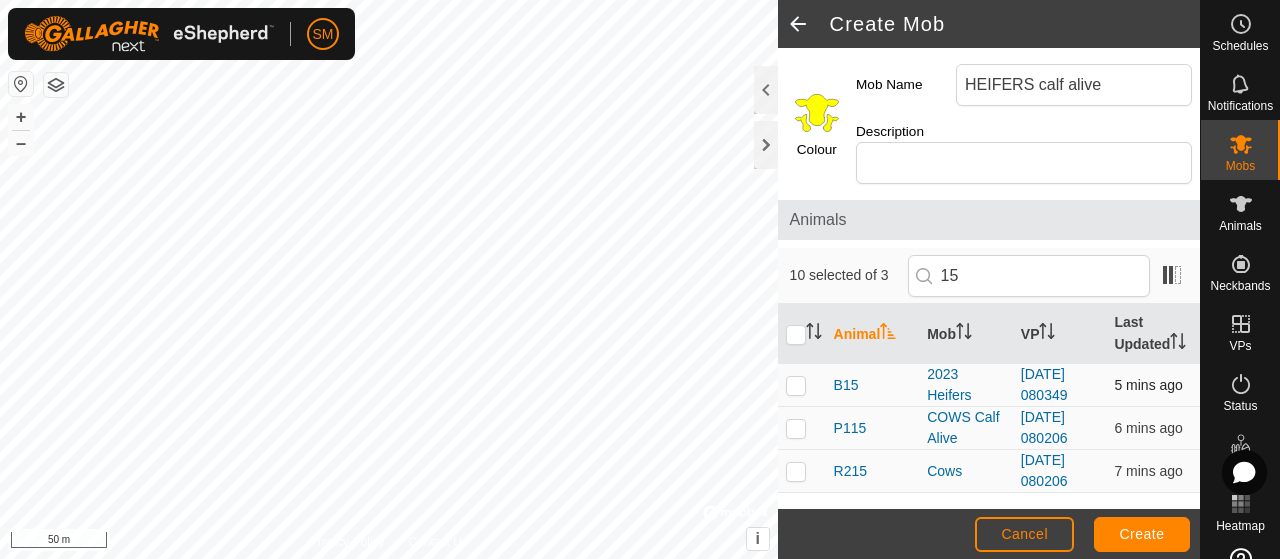 click at bounding box center [796, 385] 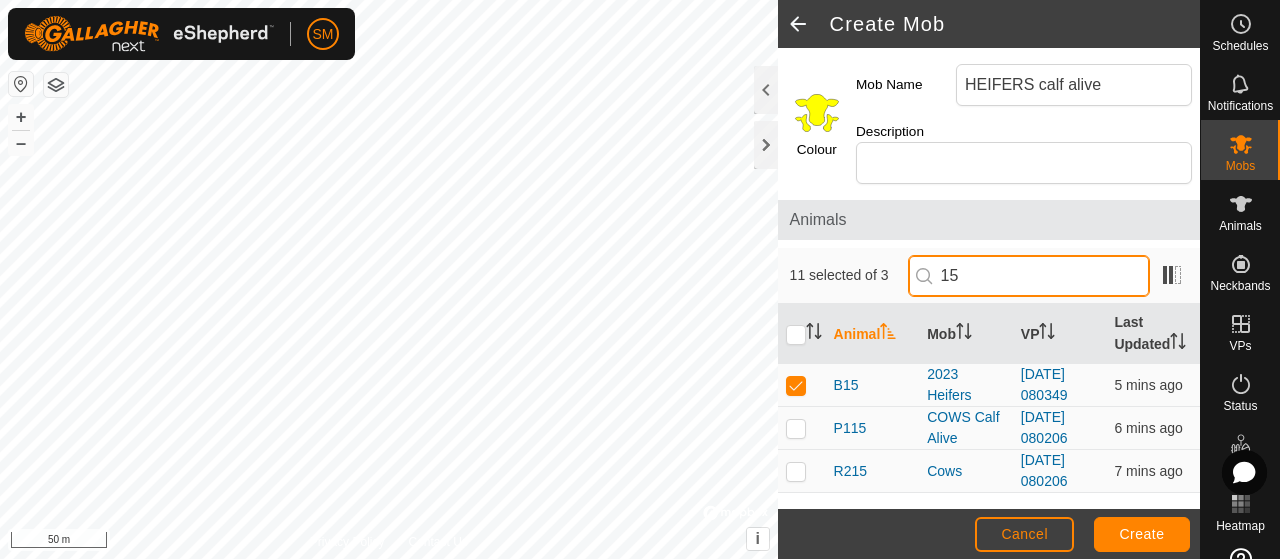 click on "15" at bounding box center [1029, 276] 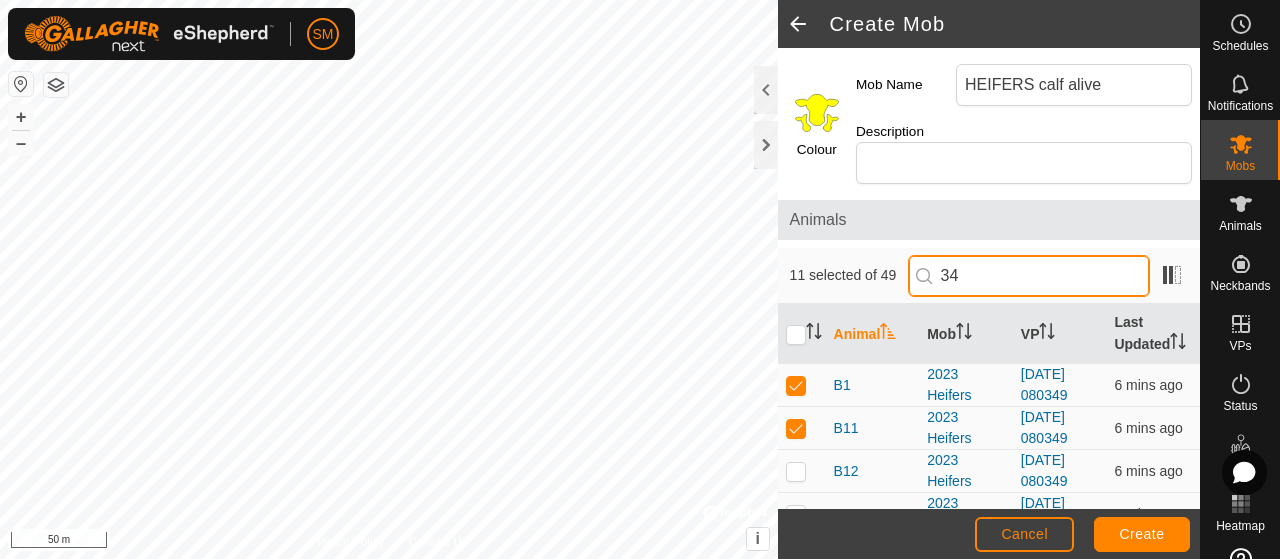click on "34" at bounding box center (1029, 276) 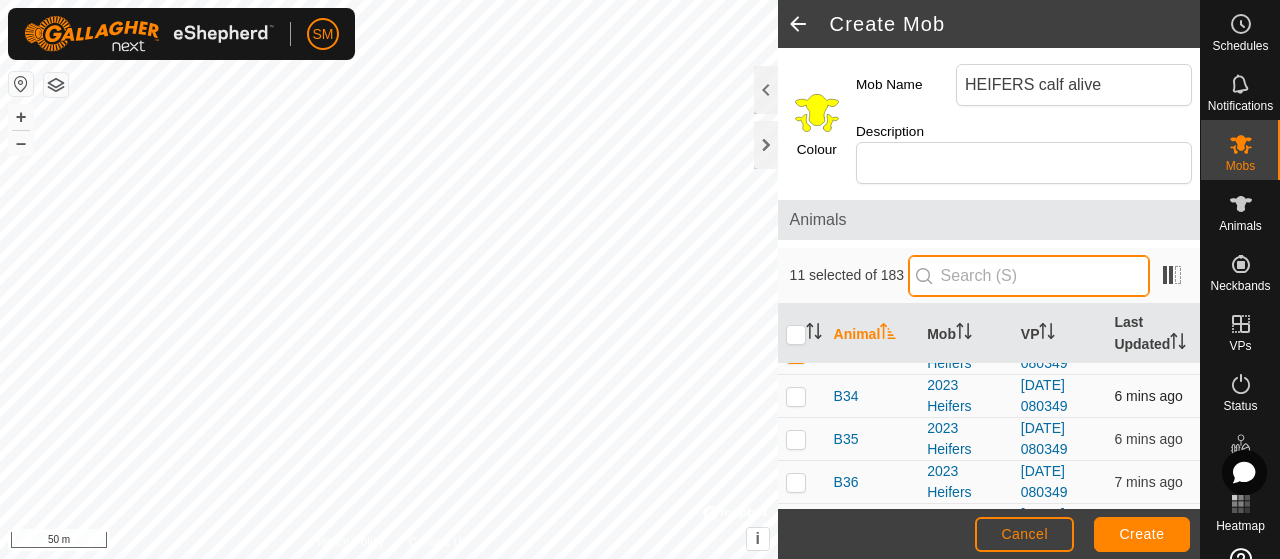 scroll, scrollTop: 634, scrollLeft: 0, axis: vertical 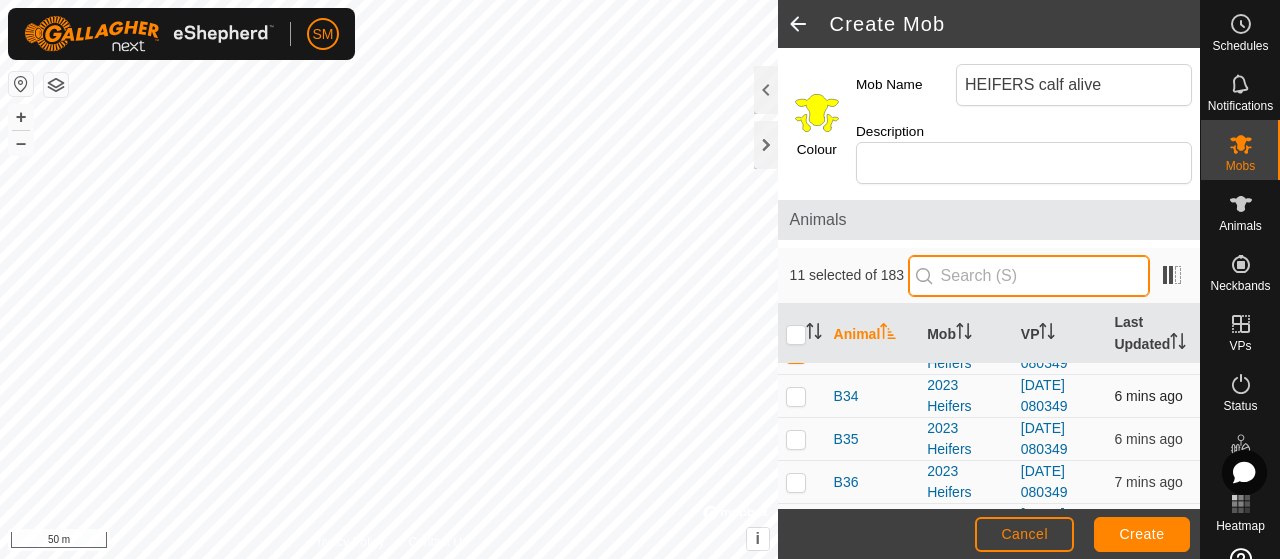 type 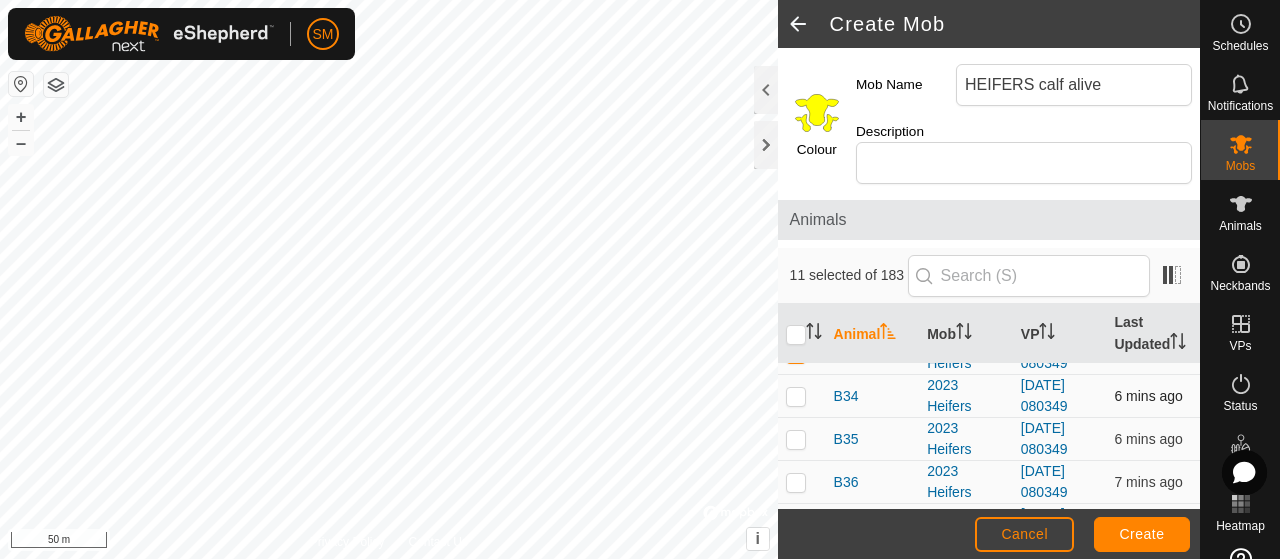 click at bounding box center (796, 396) 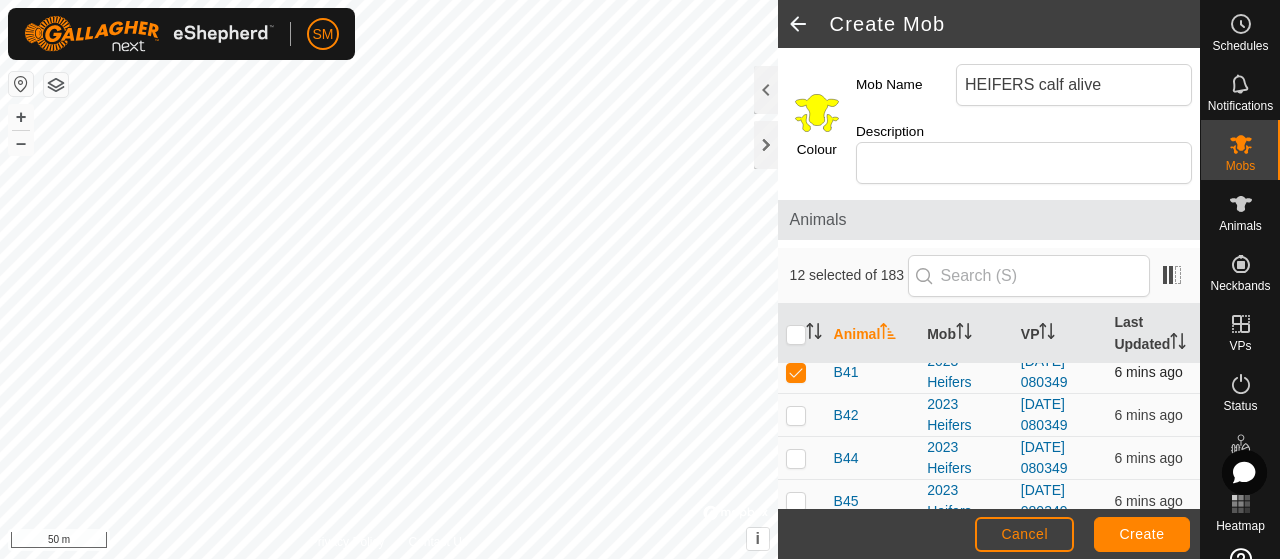 scroll, scrollTop: 833, scrollLeft: 0, axis: vertical 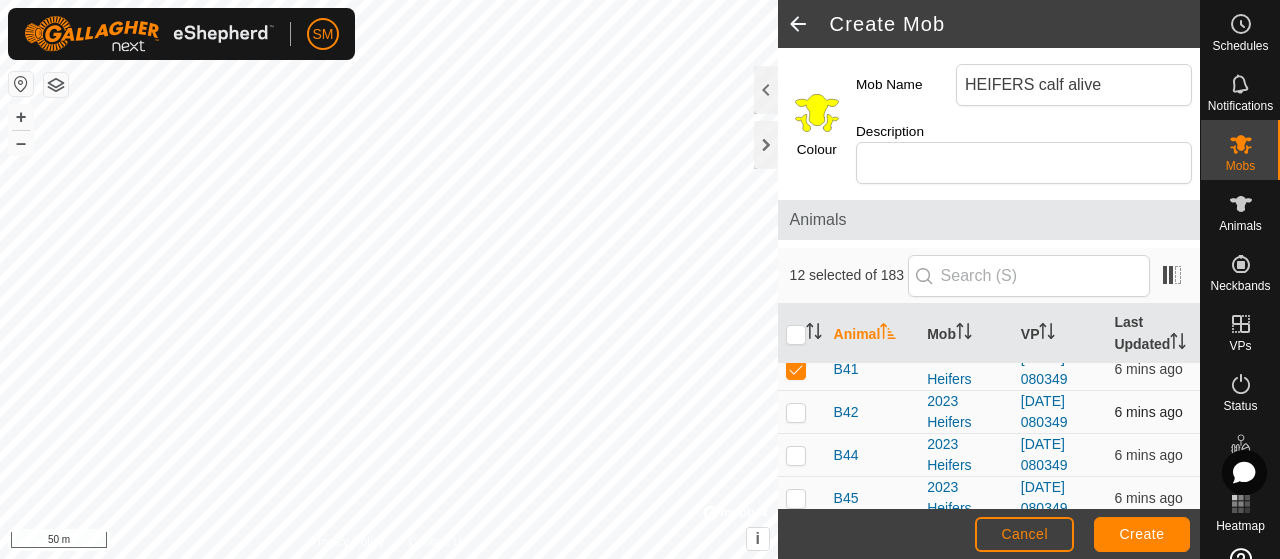 click at bounding box center (796, 412) 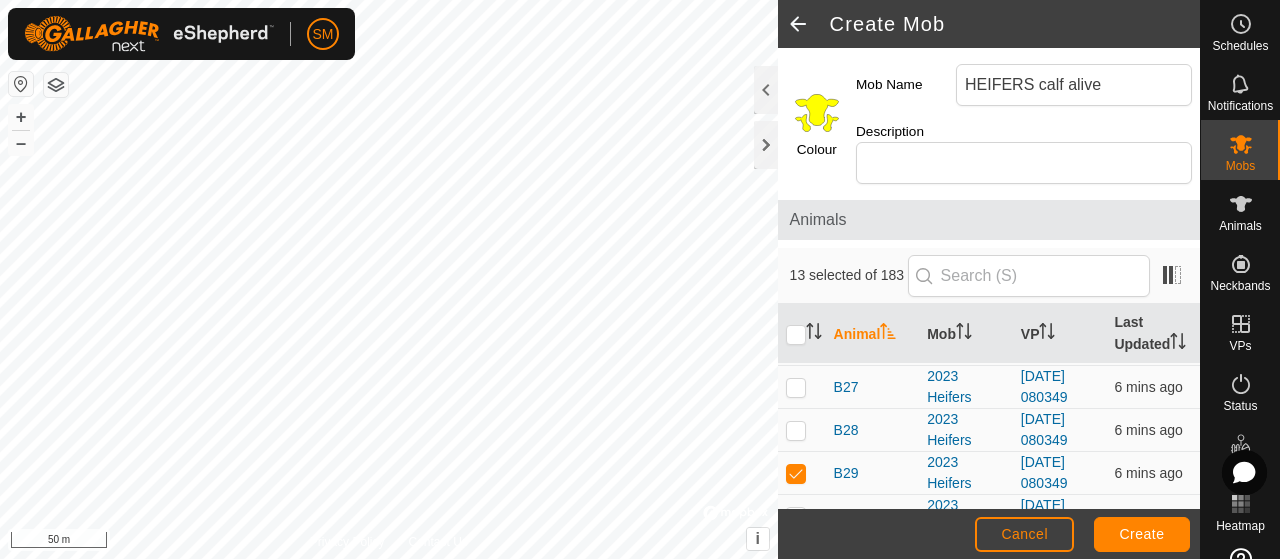 scroll, scrollTop: 328, scrollLeft: 0, axis: vertical 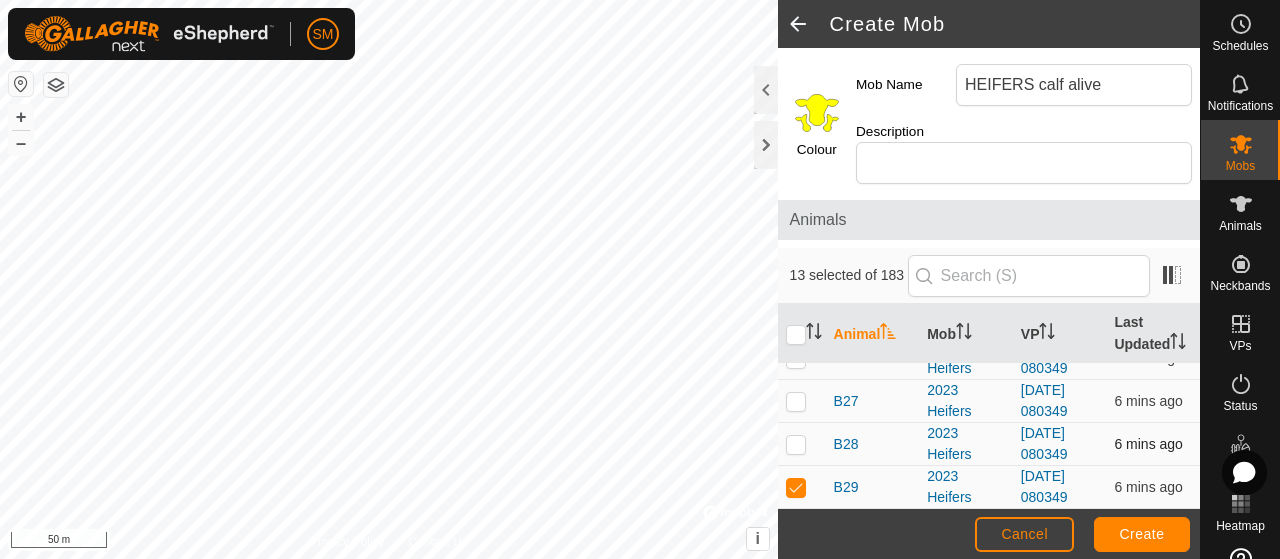 click at bounding box center (802, 444) 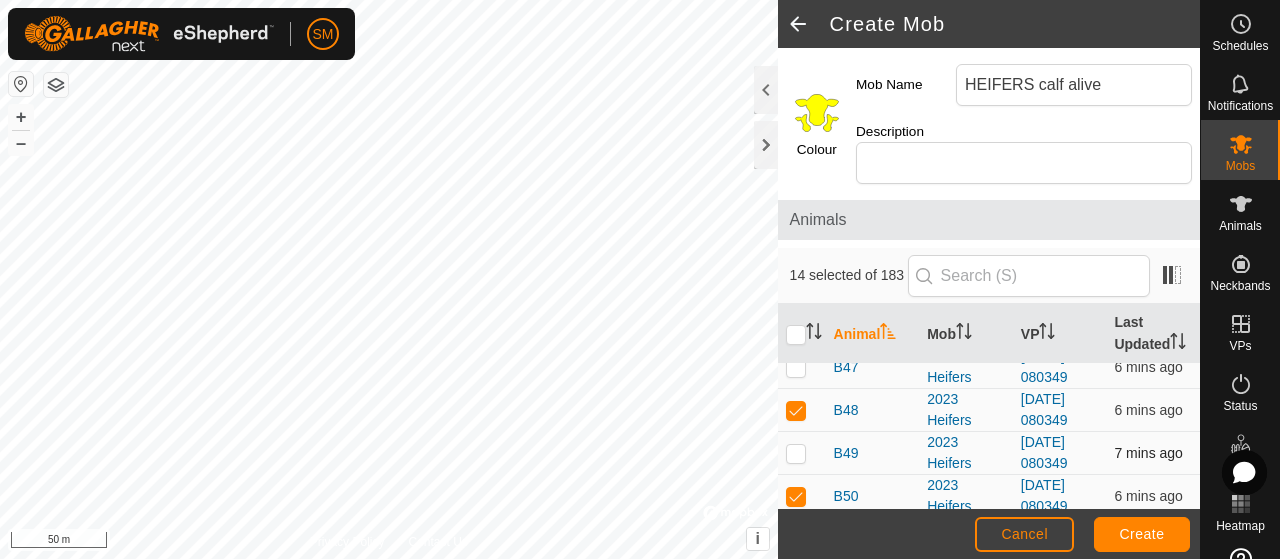 scroll, scrollTop: 1012, scrollLeft: 0, axis: vertical 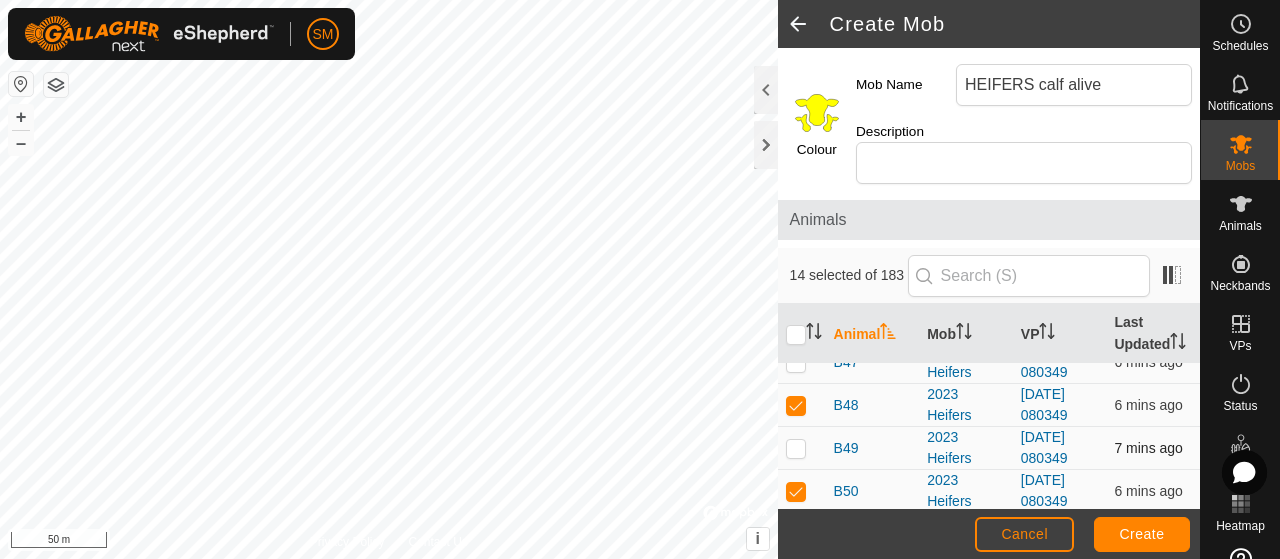 click at bounding box center [796, 448] 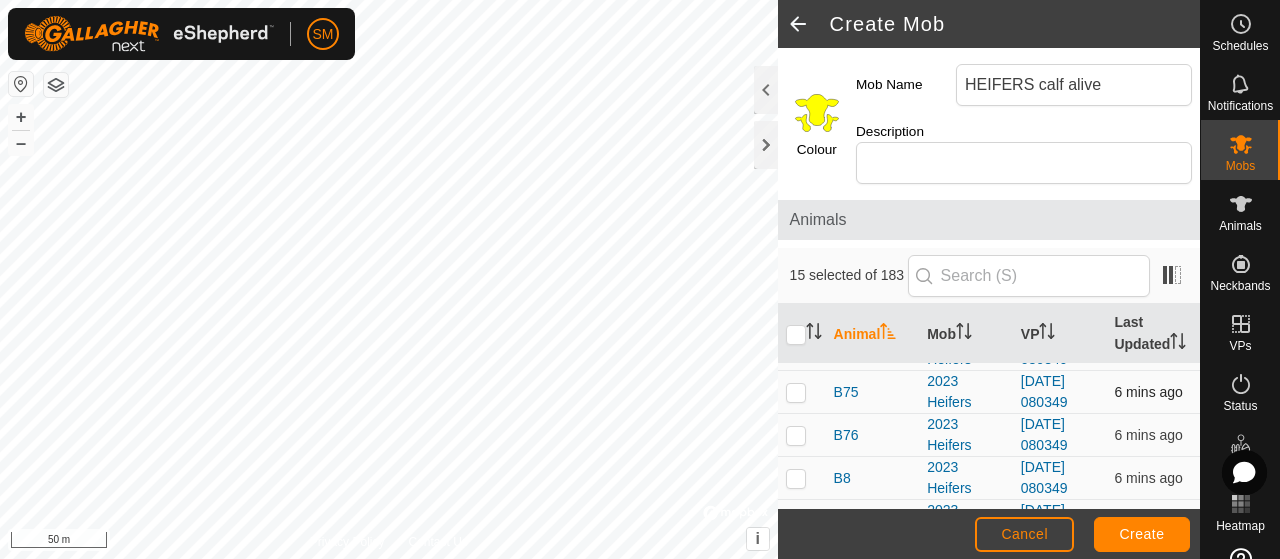 scroll, scrollTop: 1765, scrollLeft: 0, axis: vertical 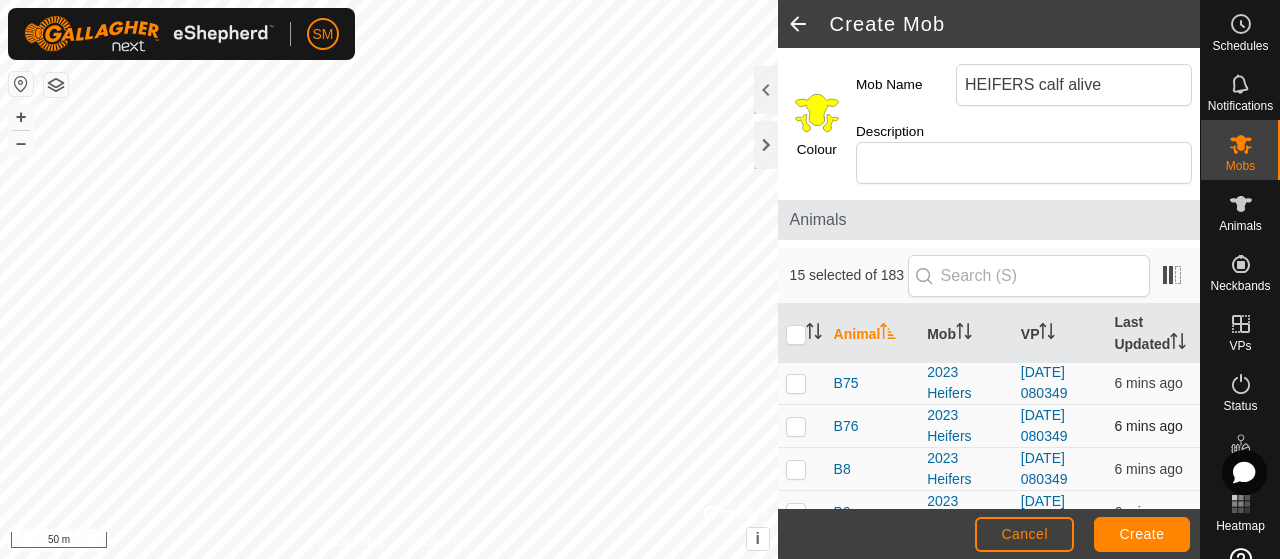 click at bounding box center [796, 426] 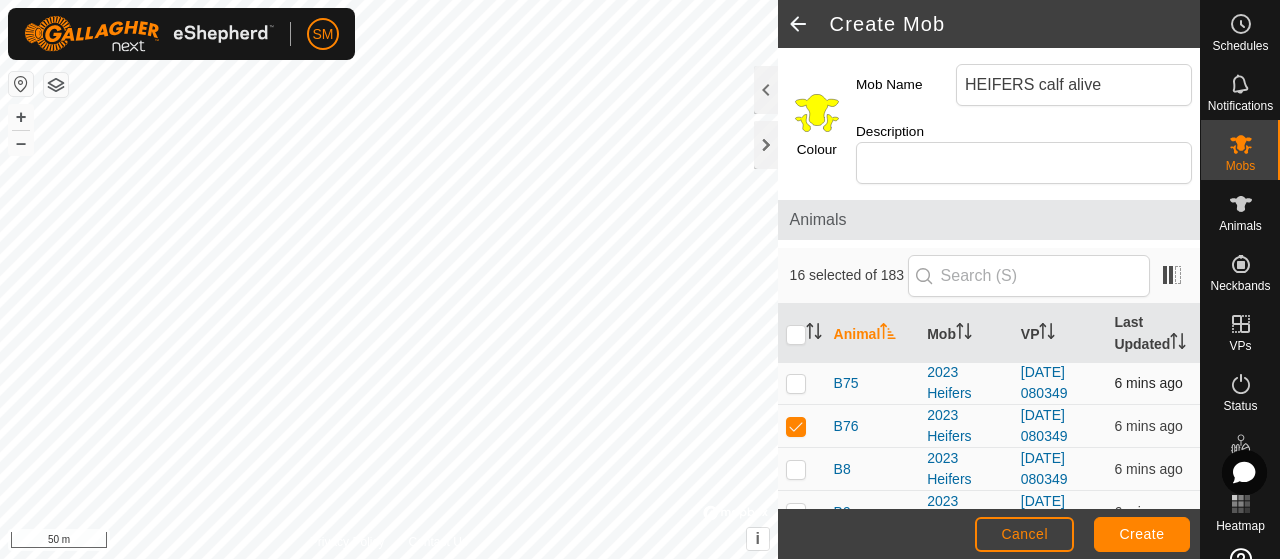 click at bounding box center [796, 383] 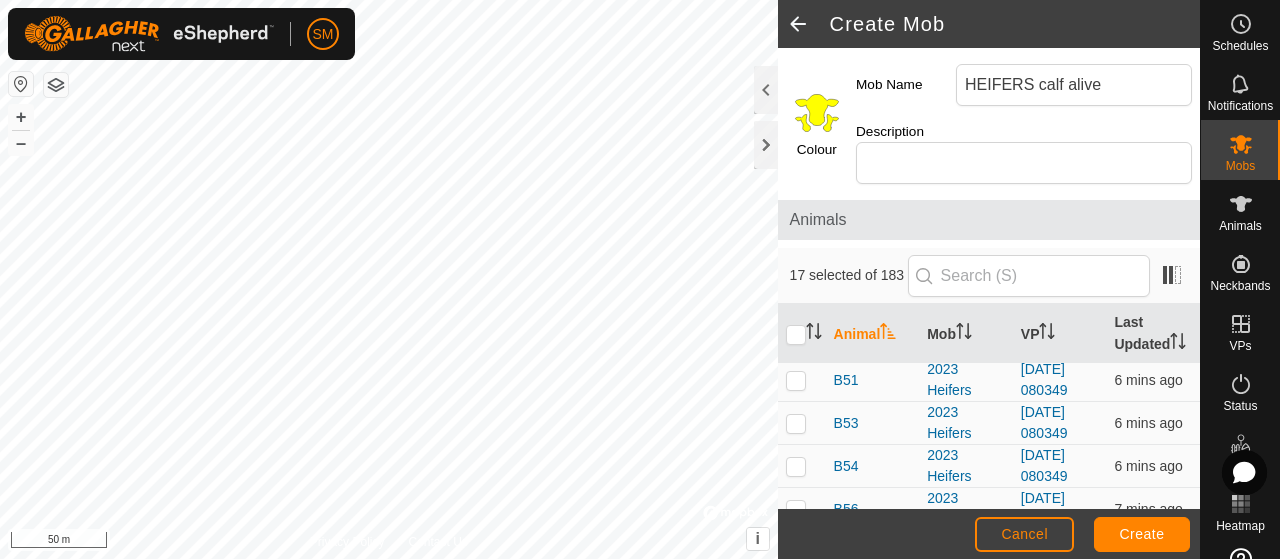 scroll, scrollTop: 1151, scrollLeft: 0, axis: vertical 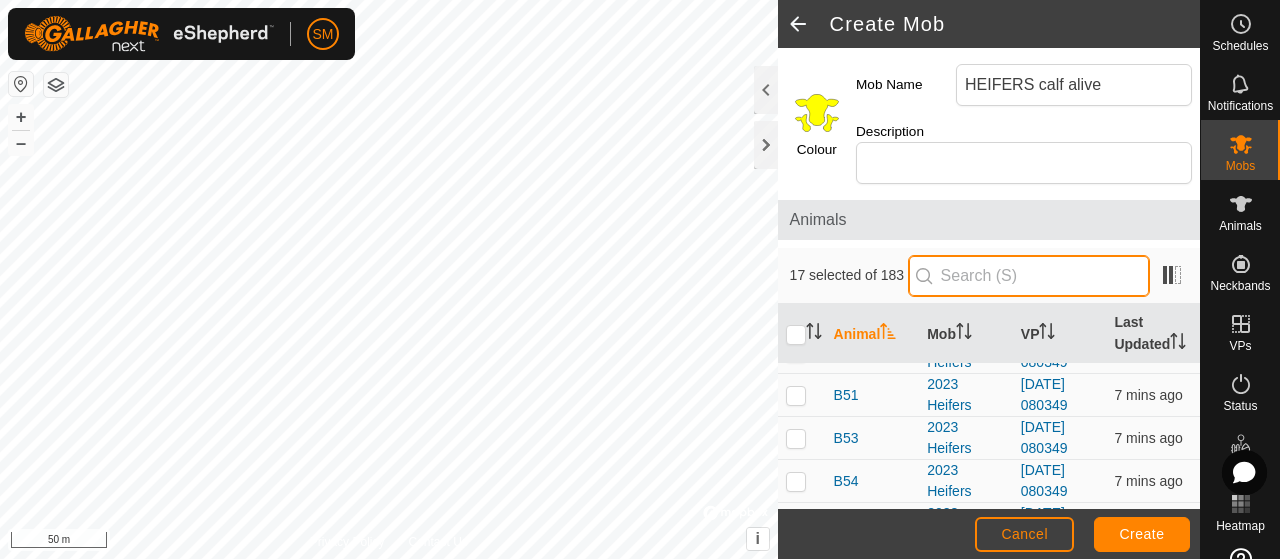 click at bounding box center (1029, 276) 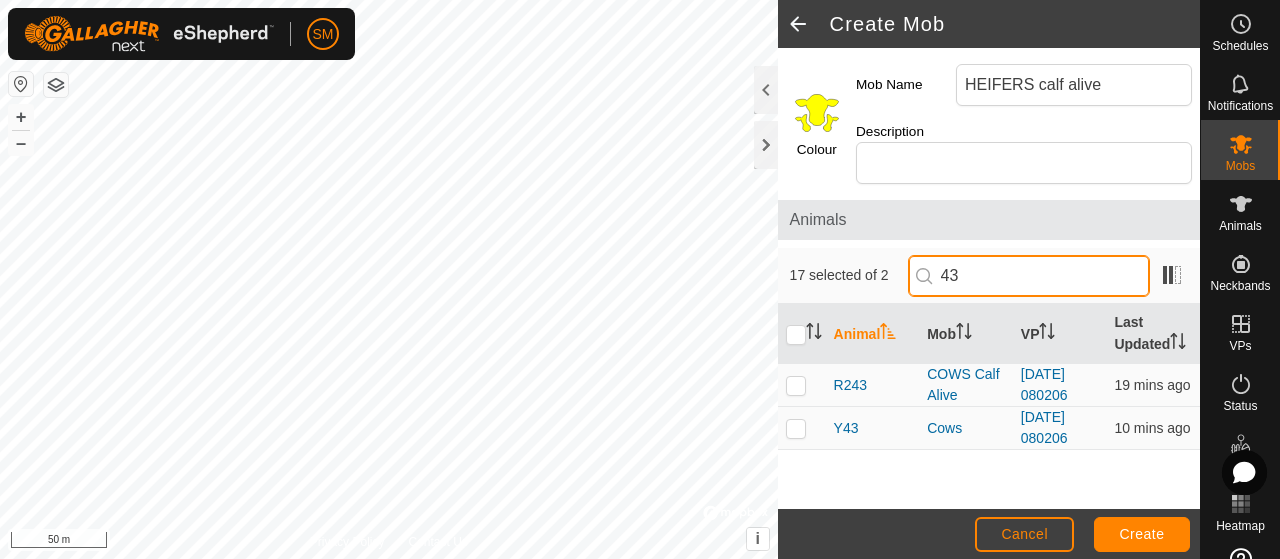 scroll, scrollTop: 0, scrollLeft: 0, axis: both 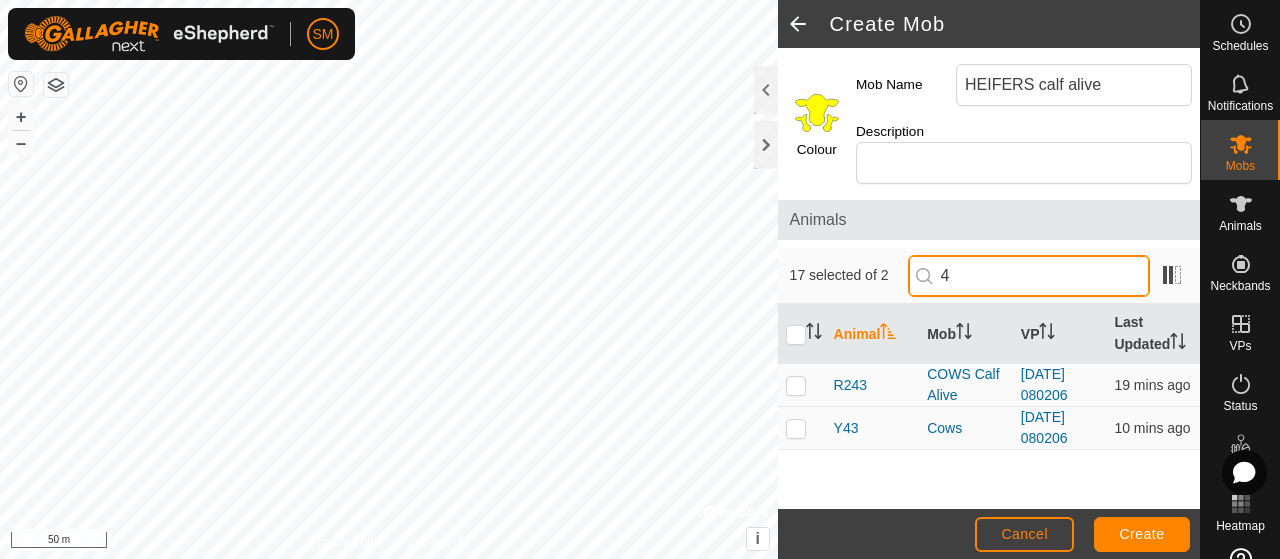type 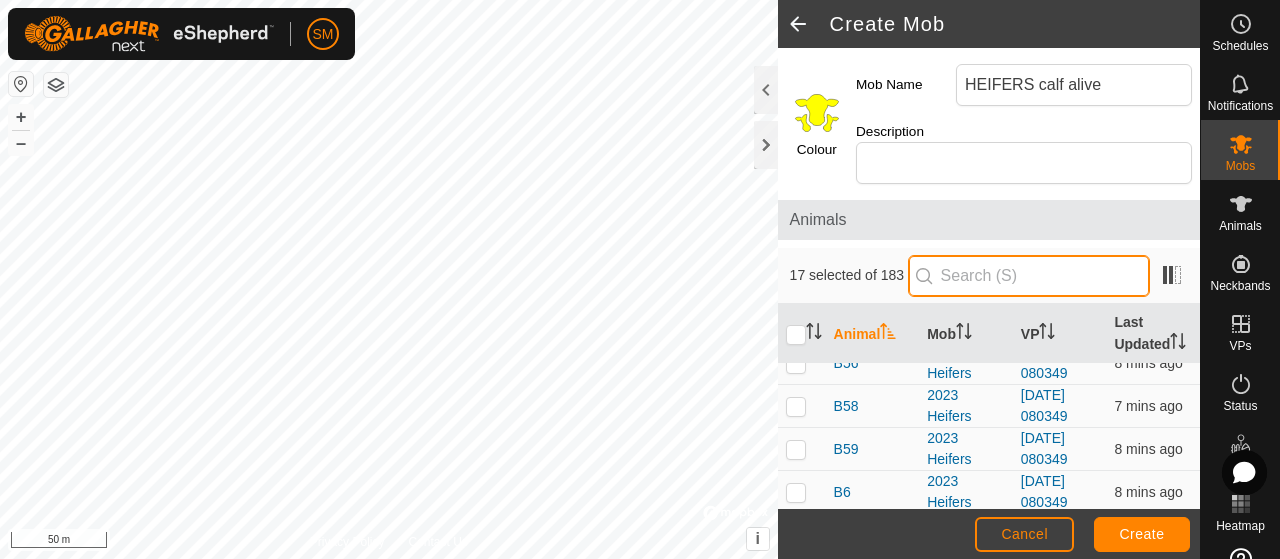 scroll, scrollTop: 1313, scrollLeft: 0, axis: vertical 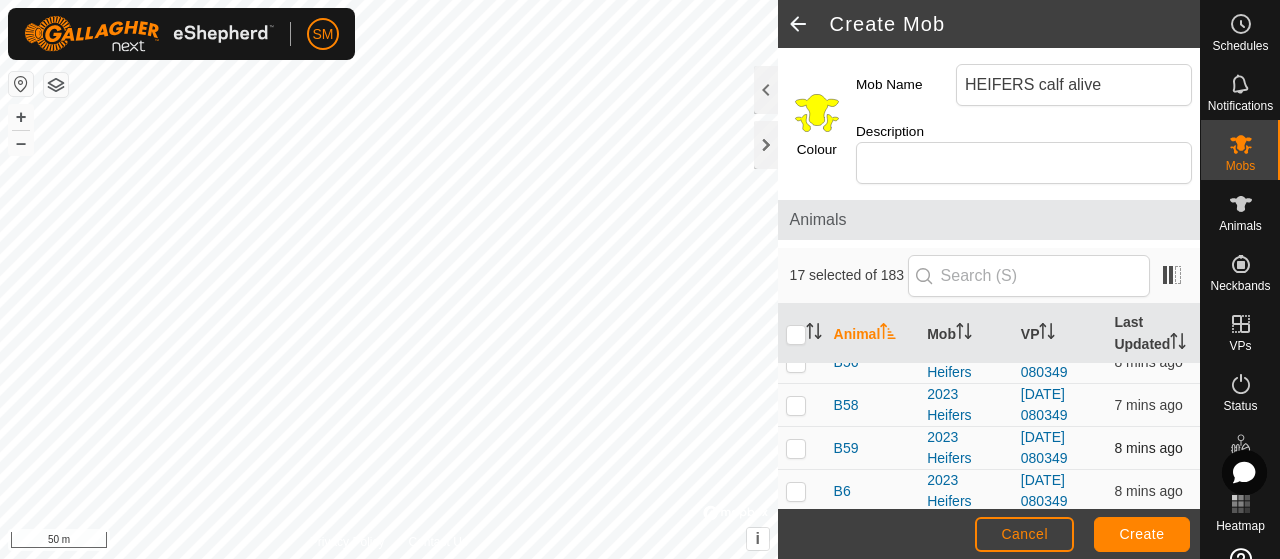 click at bounding box center (796, 448) 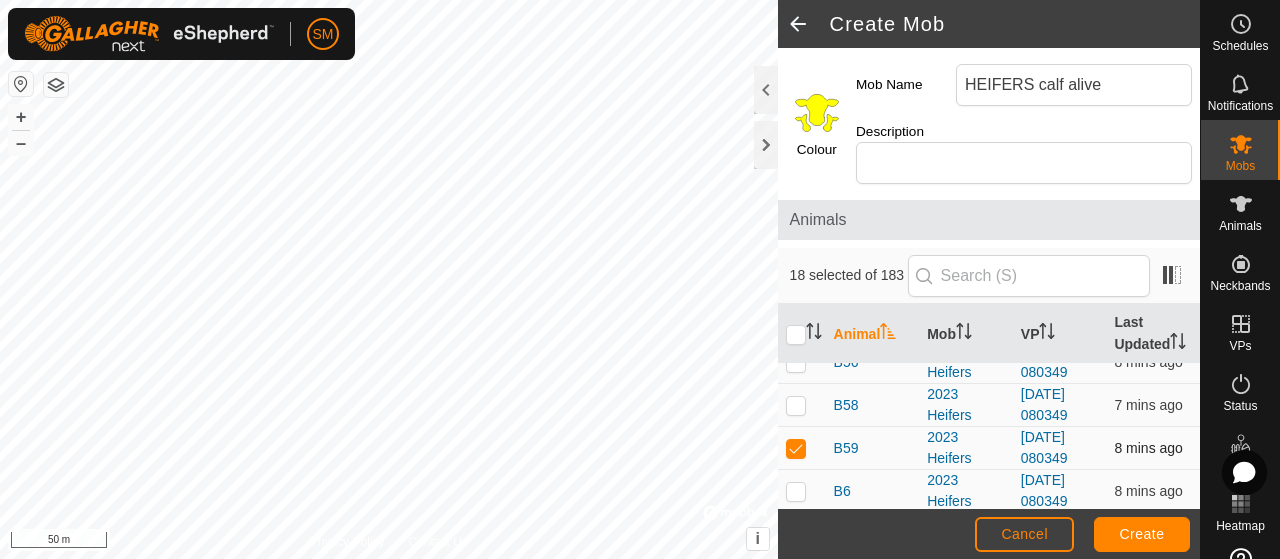 checkbox on "true" 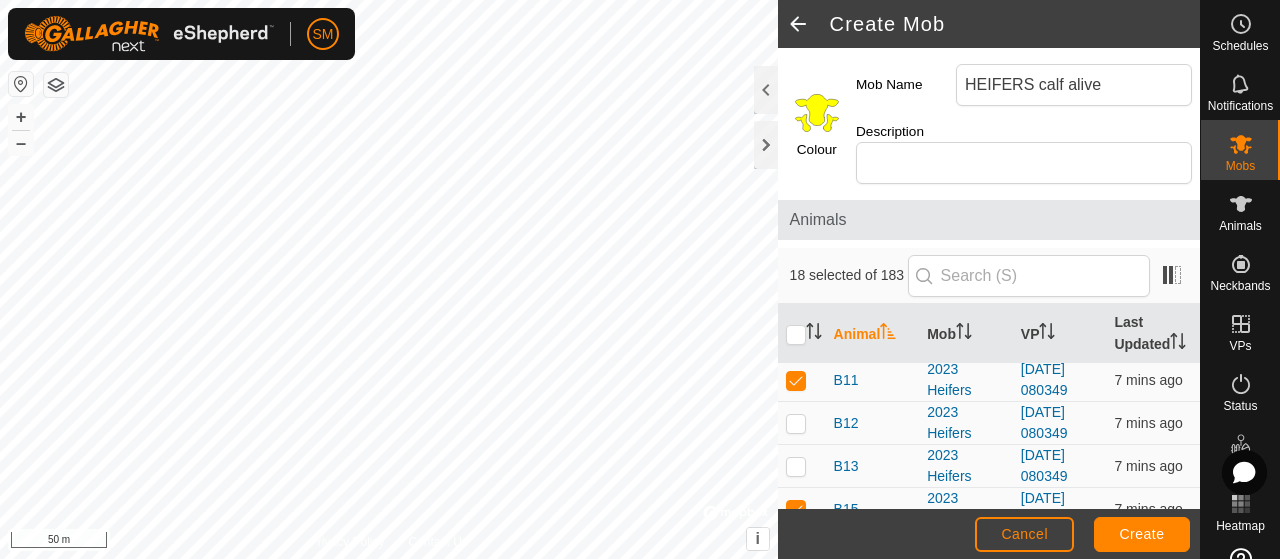 scroll, scrollTop: 43, scrollLeft: 0, axis: vertical 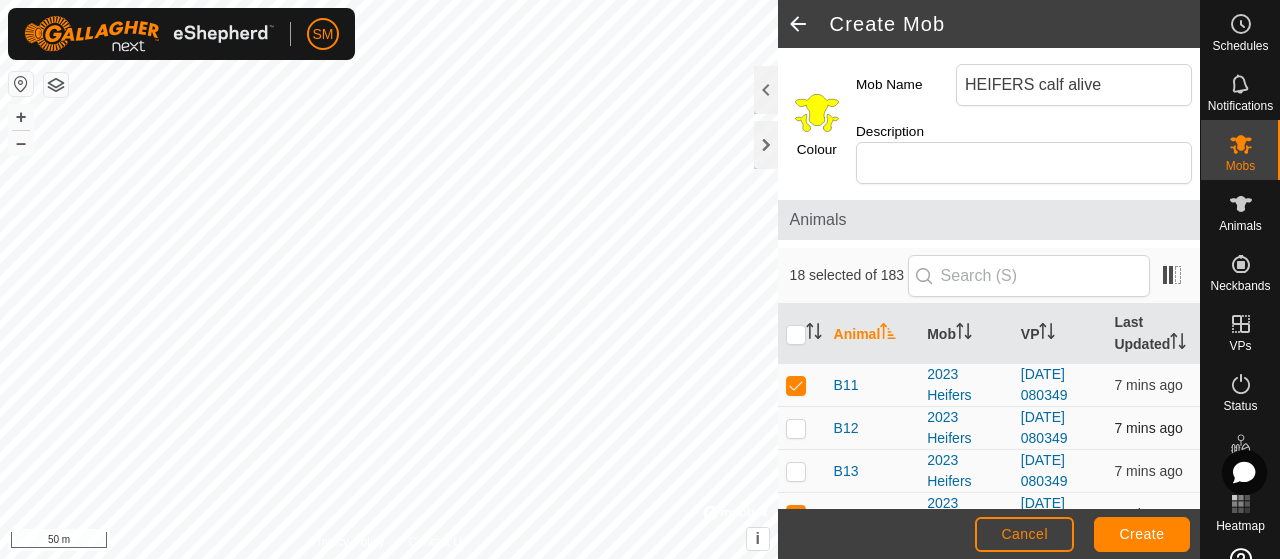 click at bounding box center [796, 428] 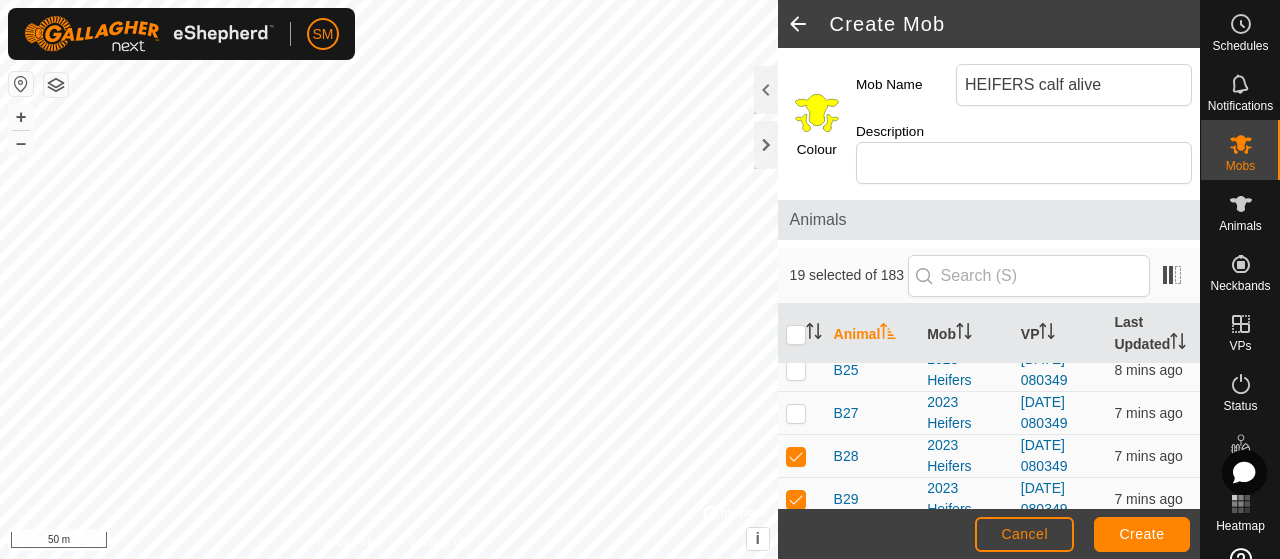 scroll, scrollTop: 308, scrollLeft: 0, axis: vertical 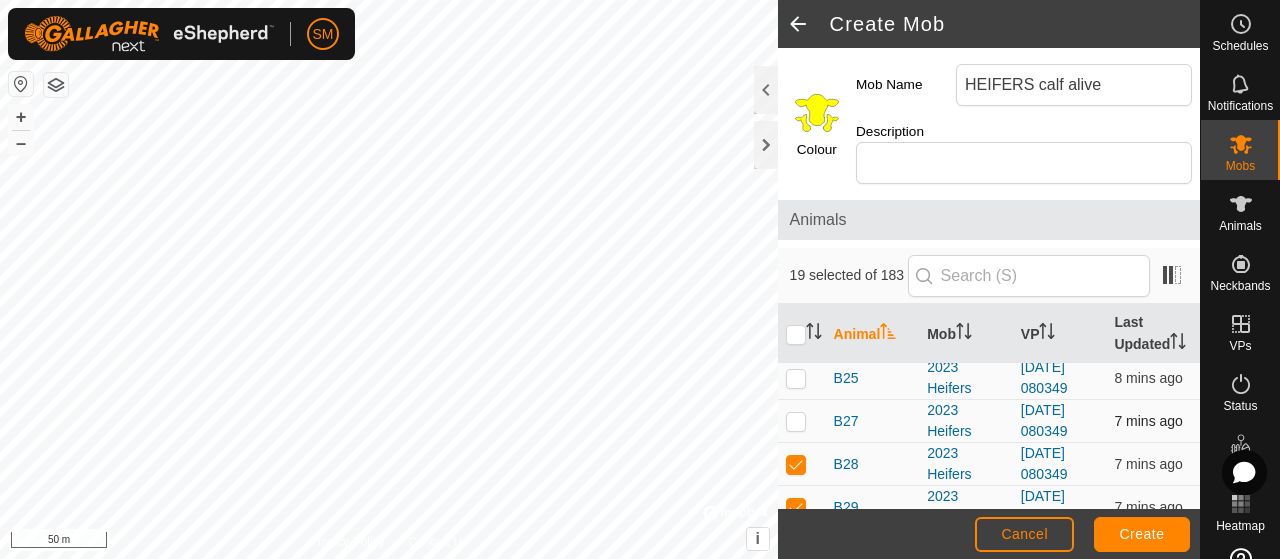 click at bounding box center (796, 421) 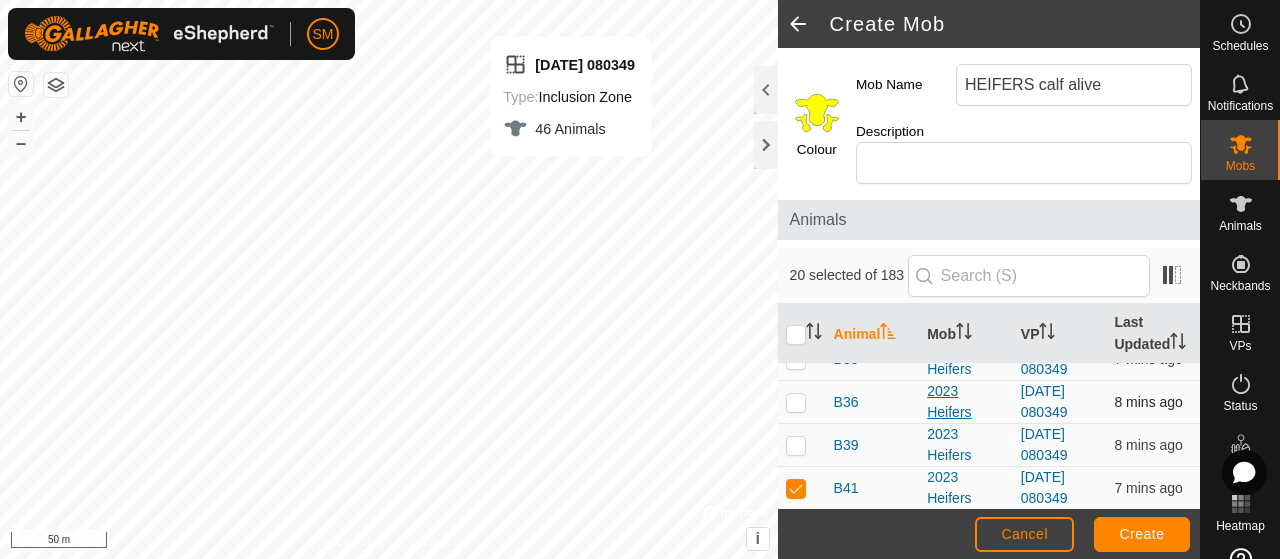 scroll, scrollTop: 718, scrollLeft: 0, axis: vertical 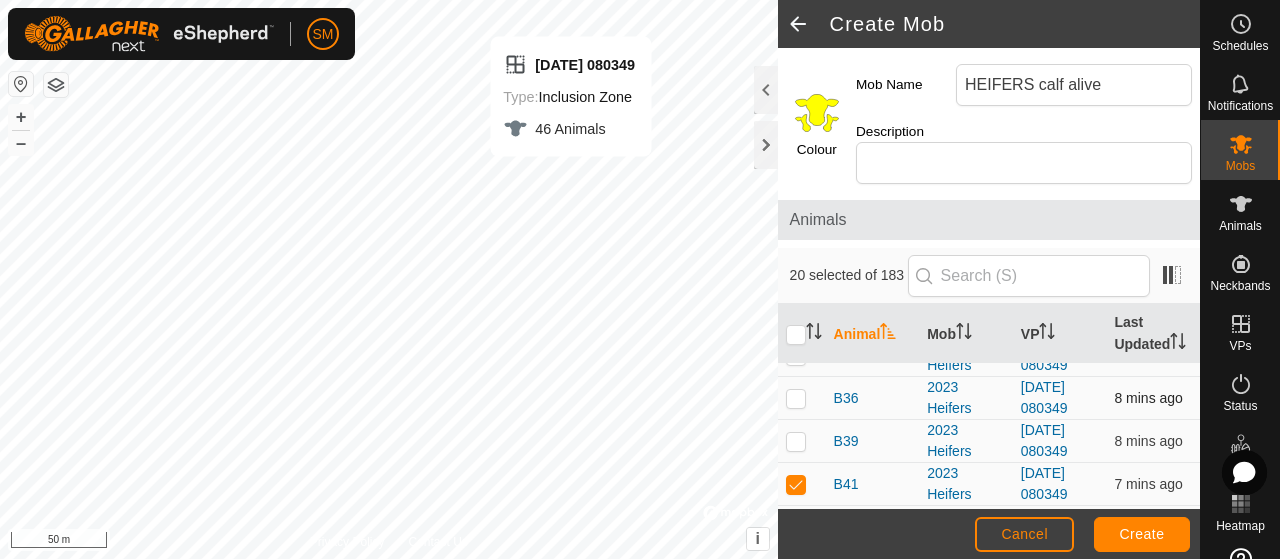 click at bounding box center (796, 398) 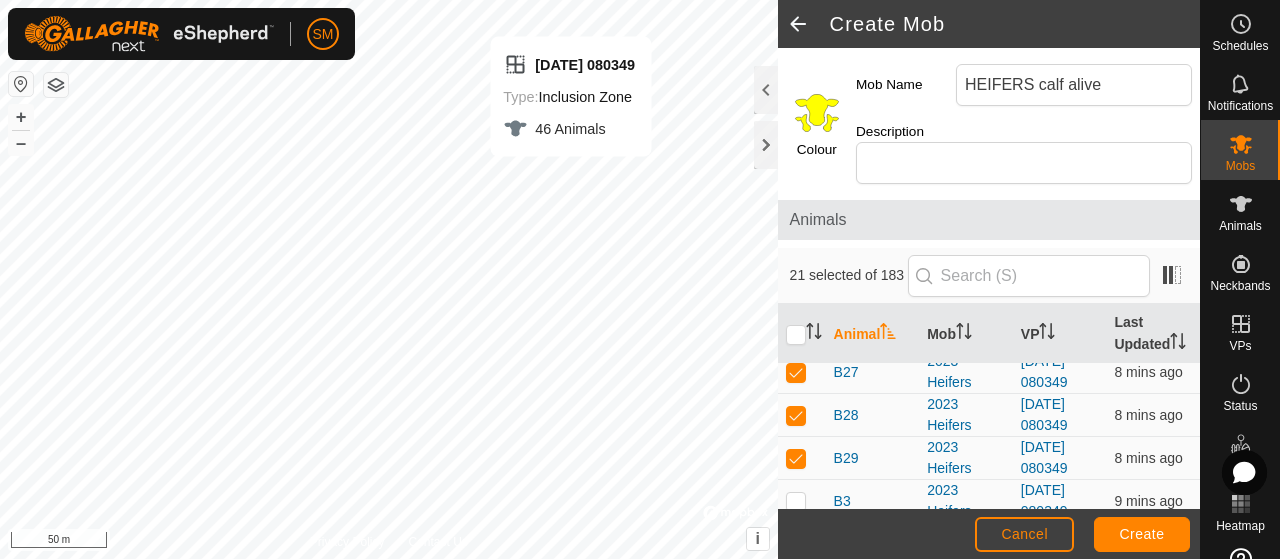scroll, scrollTop: 337, scrollLeft: 0, axis: vertical 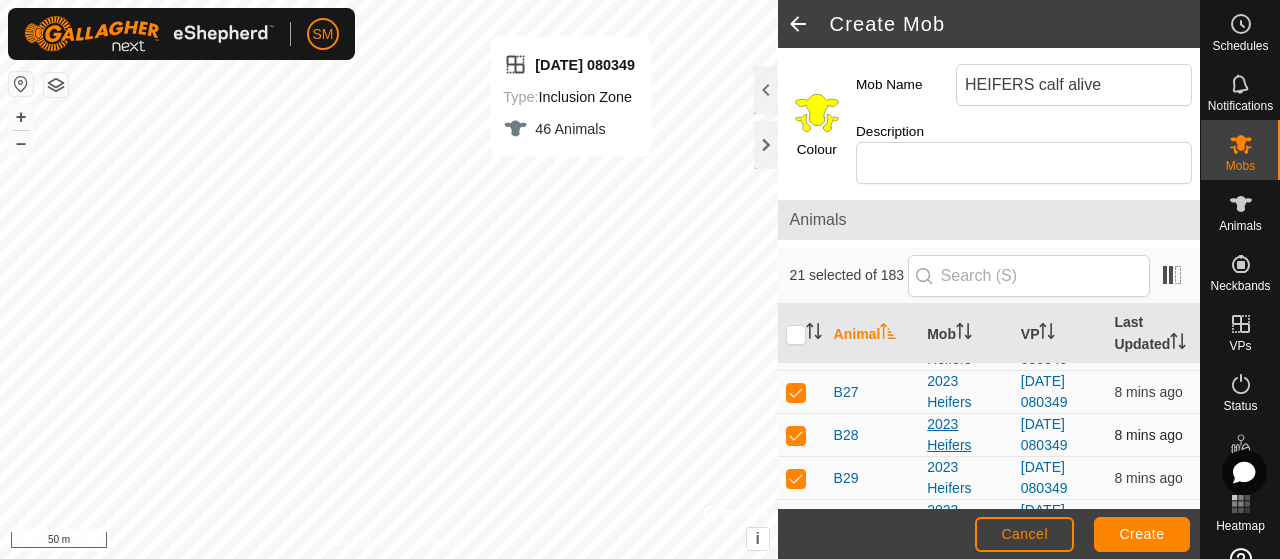 click on "2023 Heifers" at bounding box center [966, 435] 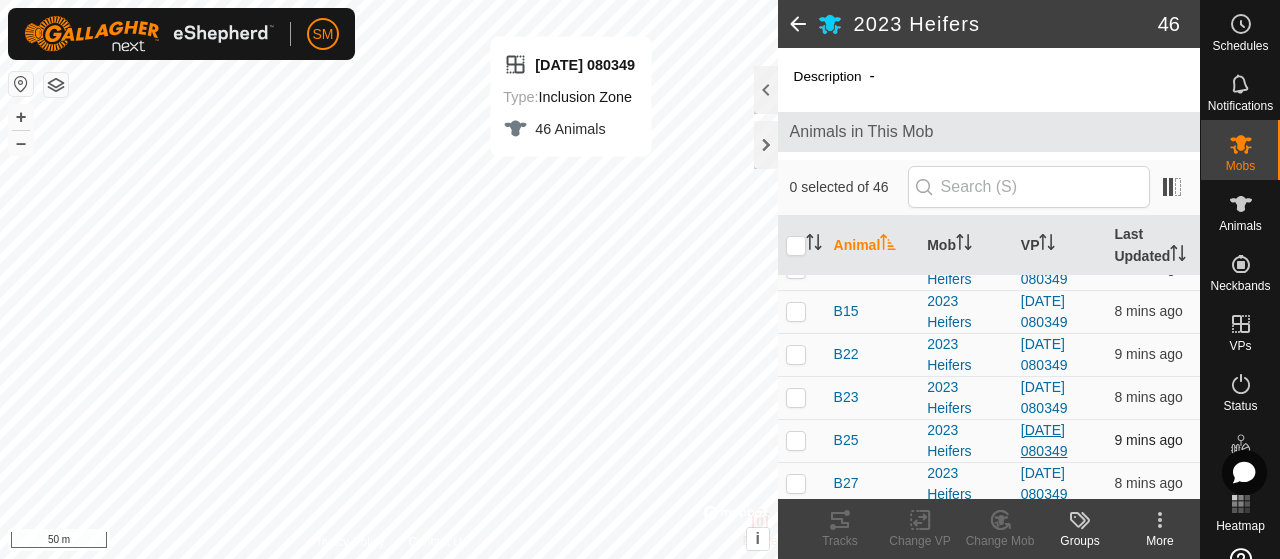 scroll, scrollTop: 0, scrollLeft: 0, axis: both 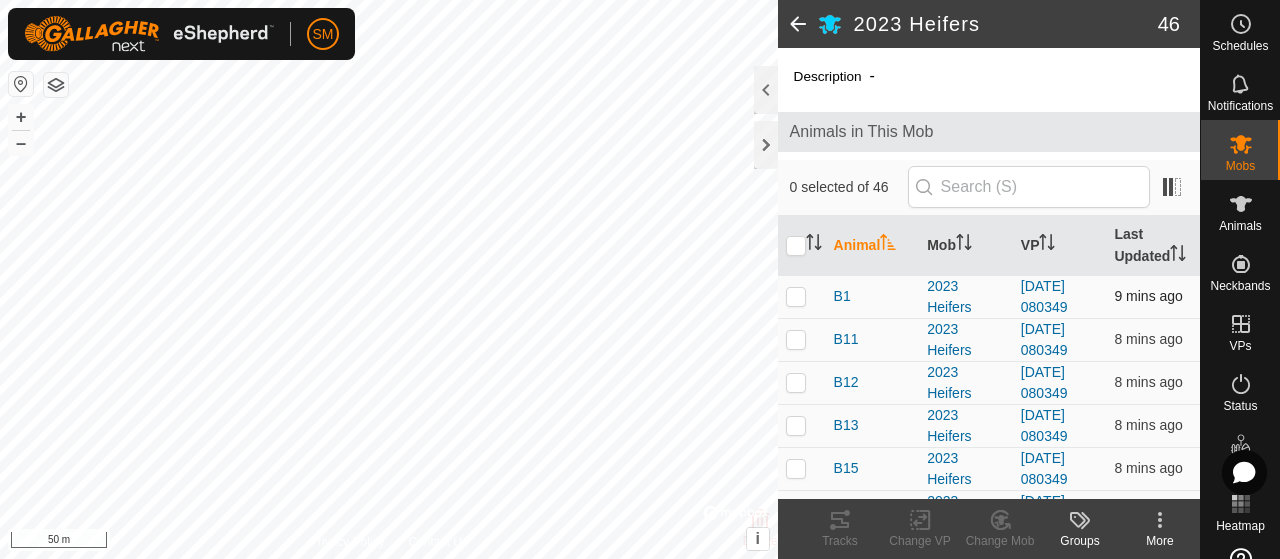 click at bounding box center (796, 296) 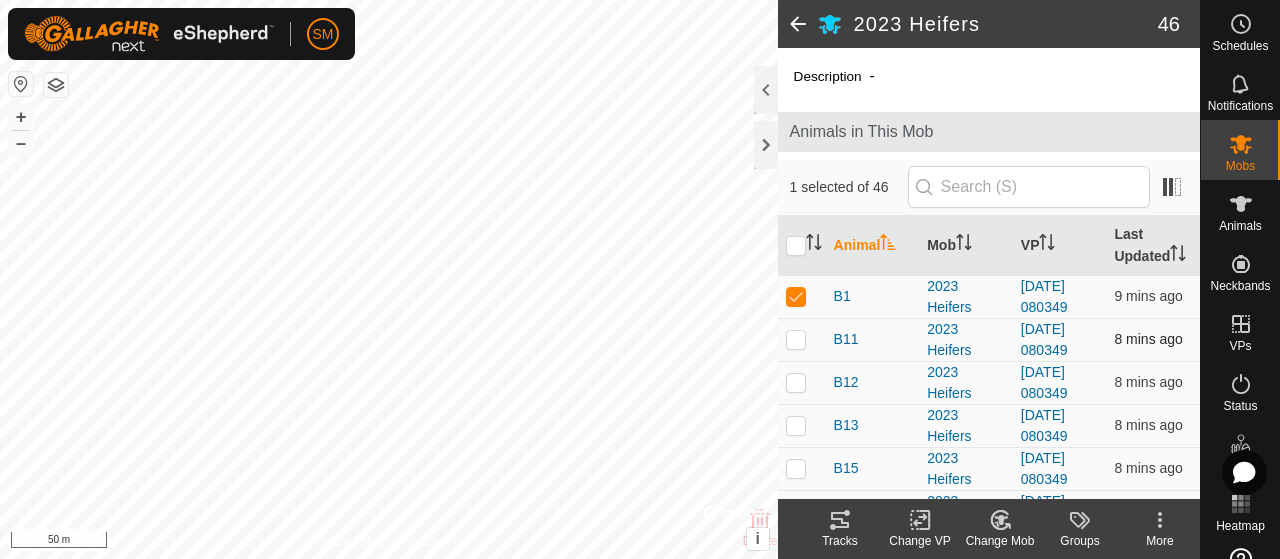 click at bounding box center [802, 339] 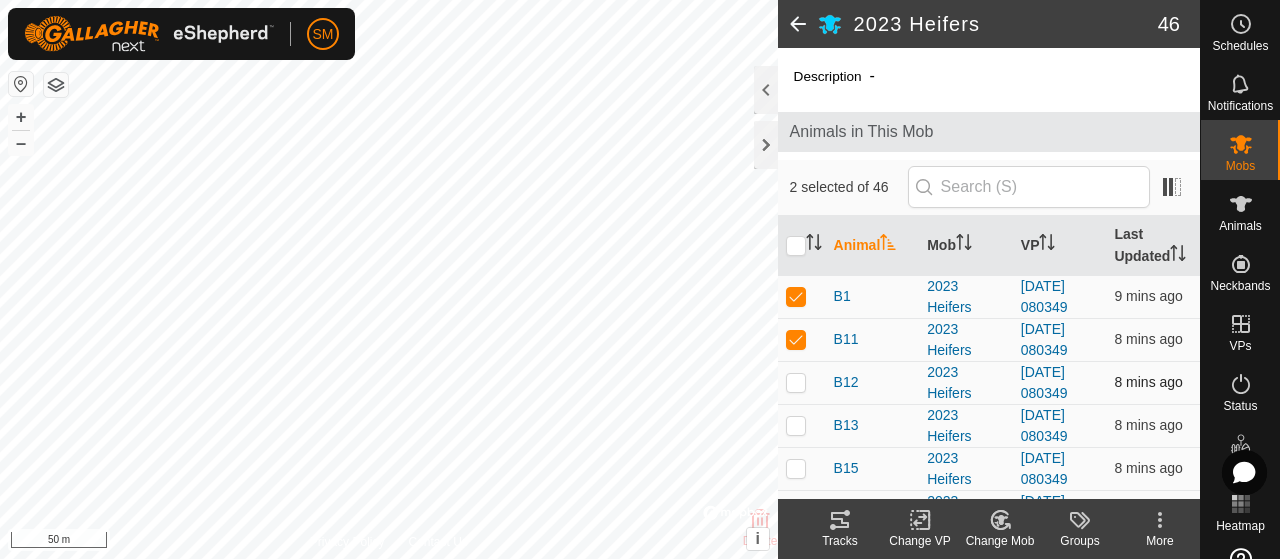 click at bounding box center [802, 382] 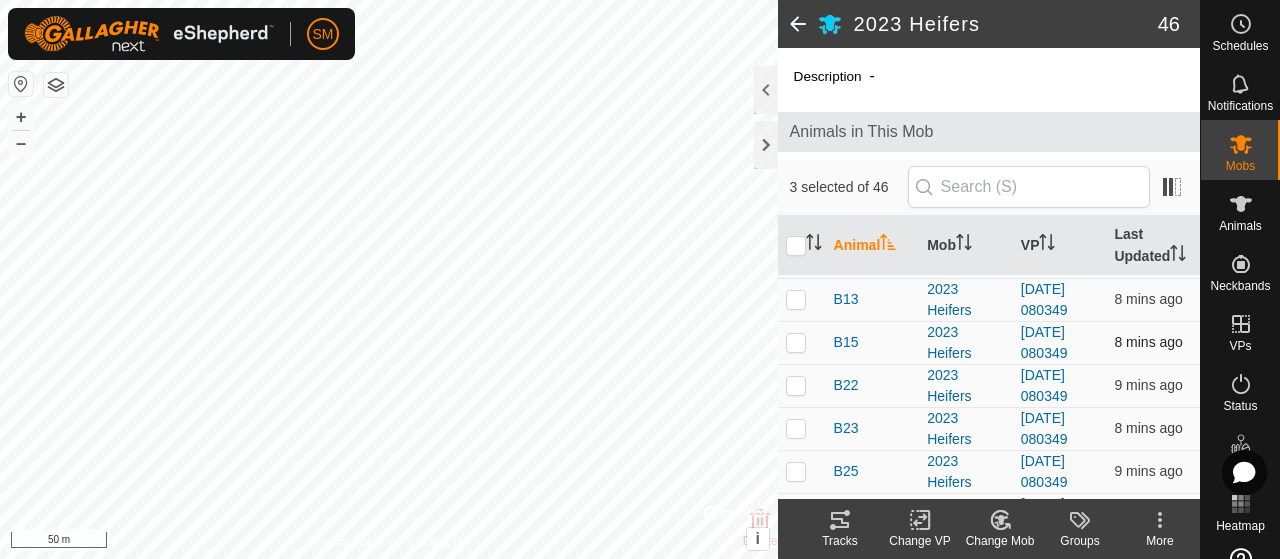 scroll, scrollTop: 170, scrollLeft: 0, axis: vertical 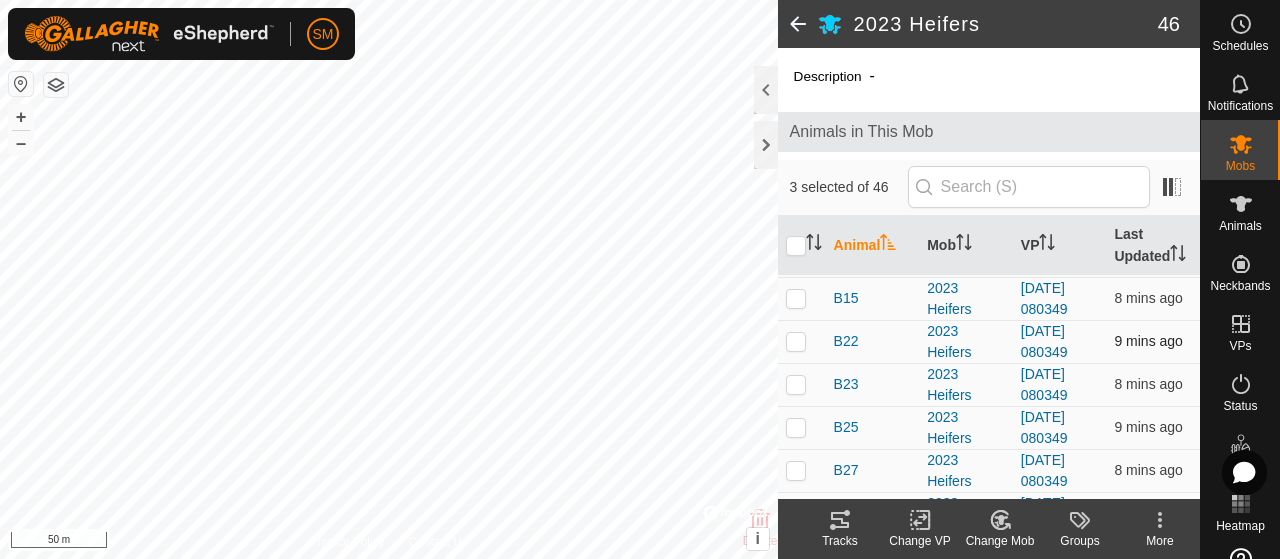 click at bounding box center [802, 341] 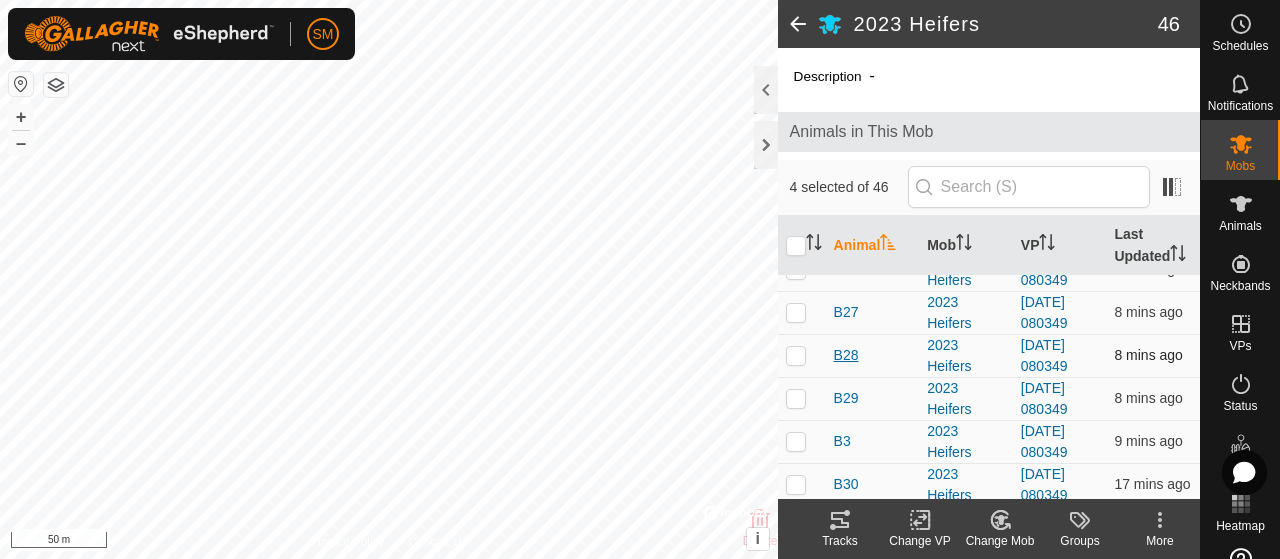 scroll, scrollTop: 329, scrollLeft: 0, axis: vertical 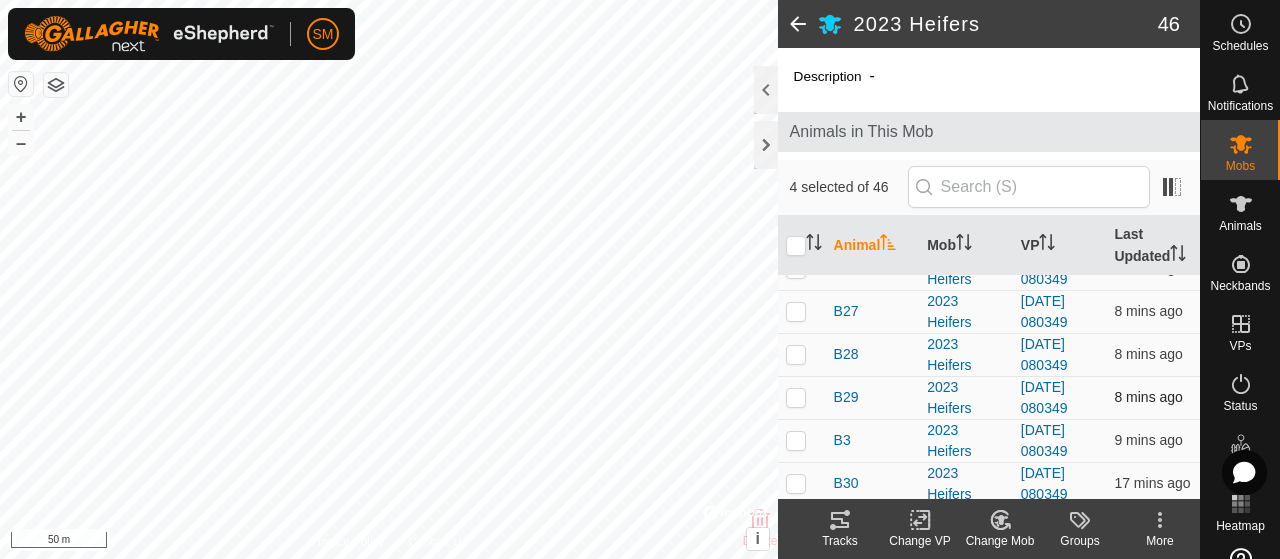 click at bounding box center [796, 397] 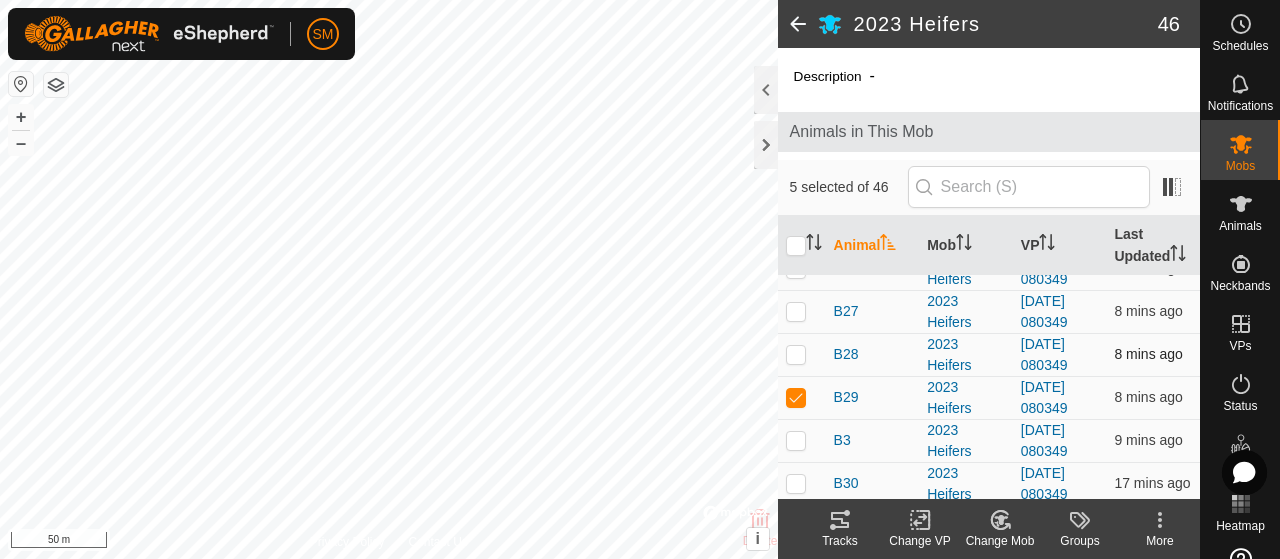 click at bounding box center [796, 354] 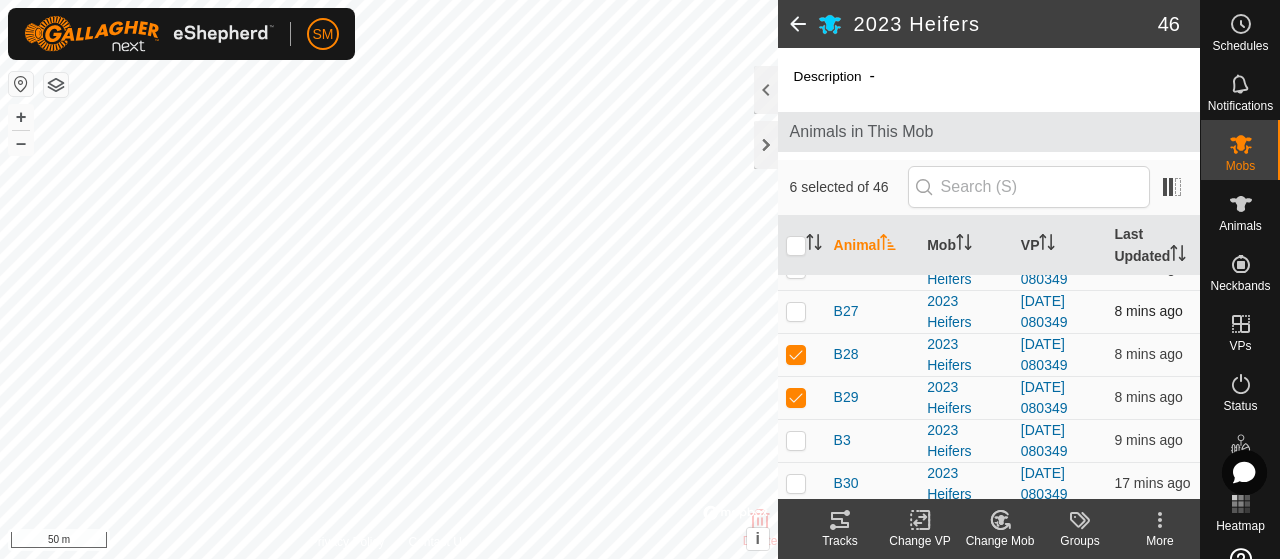 click at bounding box center [796, 311] 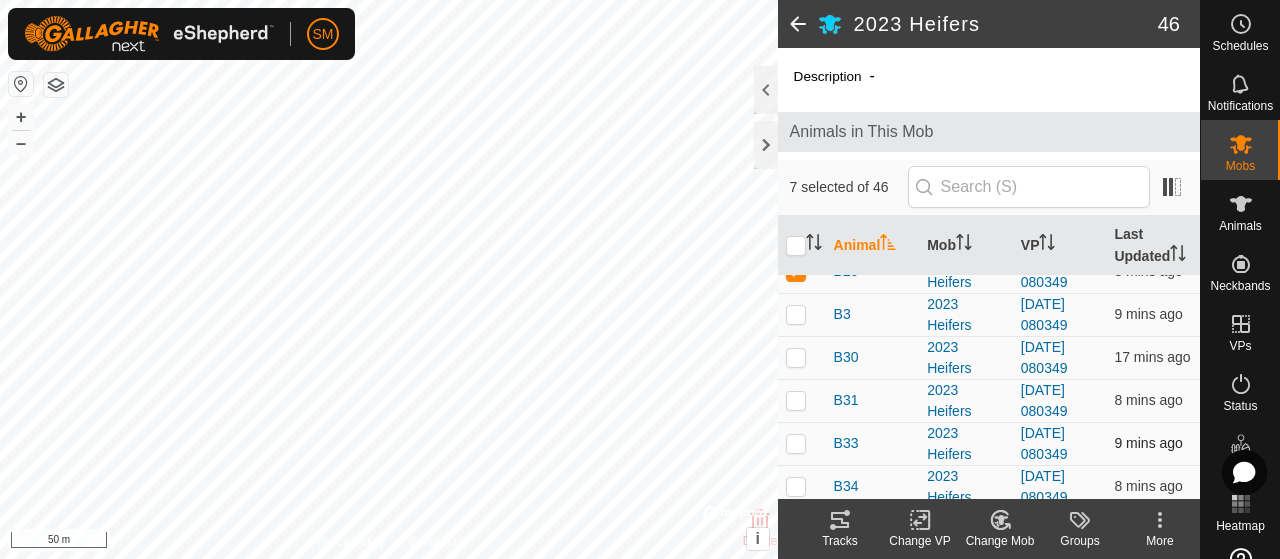 scroll, scrollTop: 460, scrollLeft: 0, axis: vertical 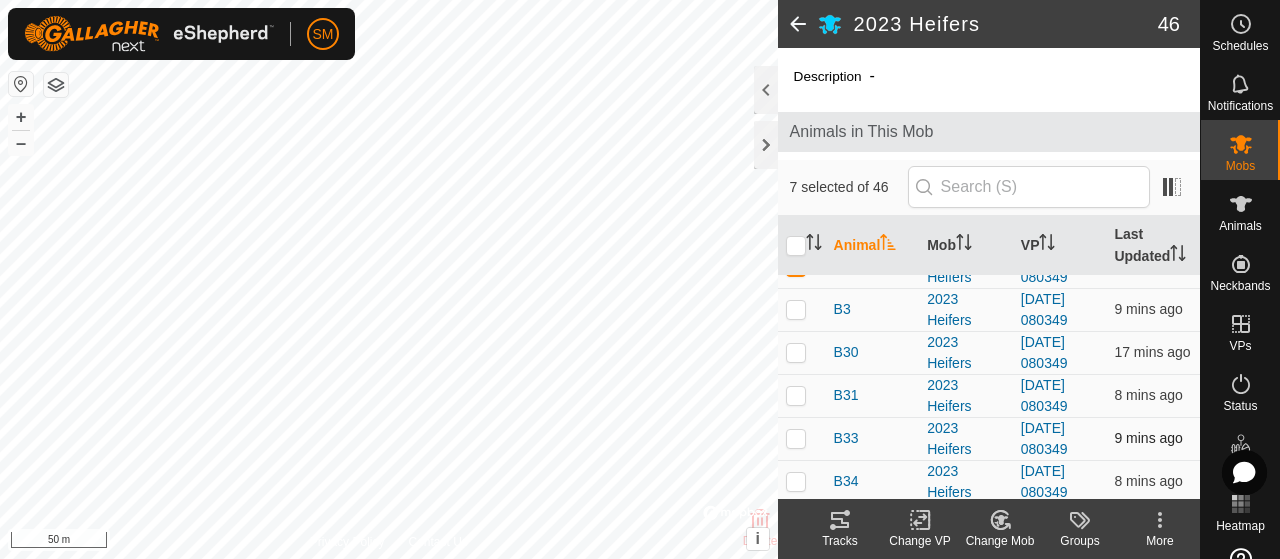 click at bounding box center (796, 438) 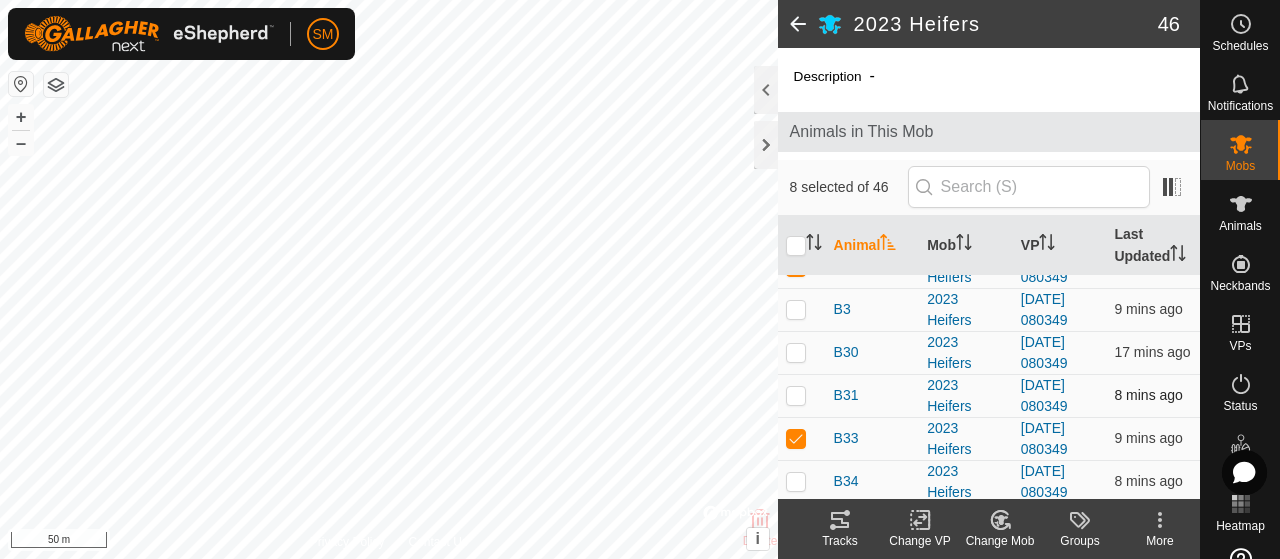 click at bounding box center [796, 395] 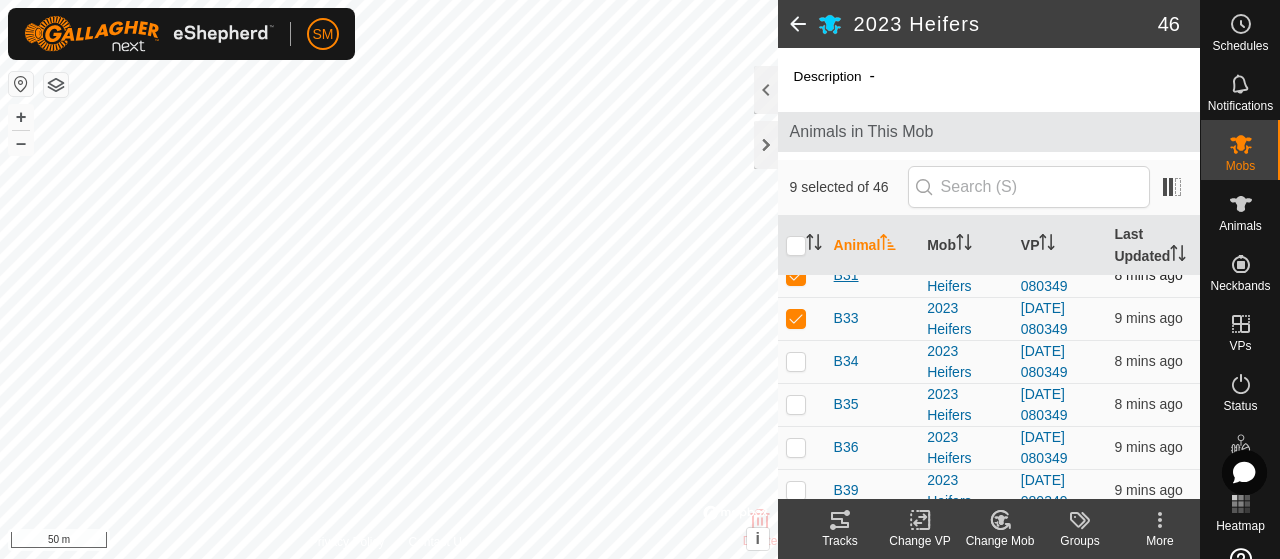 scroll, scrollTop: 646, scrollLeft: 0, axis: vertical 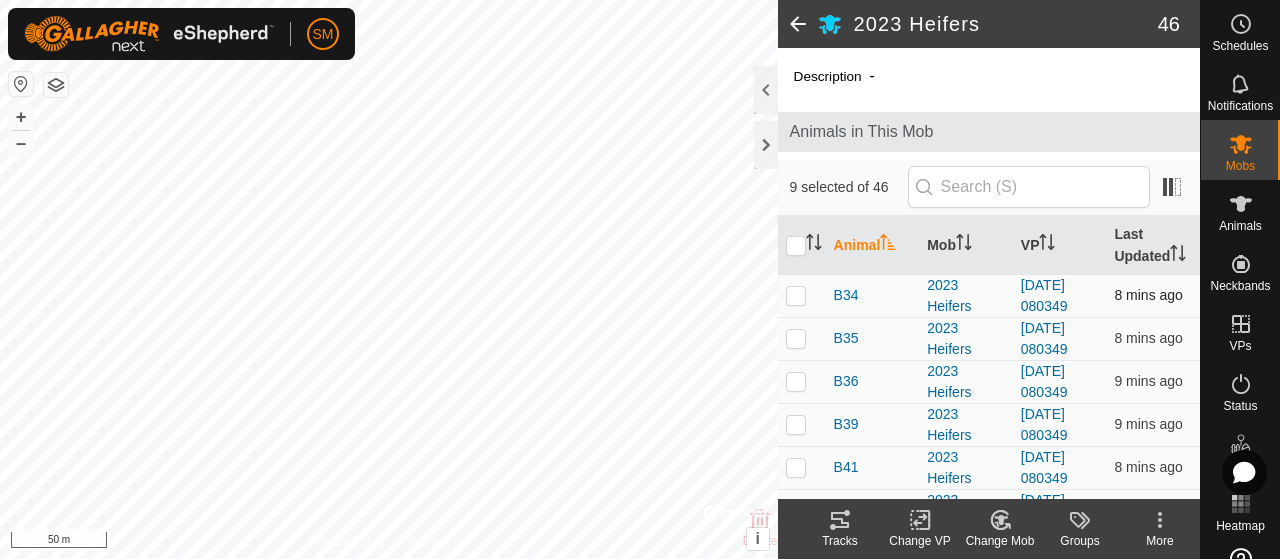 click at bounding box center (796, 295) 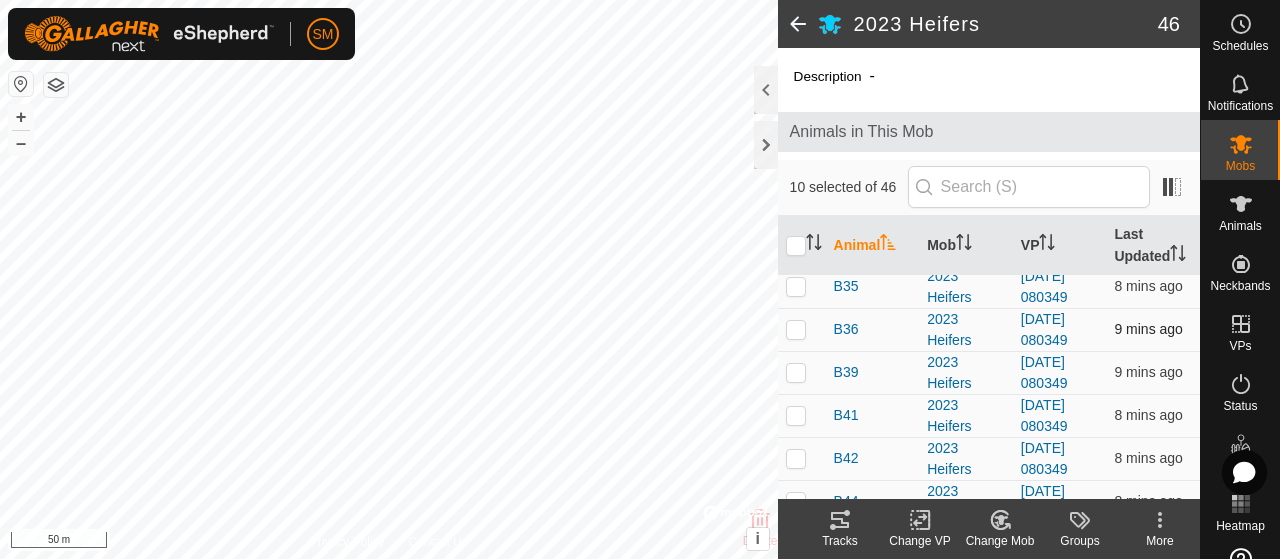 scroll, scrollTop: 700, scrollLeft: 0, axis: vertical 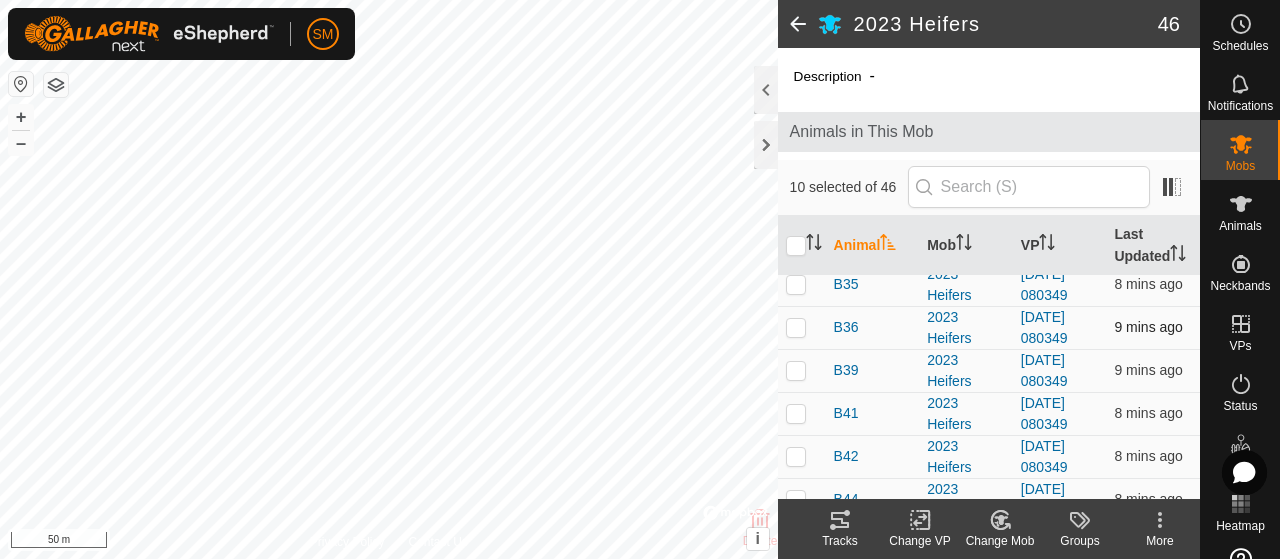 click at bounding box center [802, 327] 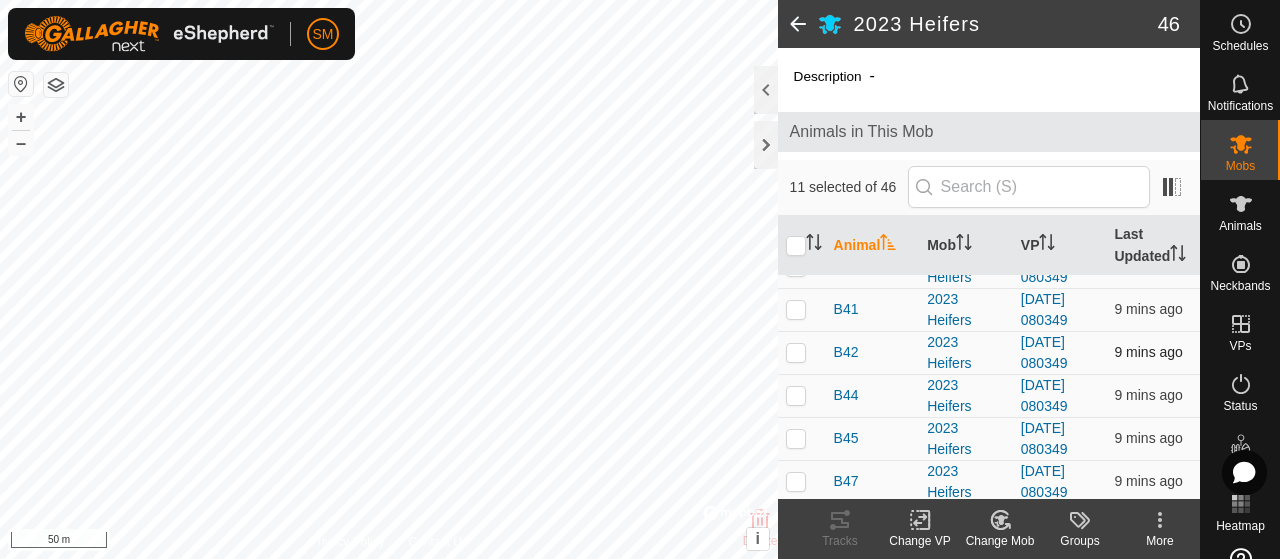 scroll, scrollTop: 798, scrollLeft: 0, axis: vertical 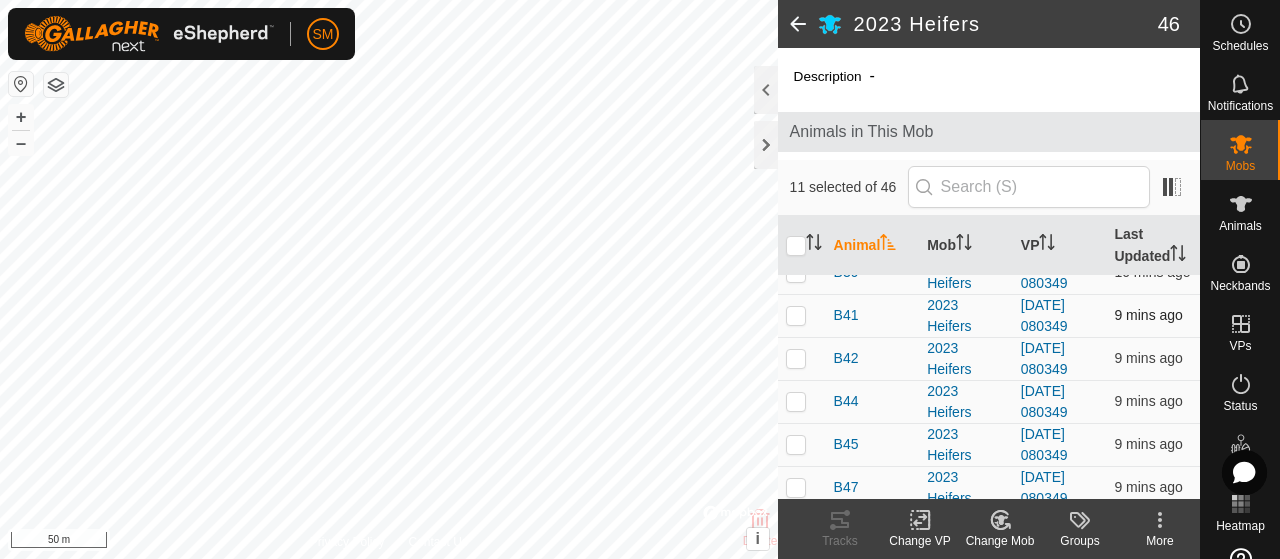 click at bounding box center (796, 315) 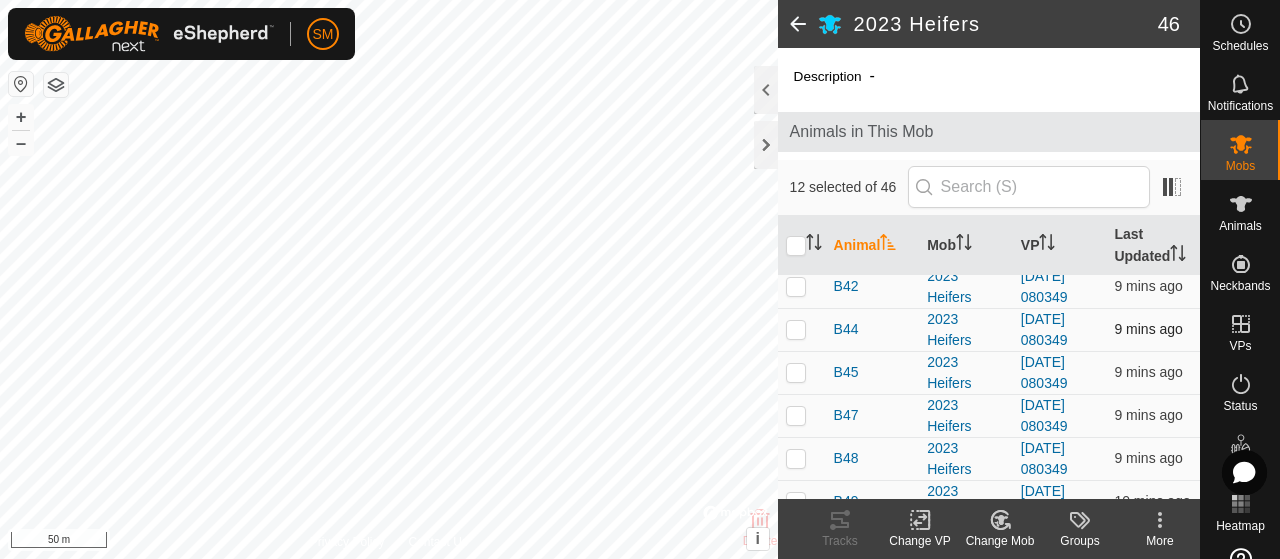 scroll, scrollTop: 932, scrollLeft: 0, axis: vertical 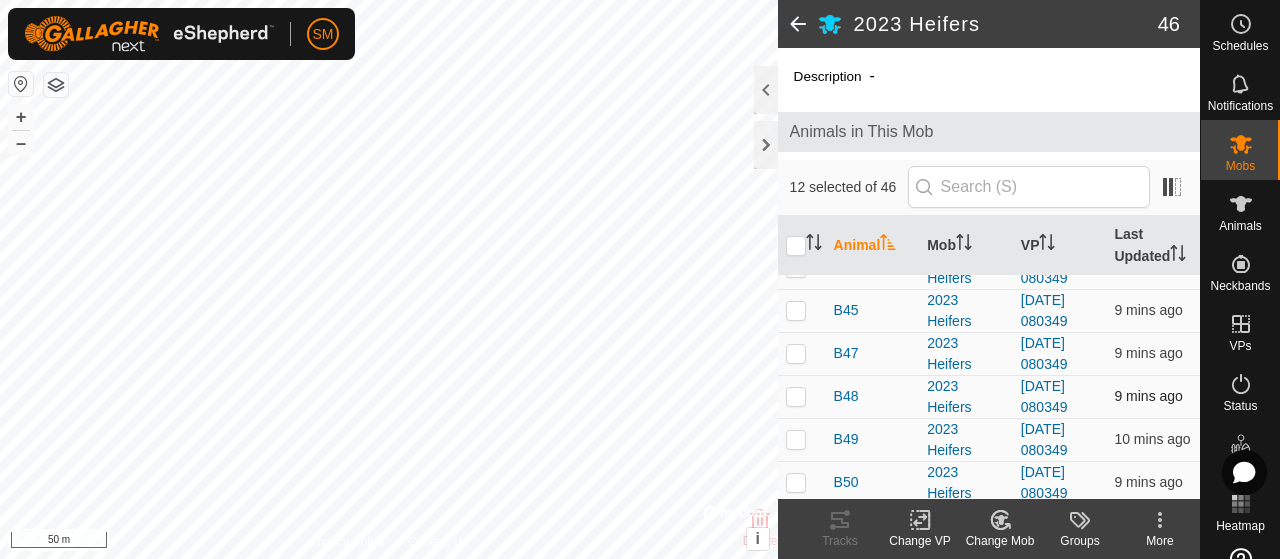 click at bounding box center [796, 396] 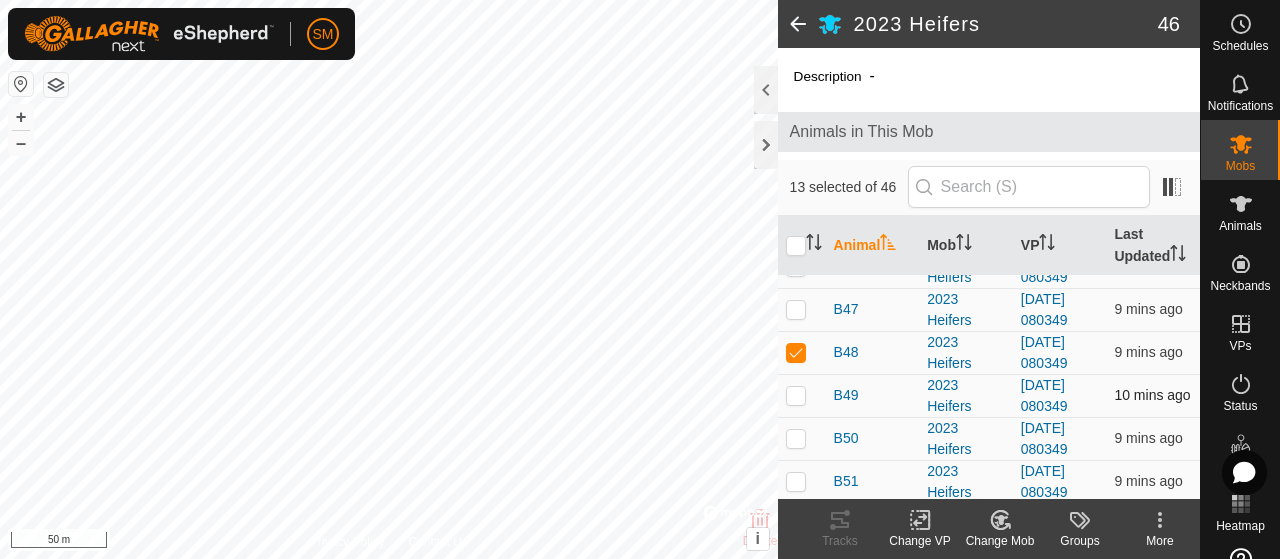 scroll, scrollTop: 988, scrollLeft: 0, axis: vertical 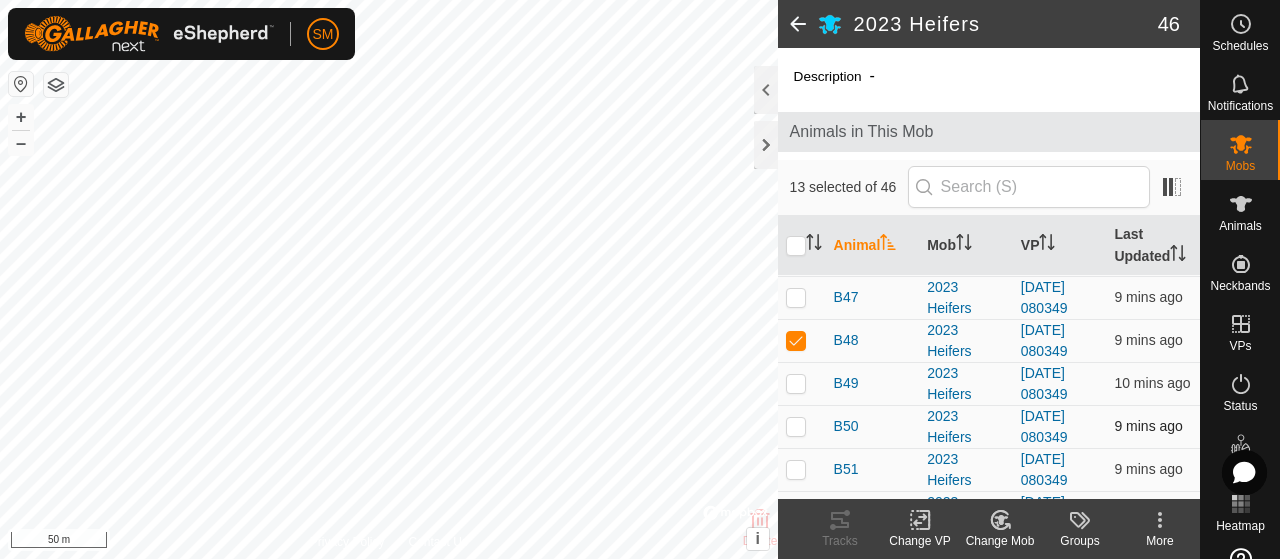 click at bounding box center [802, 426] 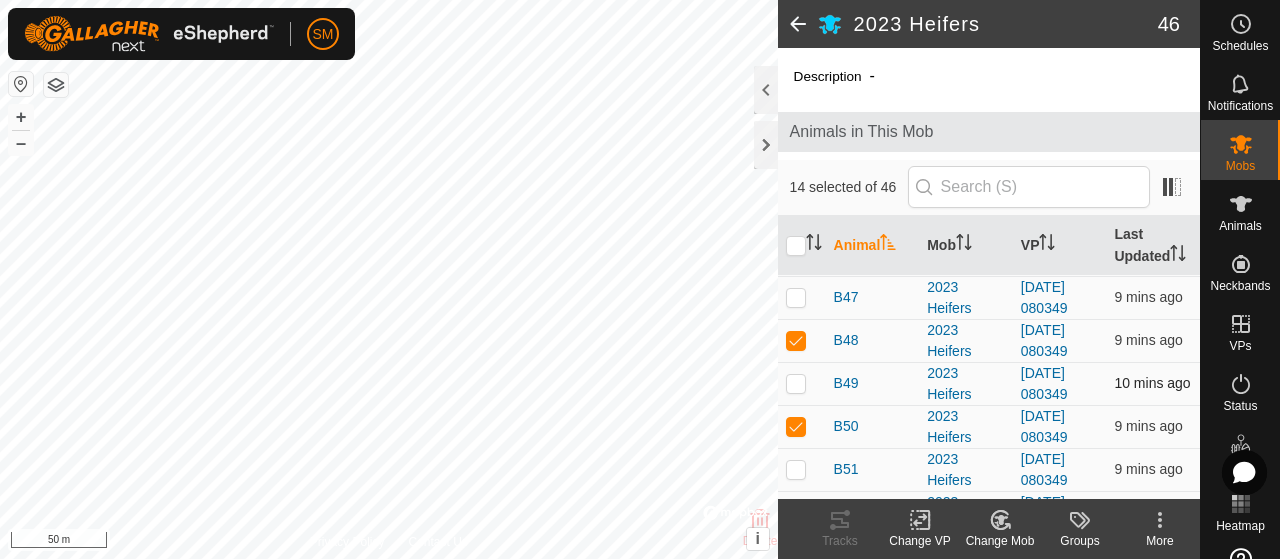 click at bounding box center [796, 383] 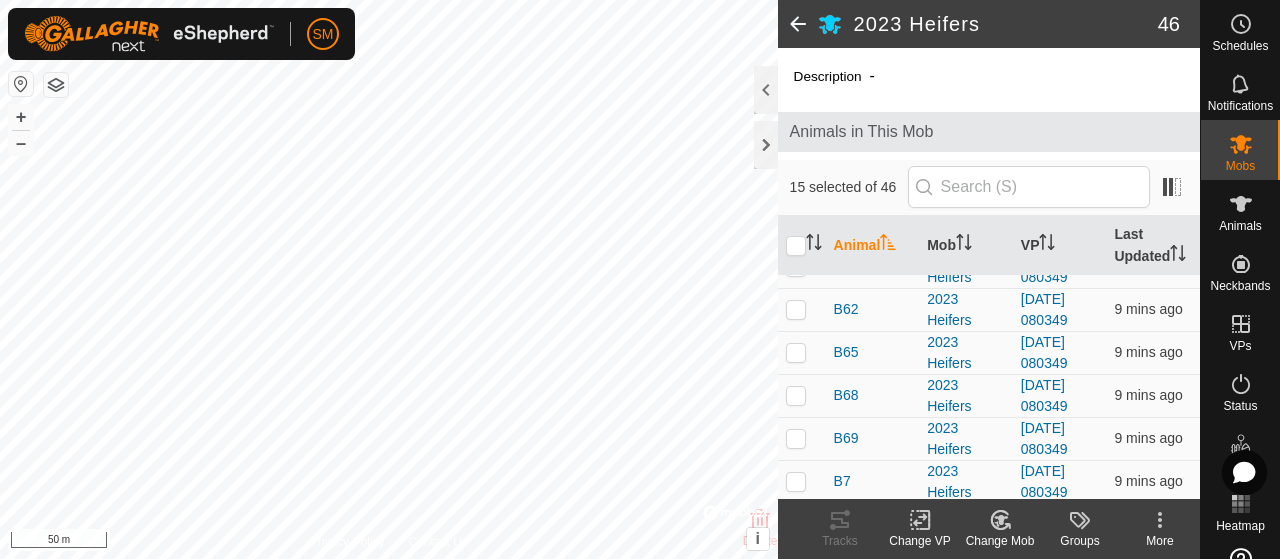 scroll, scrollTop: 1450, scrollLeft: 0, axis: vertical 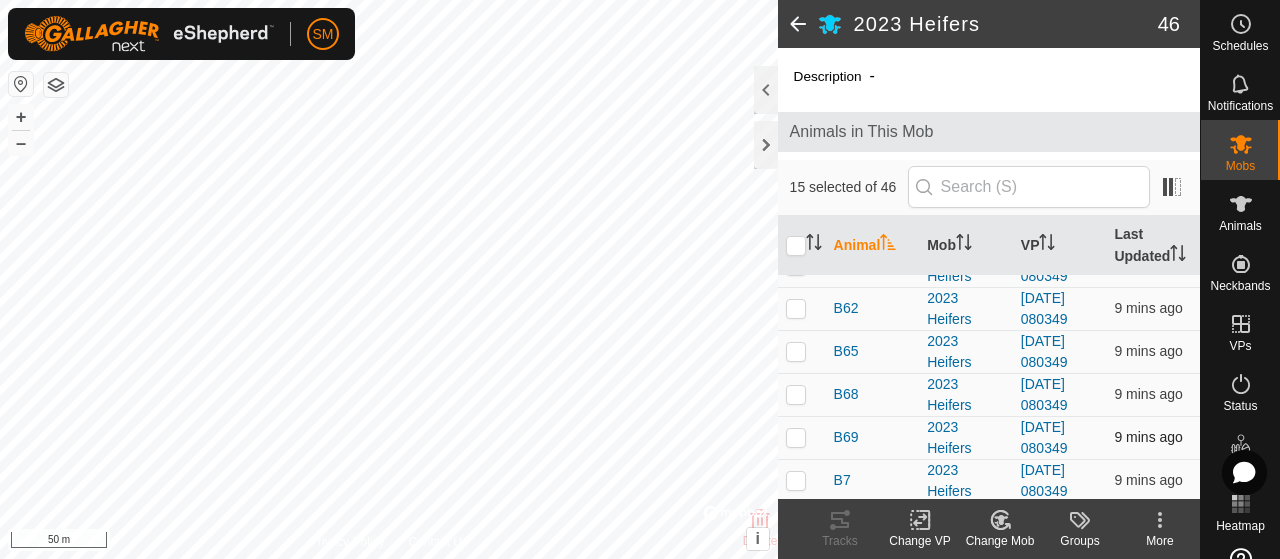 click at bounding box center (796, 437) 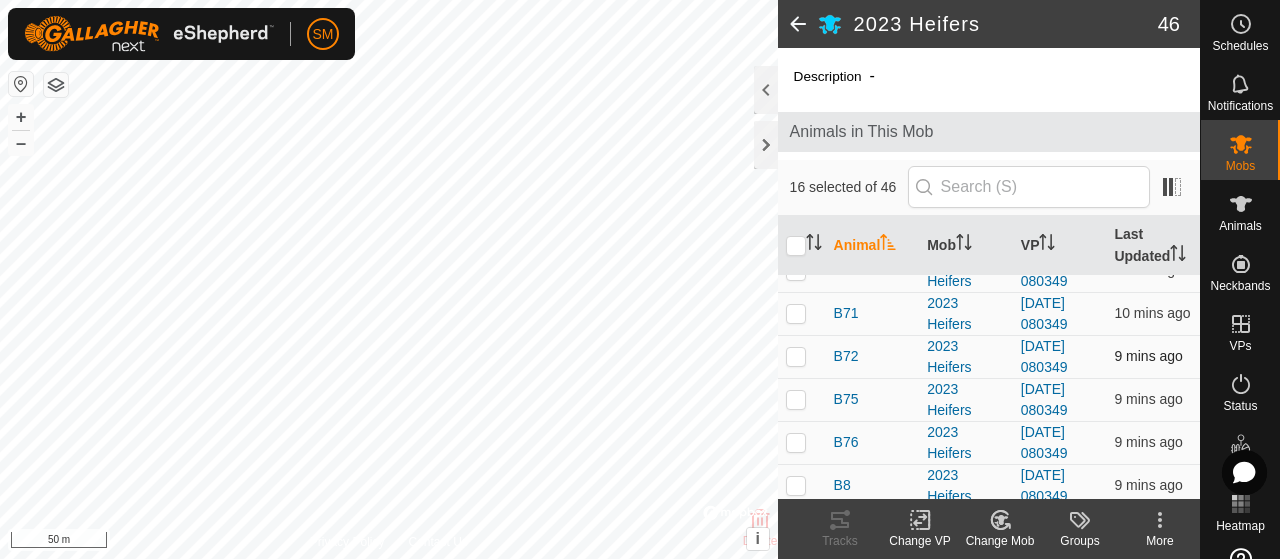 scroll, scrollTop: 1693, scrollLeft: 0, axis: vertical 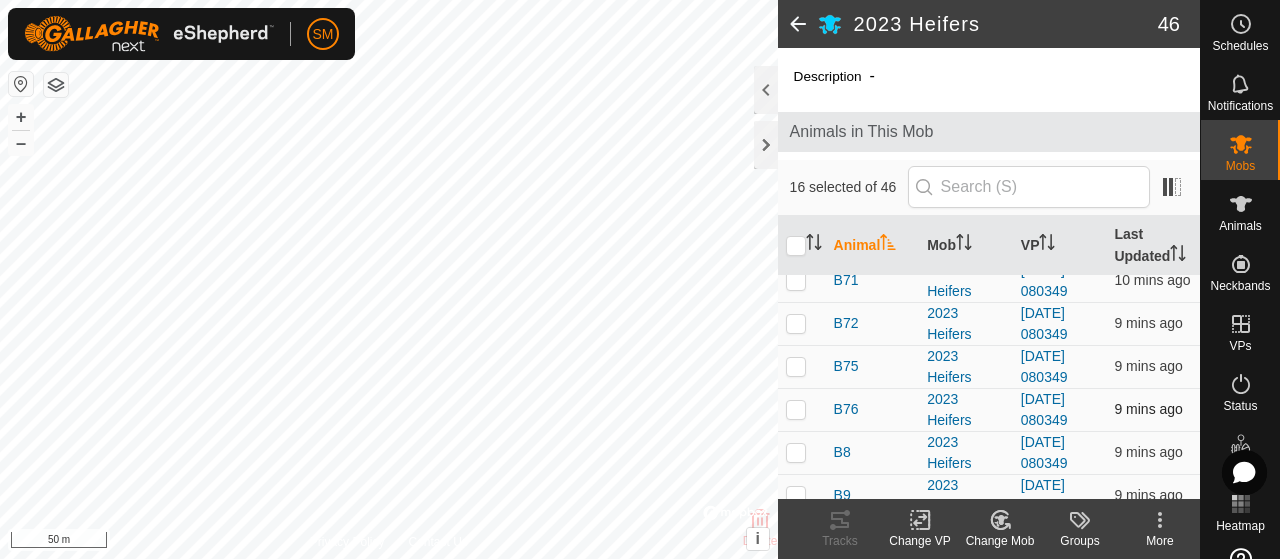 click at bounding box center [796, 409] 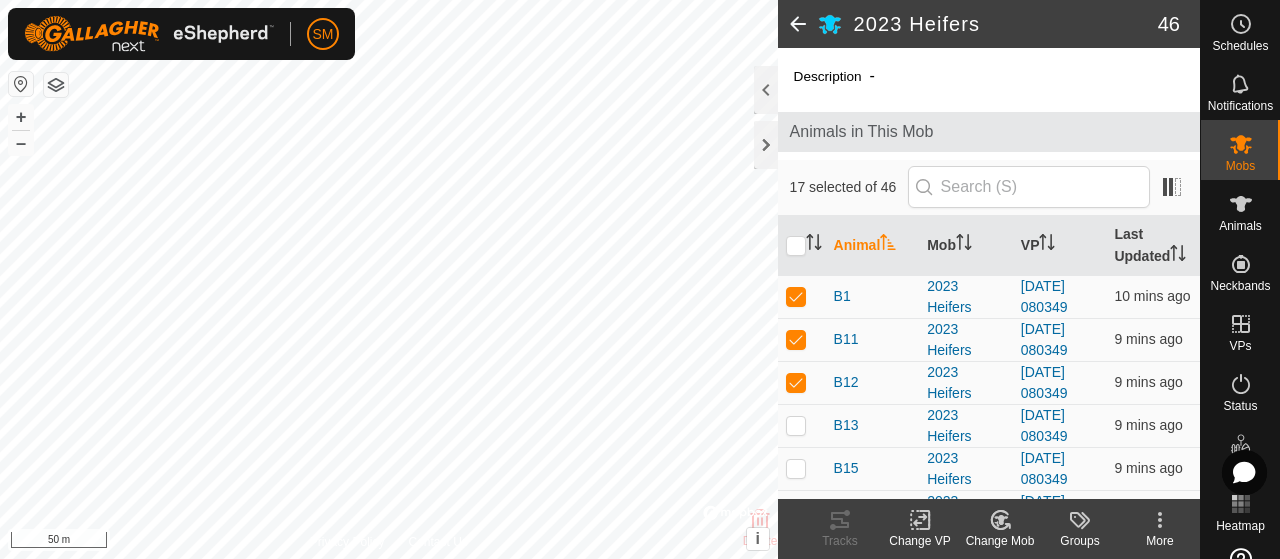 scroll, scrollTop: 0, scrollLeft: 0, axis: both 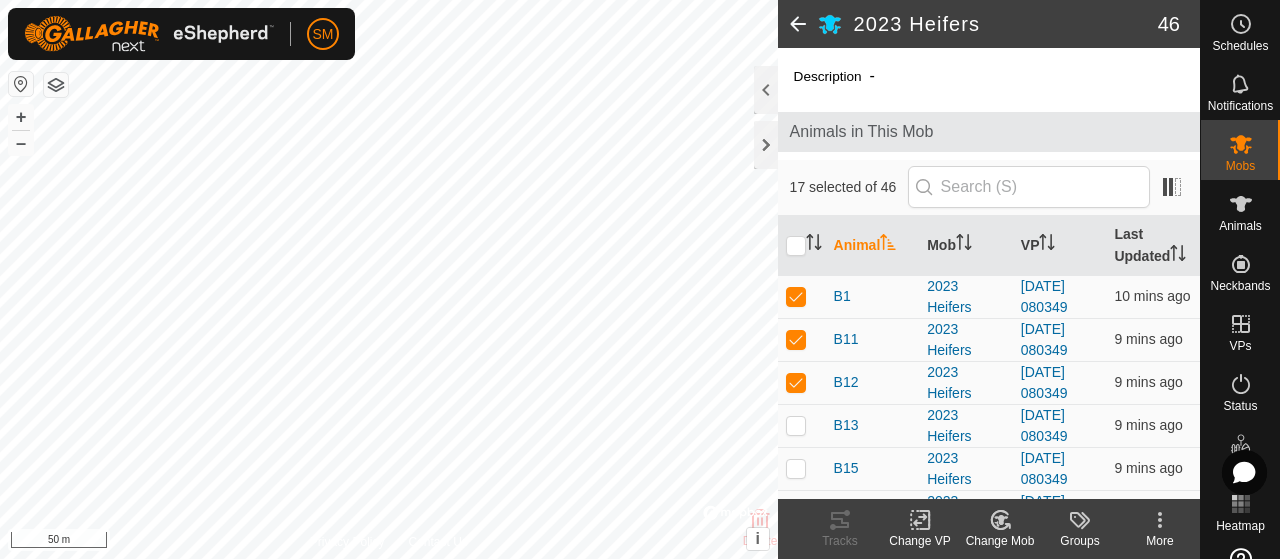 click 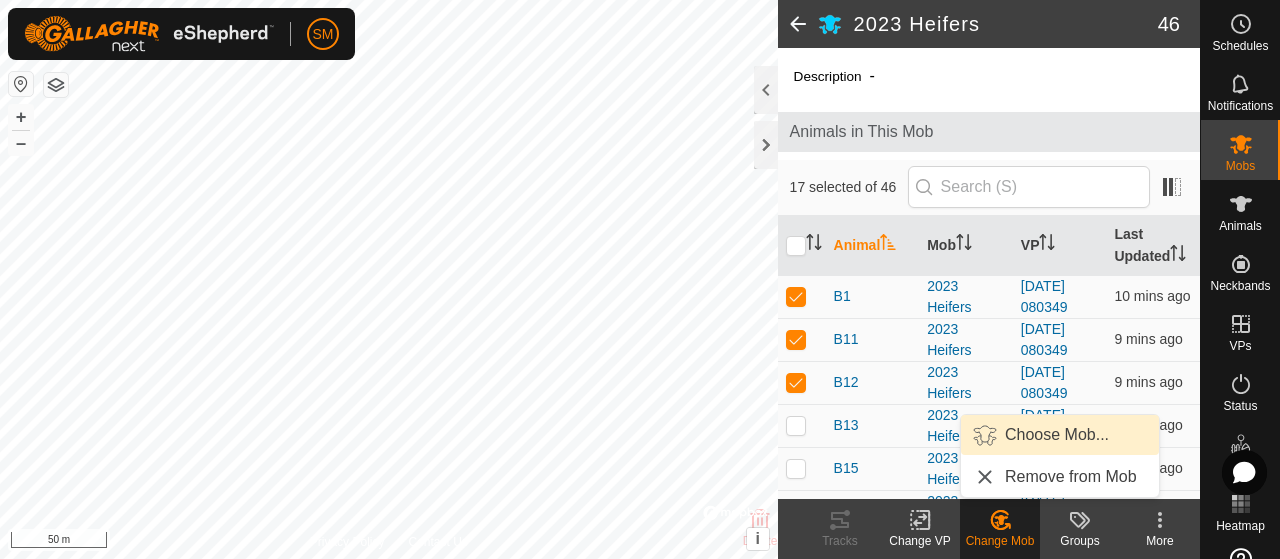 click on "Choose Mob..." at bounding box center (1057, 435) 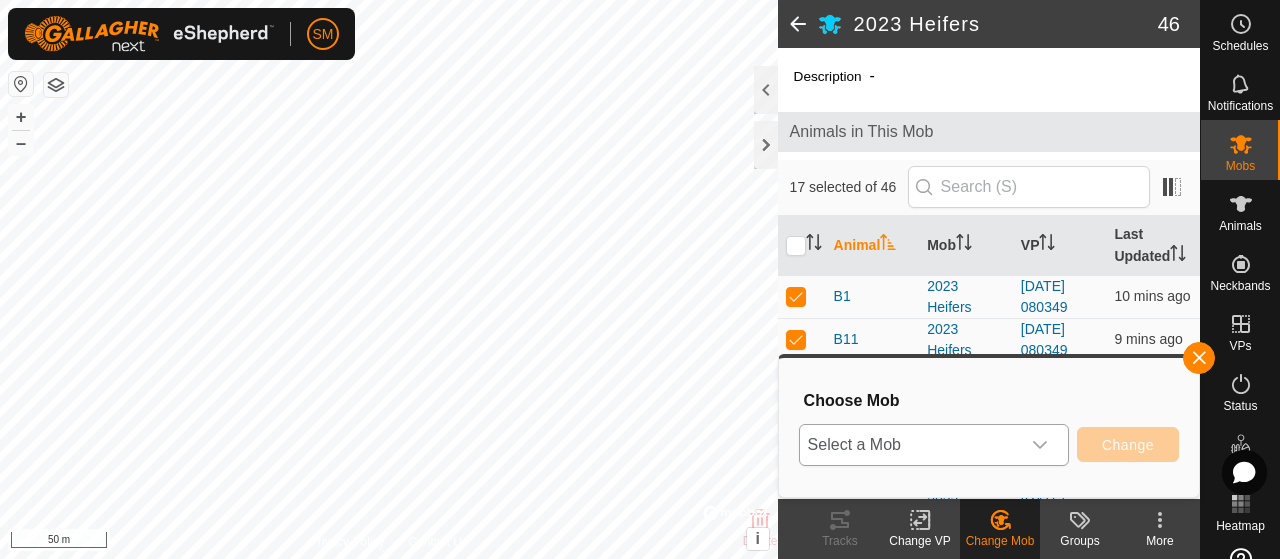 click 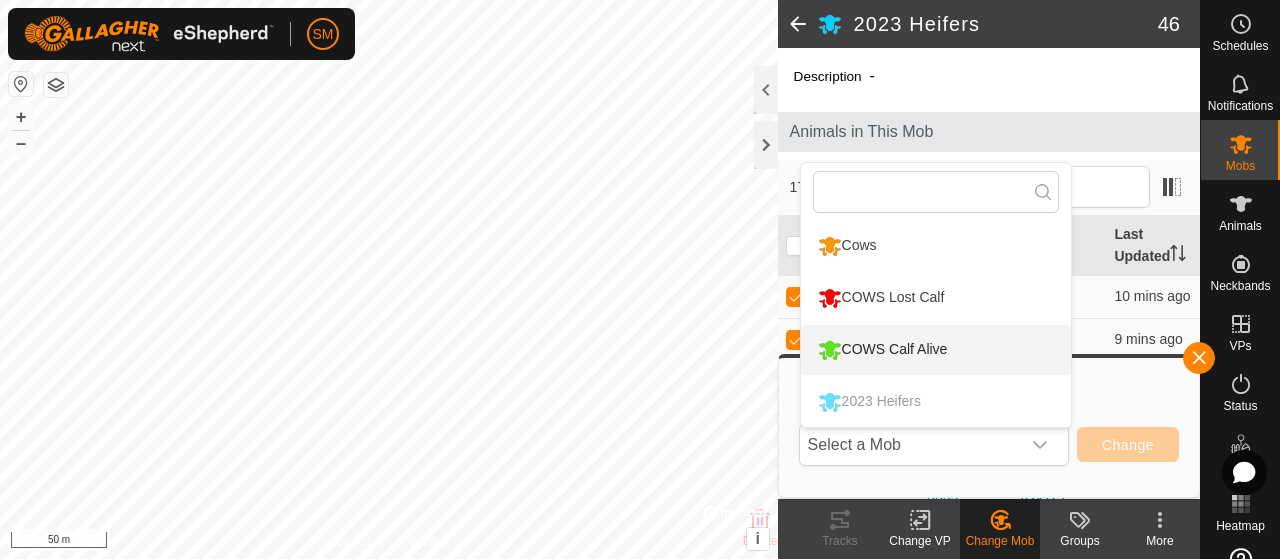 click on "Choose Mob Select a Mob  Cows   COWS Lost Calf   COWS Calf Alive   2023 Heifers  Change" at bounding box center (989, 427) 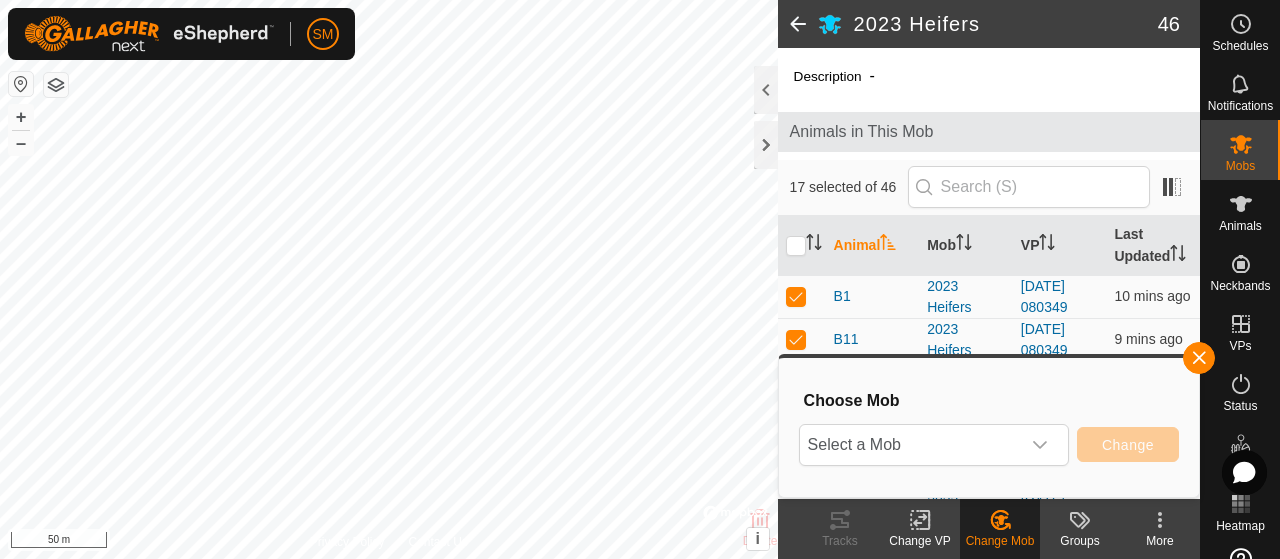 click 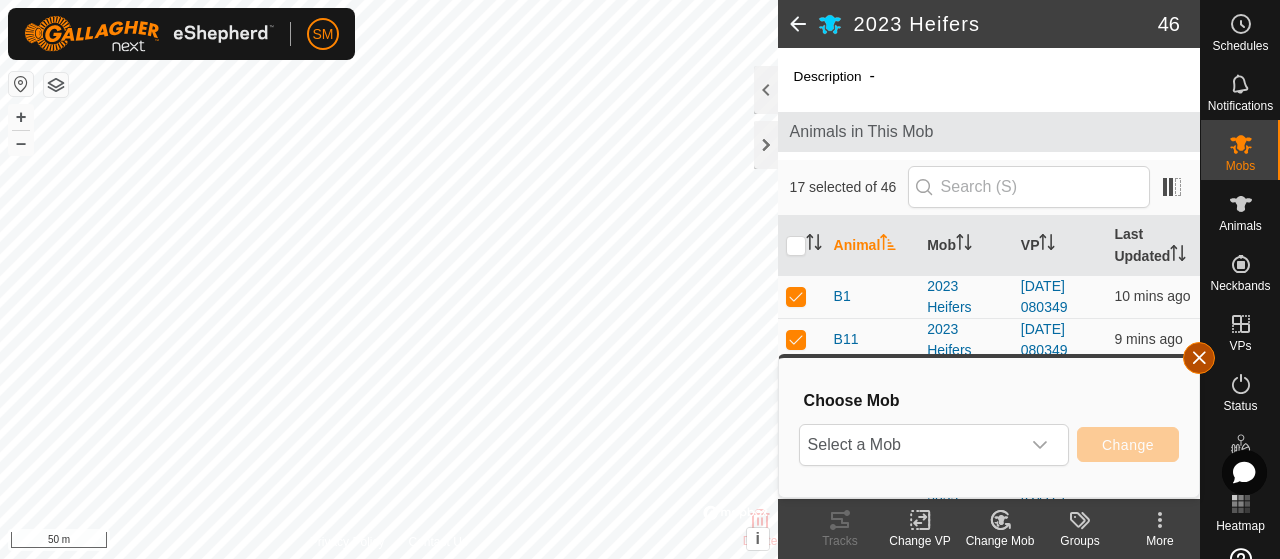 click at bounding box center [1199, 358] 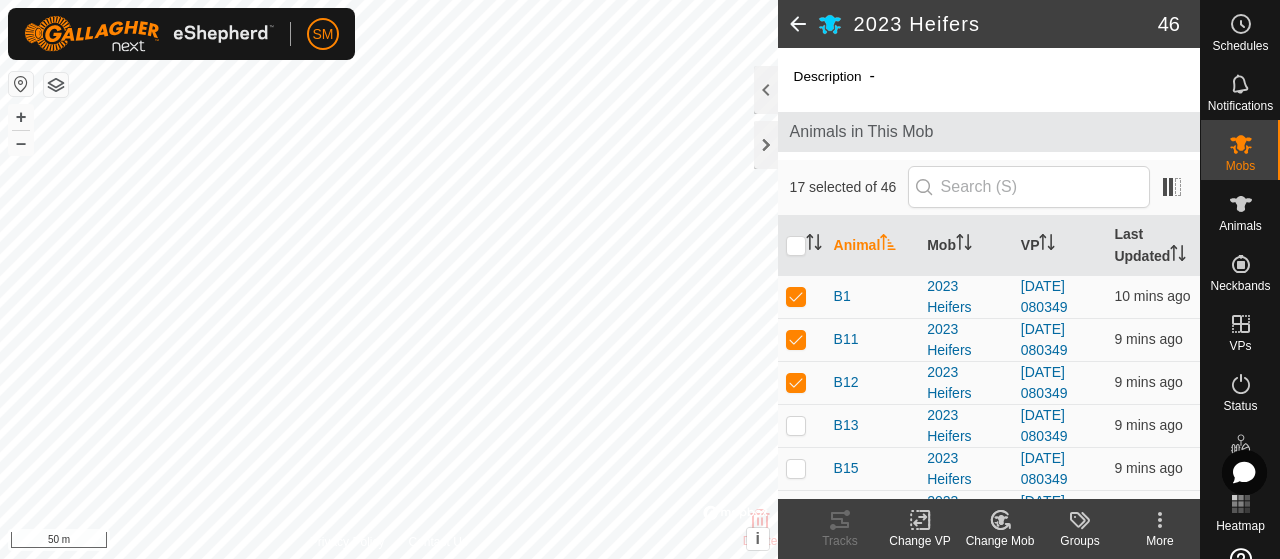click on "Change Mob" 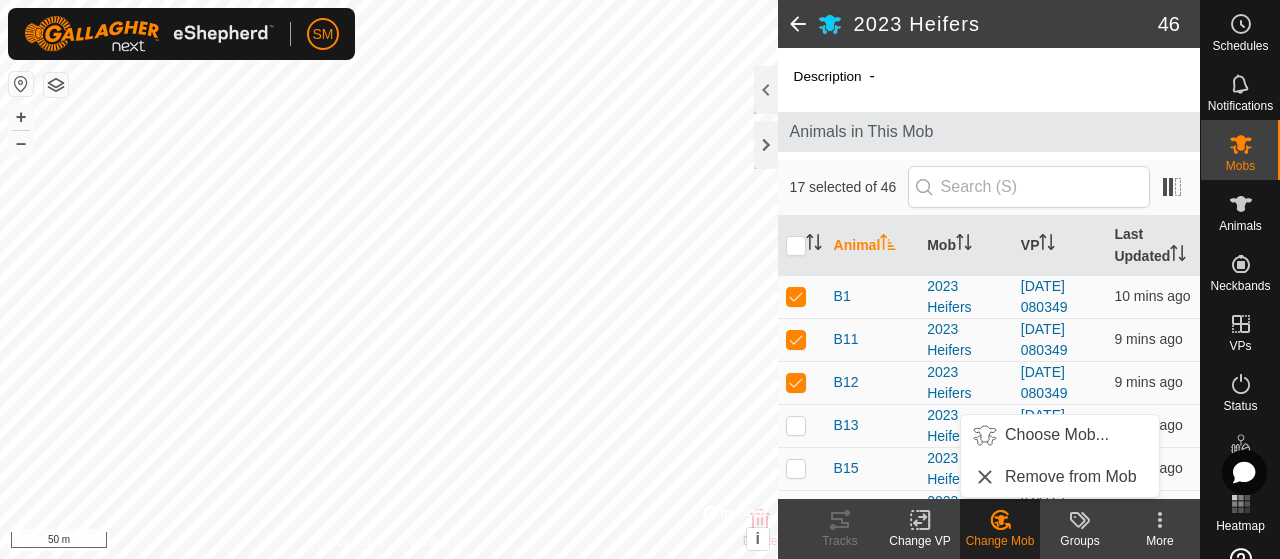 click 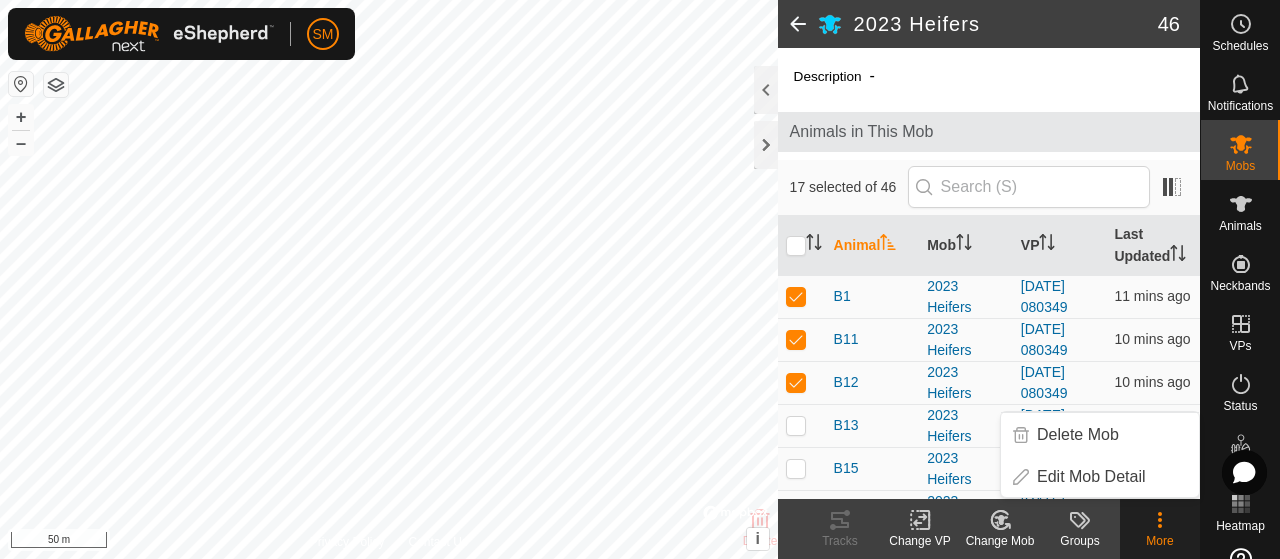 click on "Description  - Animals in This Mob  17 selected of 46   Animal   Mob   VP   Last Updated   B1   2023 Heifers  2025-07-11 080349  11 mins ago  B11   2023 Heifers  2025-07-11 080349  10 mins ago  B12   2023 Heifers  2025-07-11 080349  10 mins ago  B13   2023 Heifers  2025-07-11 080349  10 mins ago  B15   2023 Heifers  2025-07-11 080349  10 mins ago  B22   2023 Heifers  2025-07-11 080349  11 mins ago  B23   2023 Heifers  2025-07-11 080349  10 mins ago  B25   2023 Heifers  2025-07-11 080349  11 mins ago  B27   2023 Heifers  2025-07-11 080349  10 mins ago  B28   2023 Heifers  2025-07-11 080349  10 mins ago  B29   2023 Heifers  2025-07-11 080349  10 mins ago  B3   2023 Heifers  2025-07-11 080349  11 mins ago  B30   2023 Heifers  2025-07-11 080349  19 mins ago  B31   2023 Heifers  2025-07-11 080349  10 mins ago  B33   2023 Heifers  2025-07-11 080349  11 mins ago  B34   2023 Heifers  2025-07-11 080349  10 mins ago  B35   2023 Heifers  2025-07-11 080349  10 mins ago  B36   2023 Heifers  2025-07-11 080349  11 mins ago" 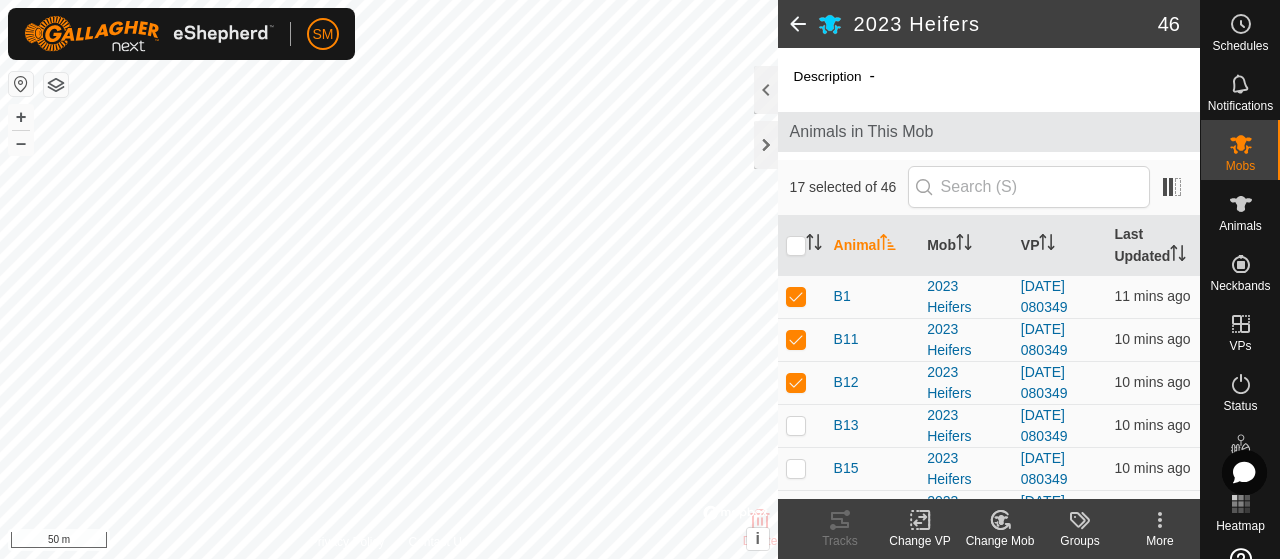 click 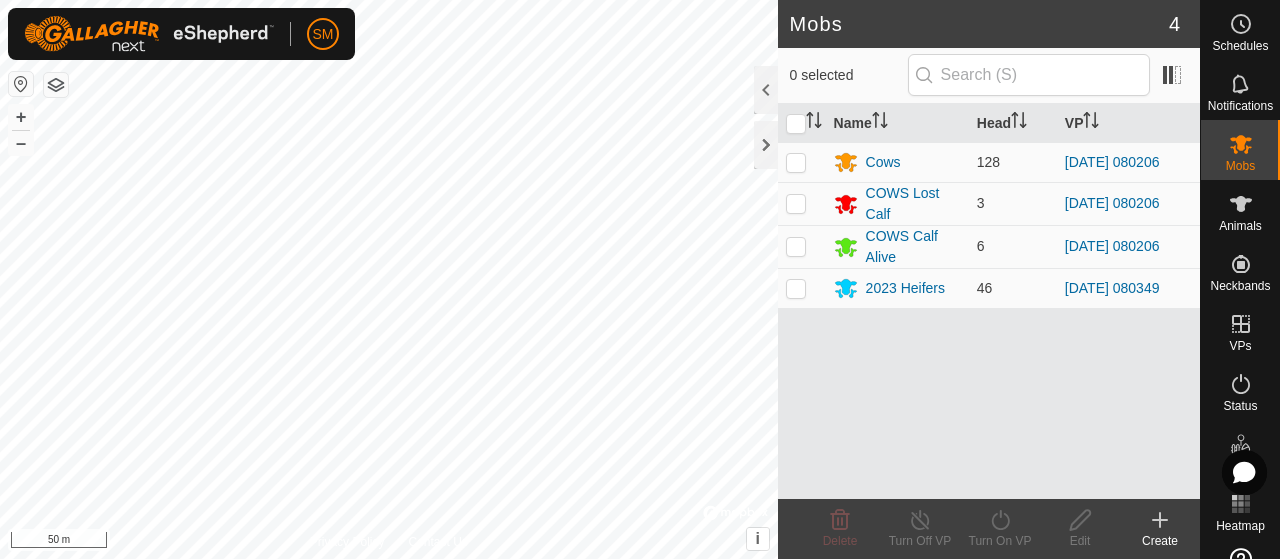 click on "Create" 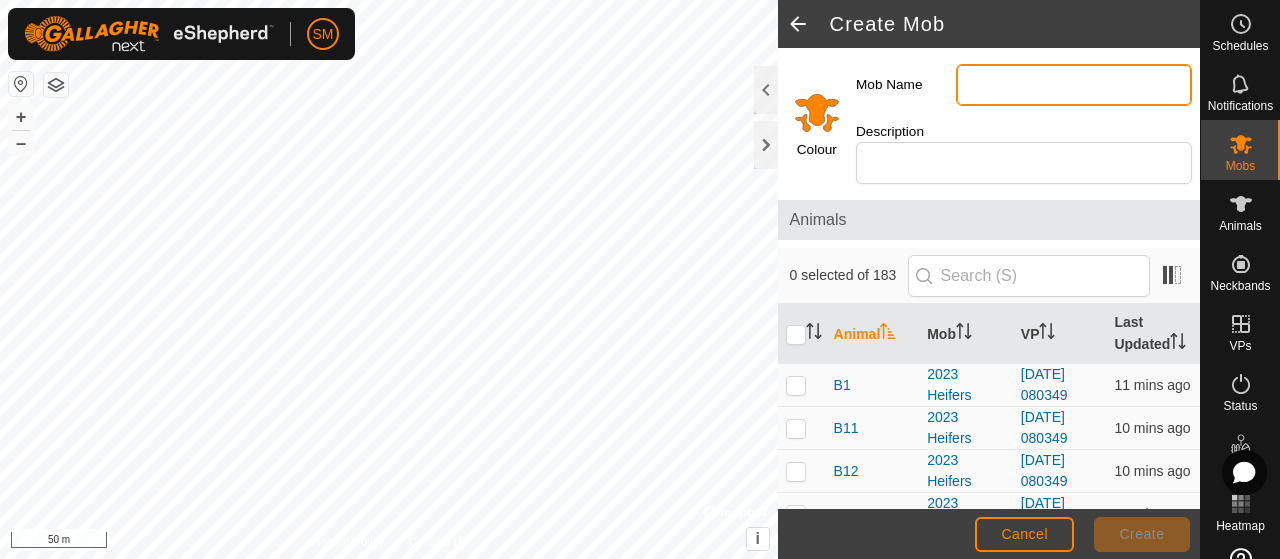 click on "Mob Name" at bounding box center [1074, 85] 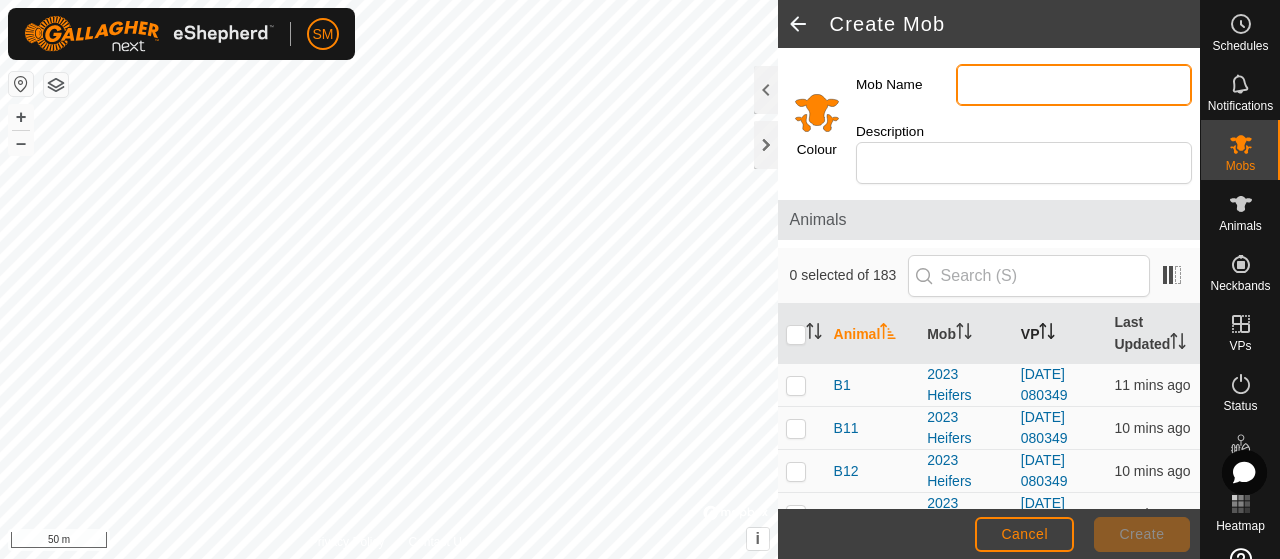 type on "HEIFERS calf alive" 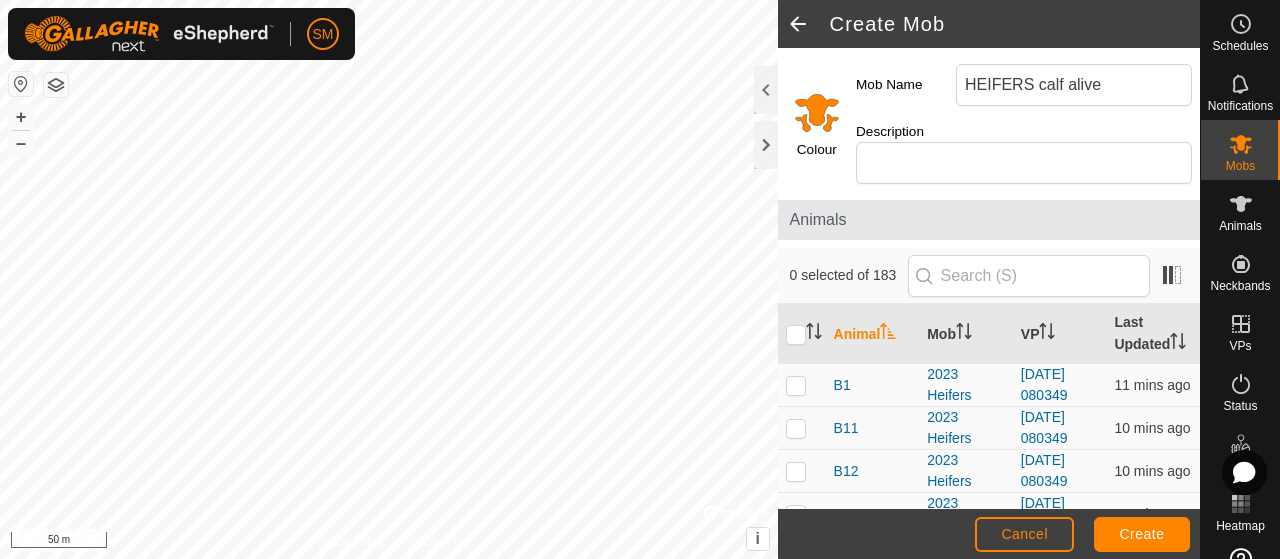 click 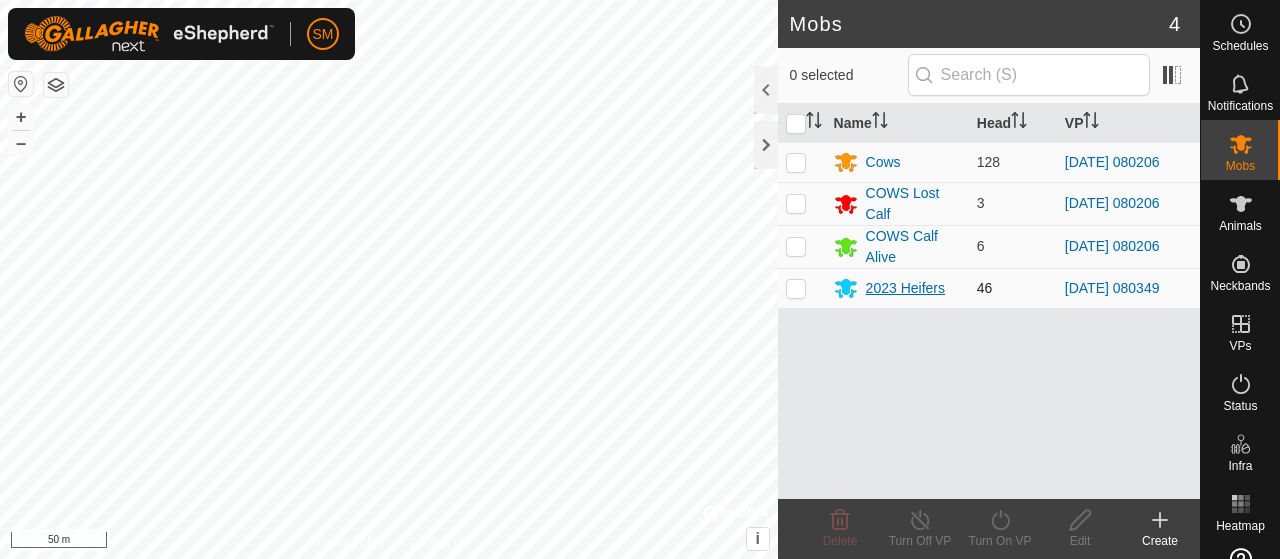 scroll, scrollTop: 0, scrollLeft: 0, axis: both 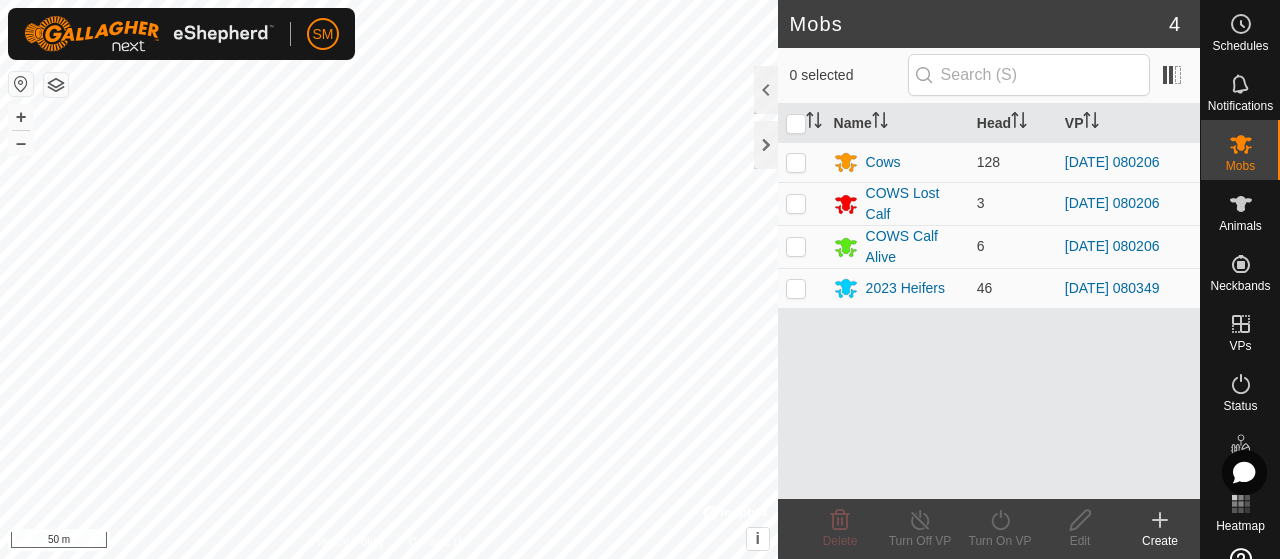 click 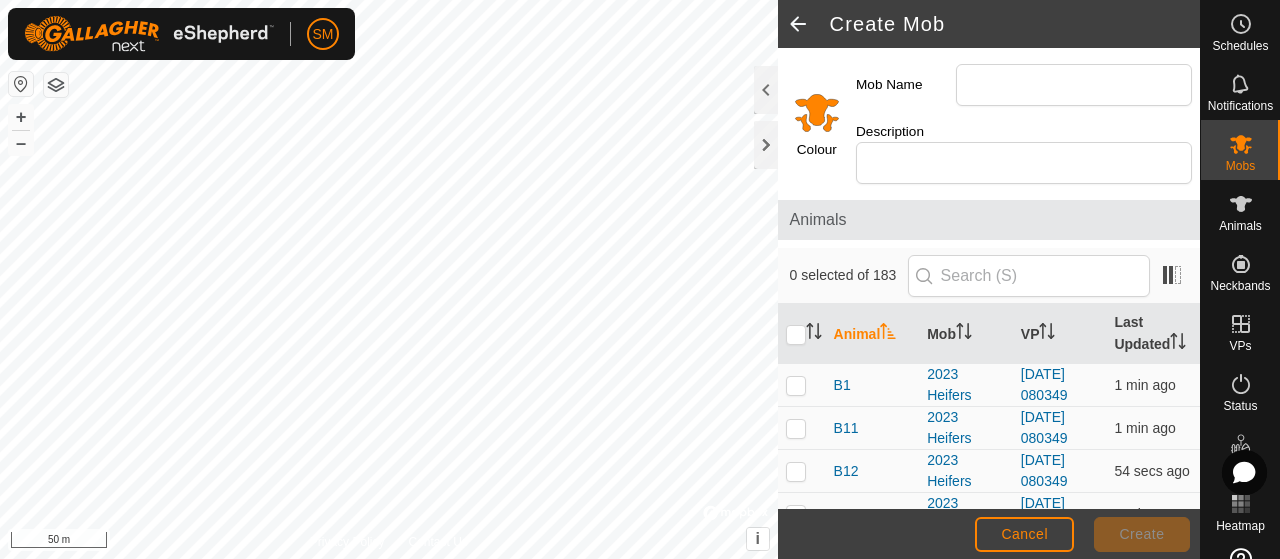 type on "HEIFERS calf alive" 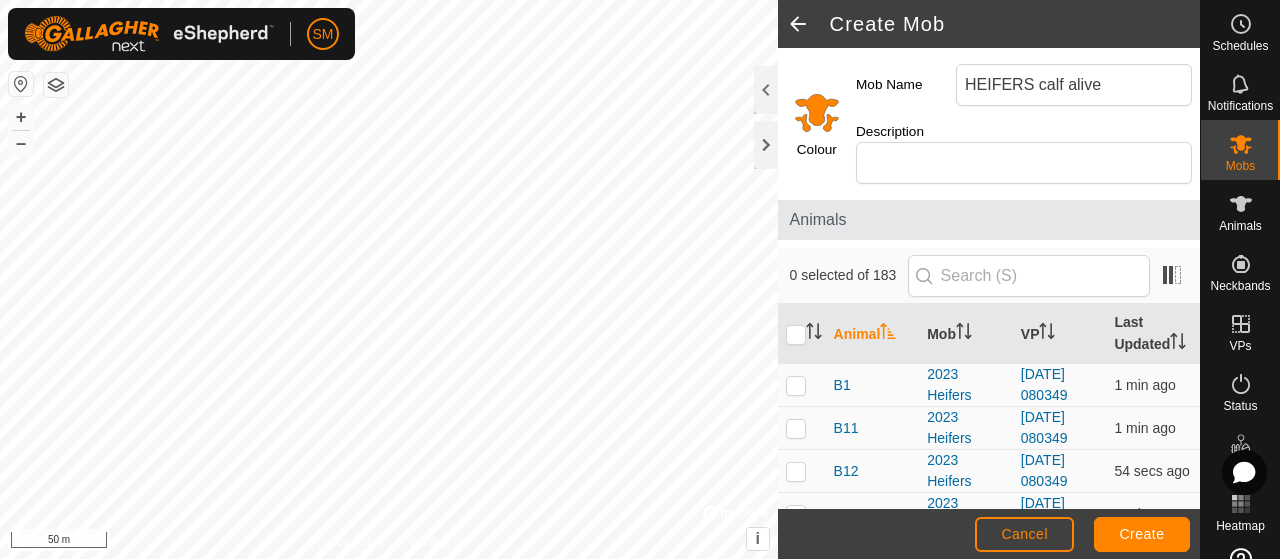 click 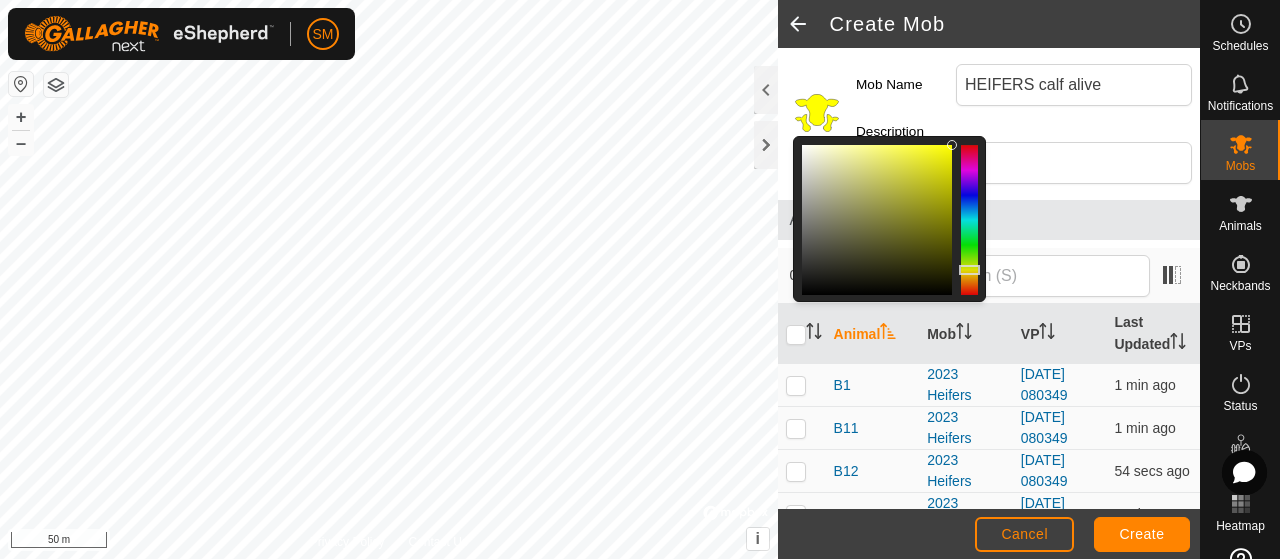 drag, startPoint x: 972, startPoint y: 284, endPoint x: 972, endPoint y: 269, distance: 15 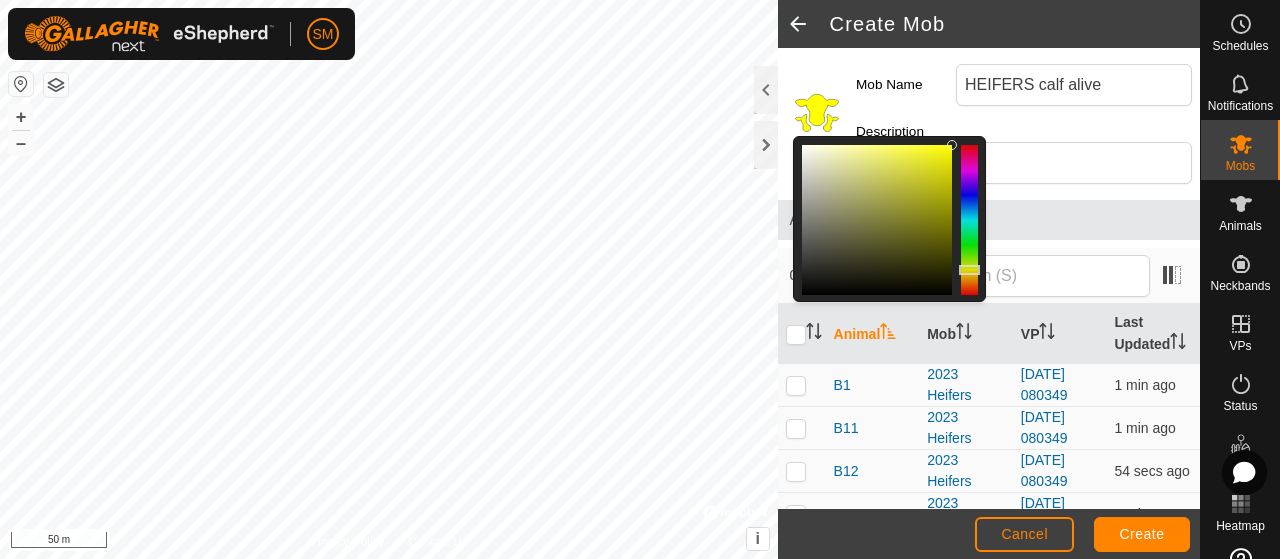 click 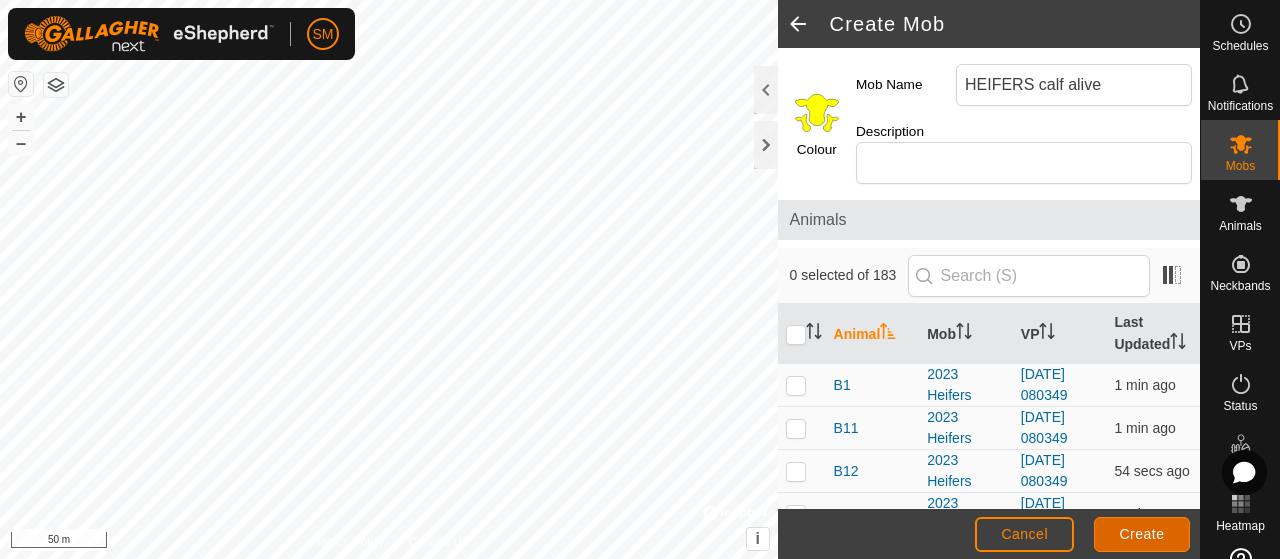 click on "Create" at bounding box center [1142, 534] 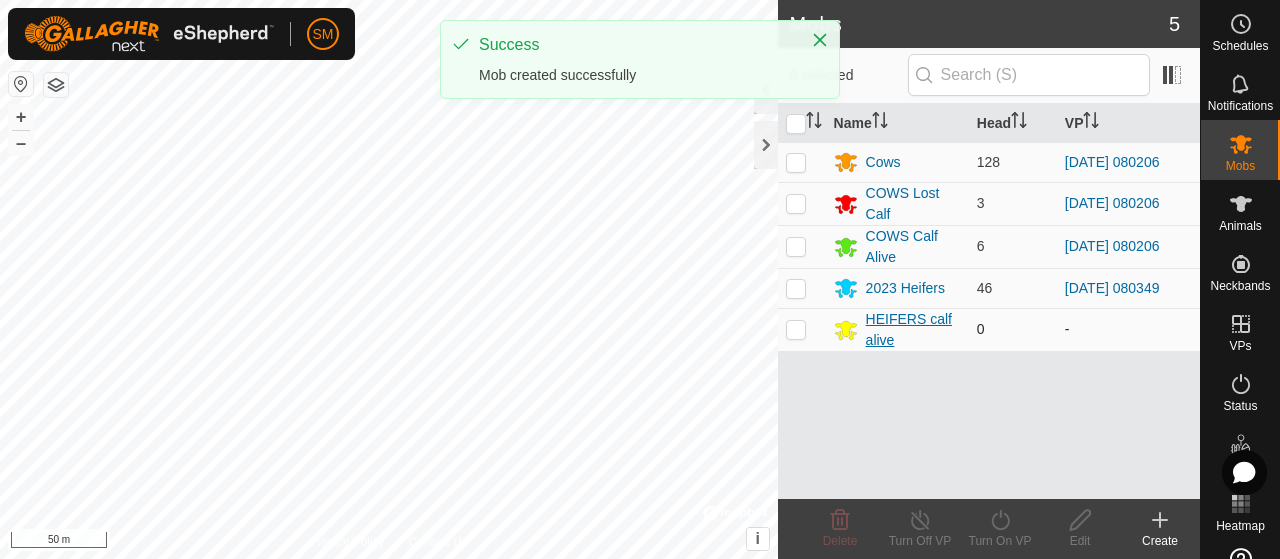 click on "HEIFERS calf alive" at bounding box center (913, 330) 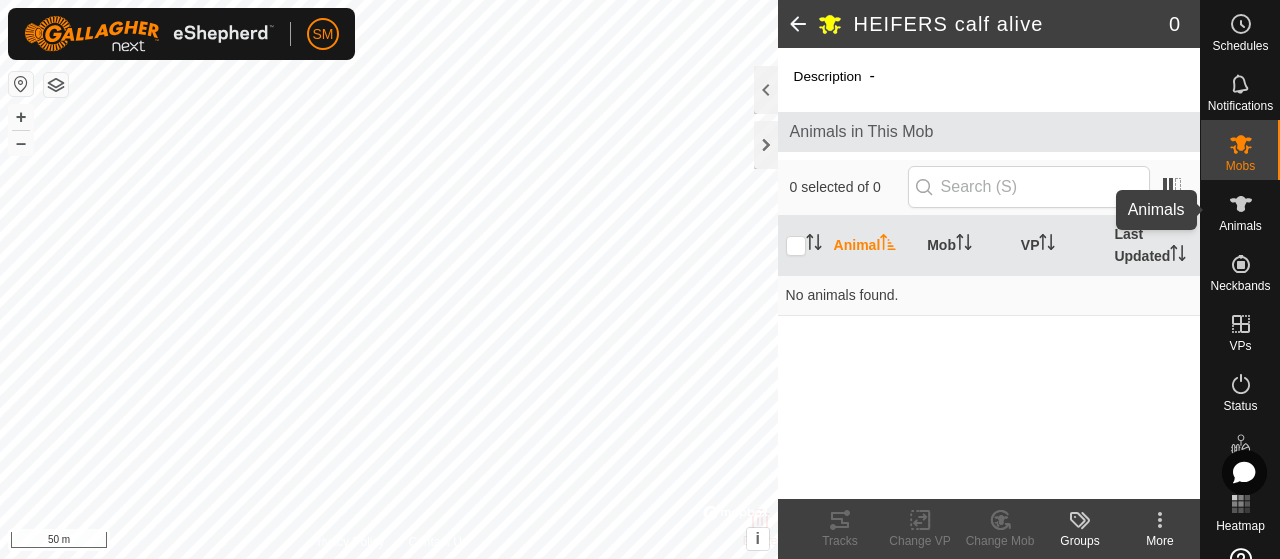 drag, startPoint x: 1254, startPoint y: 223, endPoint x: 825, endPoint y: 325, distance: 440.95917 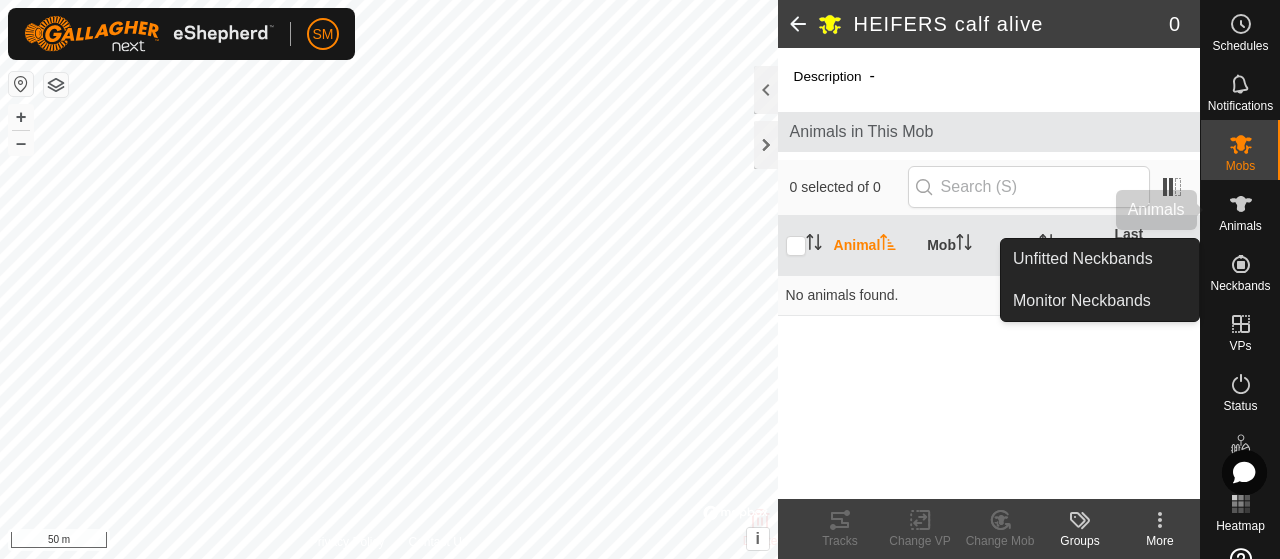 click at bounding box center (1241, 204) 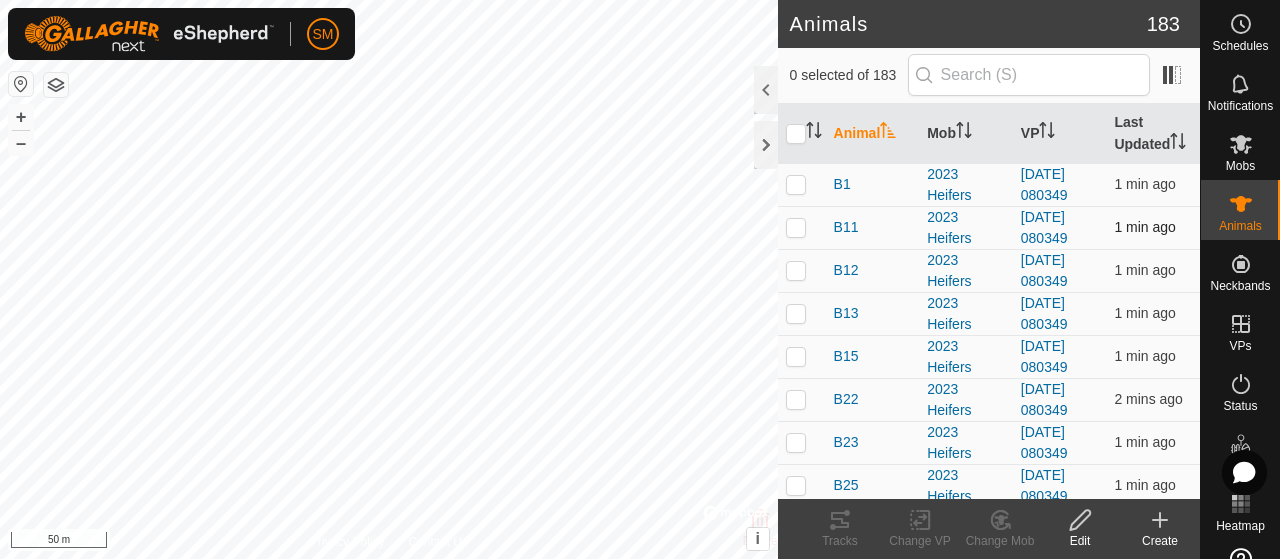 click at bounding box center (796, 184) 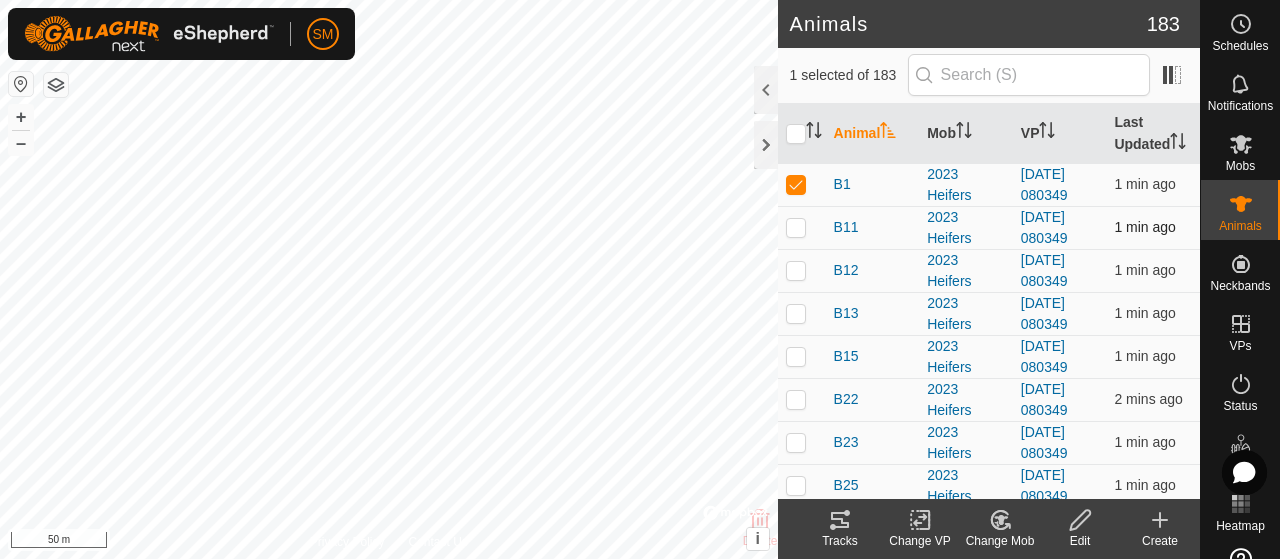 checkbox on "true" 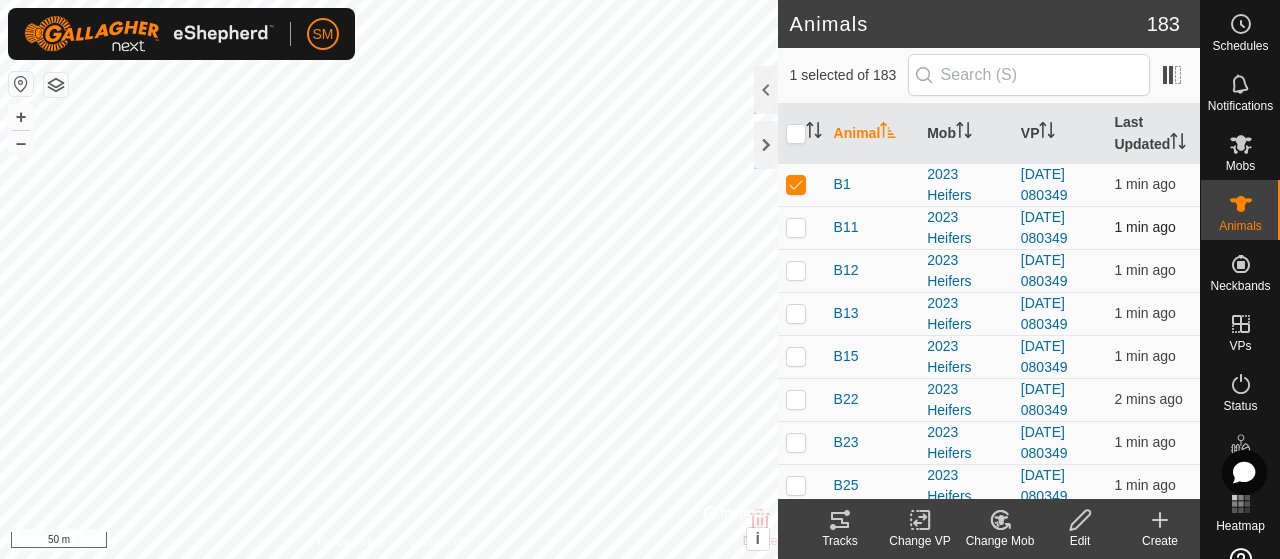 click at bounding box center (796, 227) 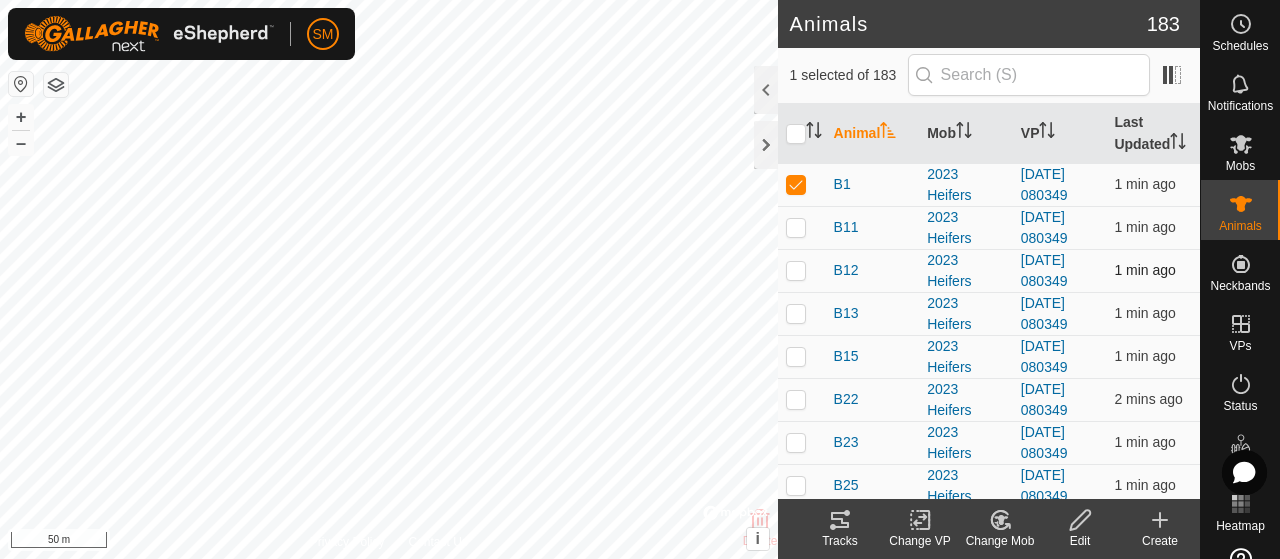 checkbox on "true" 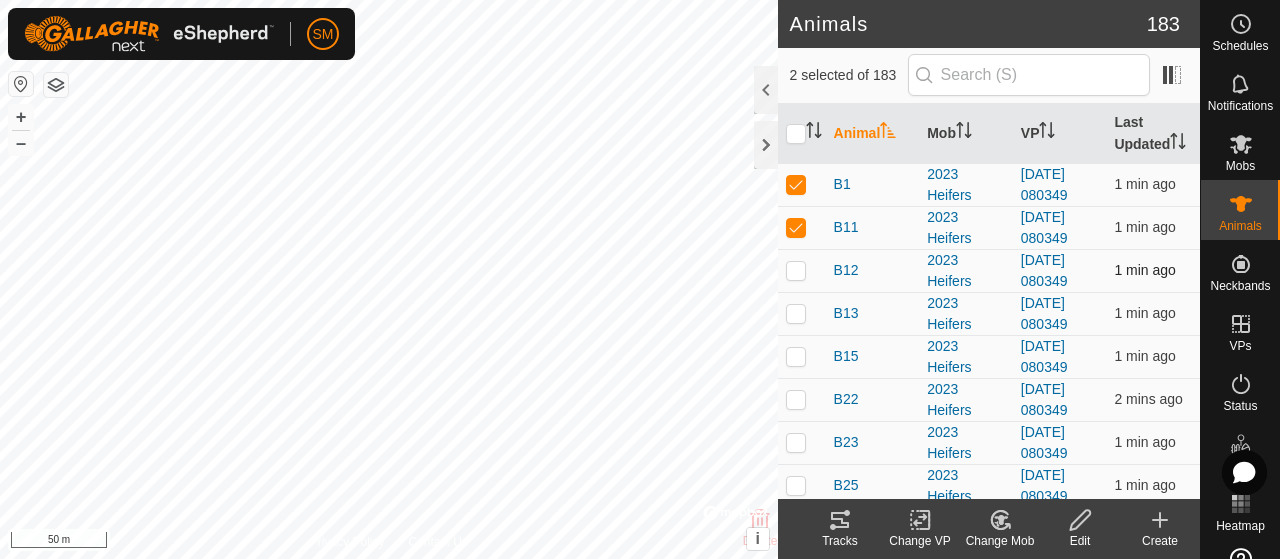 click at bounding box center (796, 270) 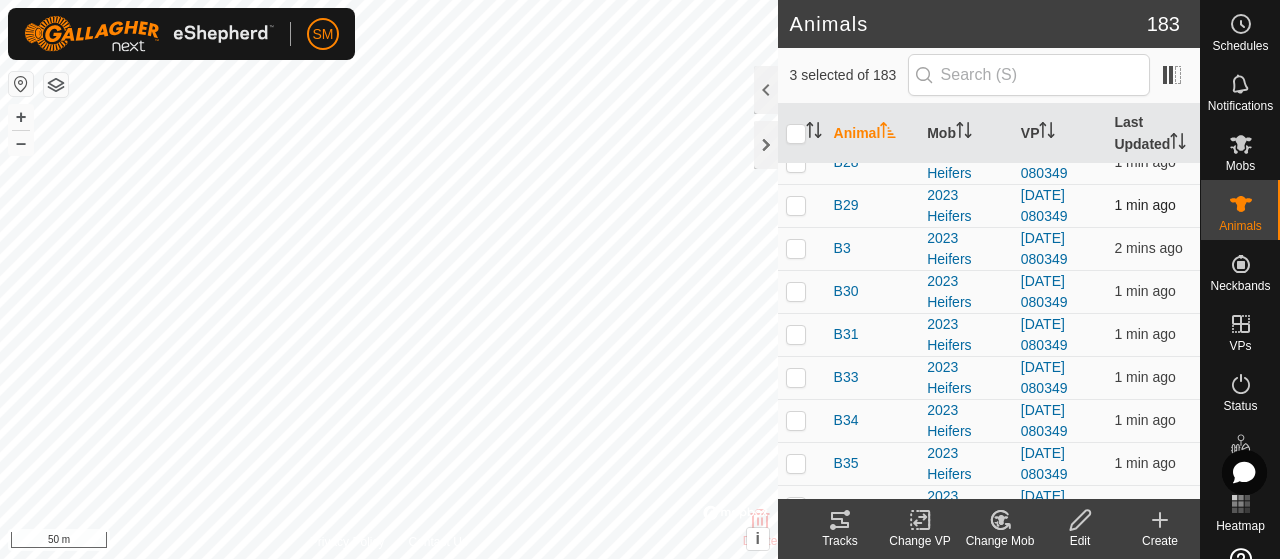scroll, scrollTop: 412, scrollLeft: 0, axis: vertical 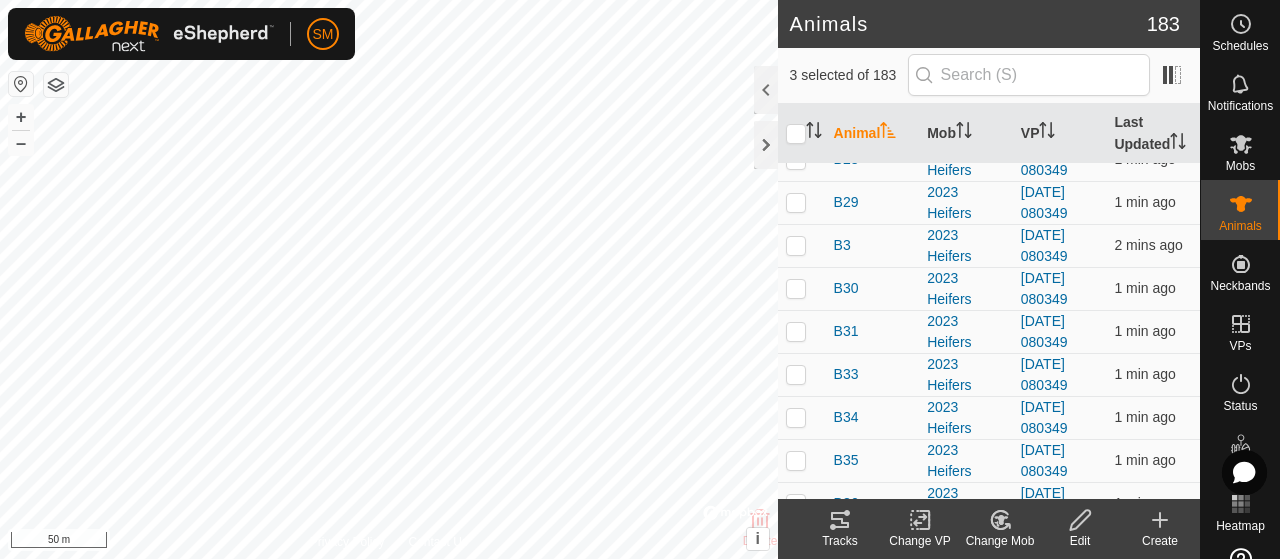 click 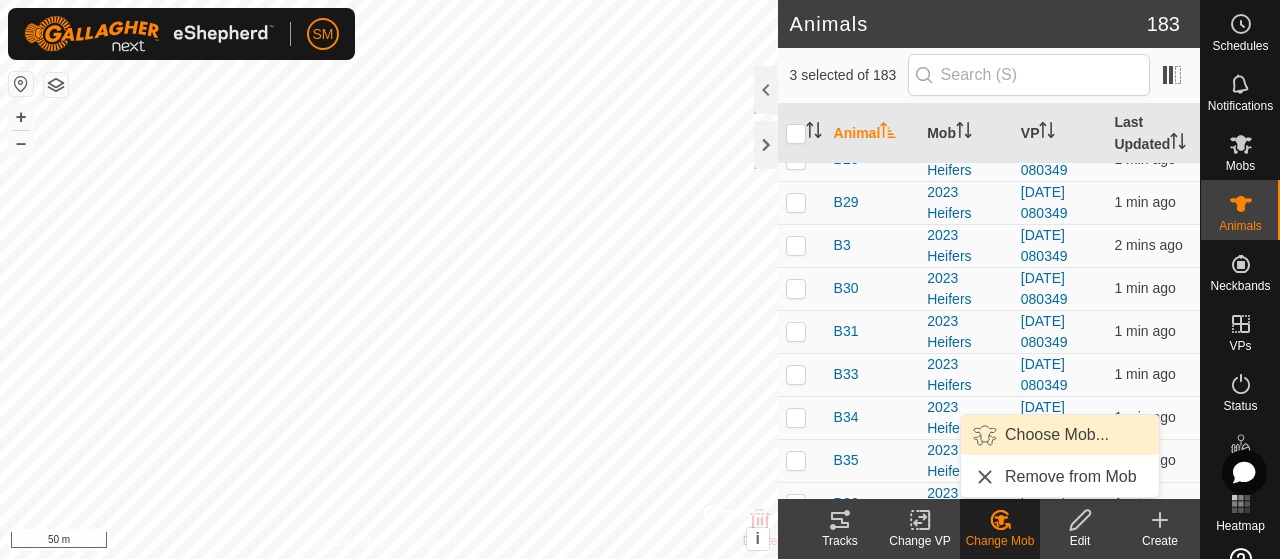 click on "Choose Mob..." at bounding box center [1057, 435] 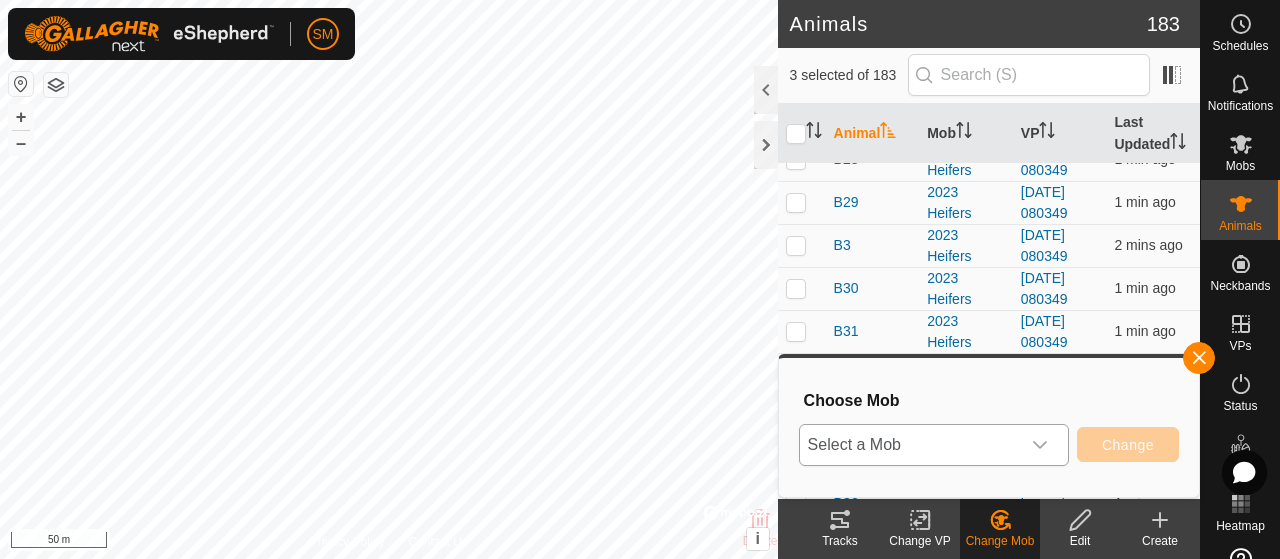 click 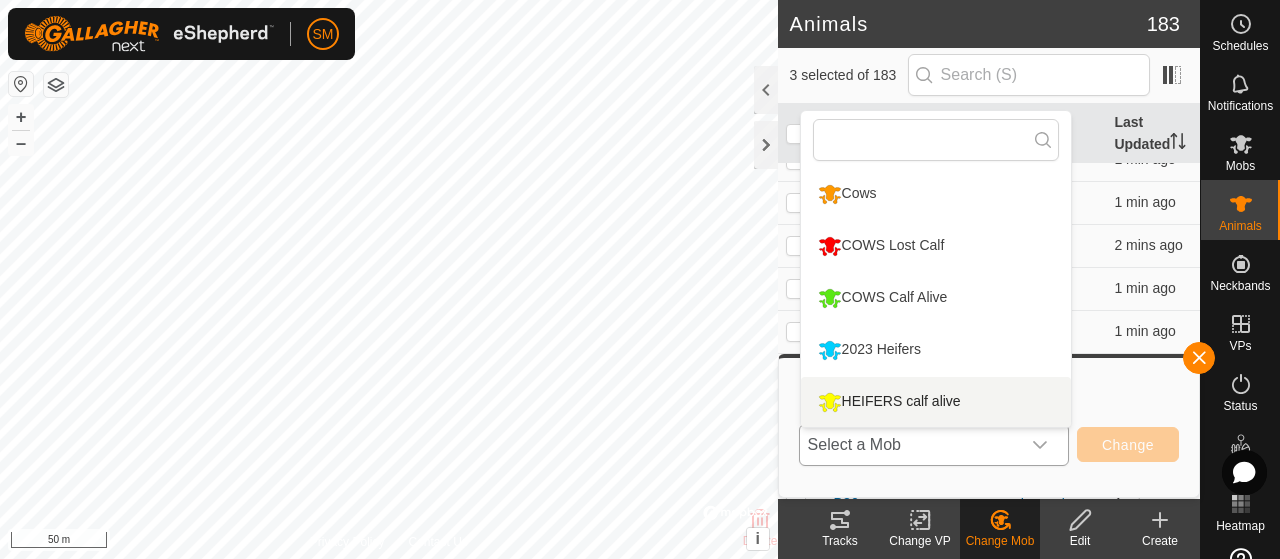 click on "HEIFERS calf alive" at bounding box center (889, 402) 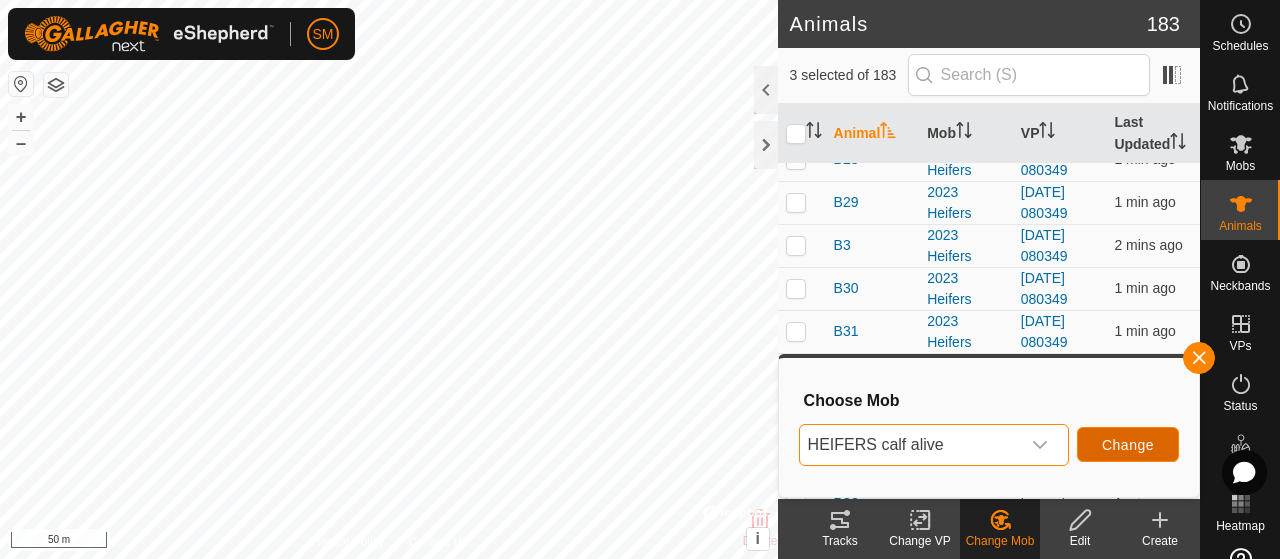 click on "Change" at bounding box center [1128, 444] 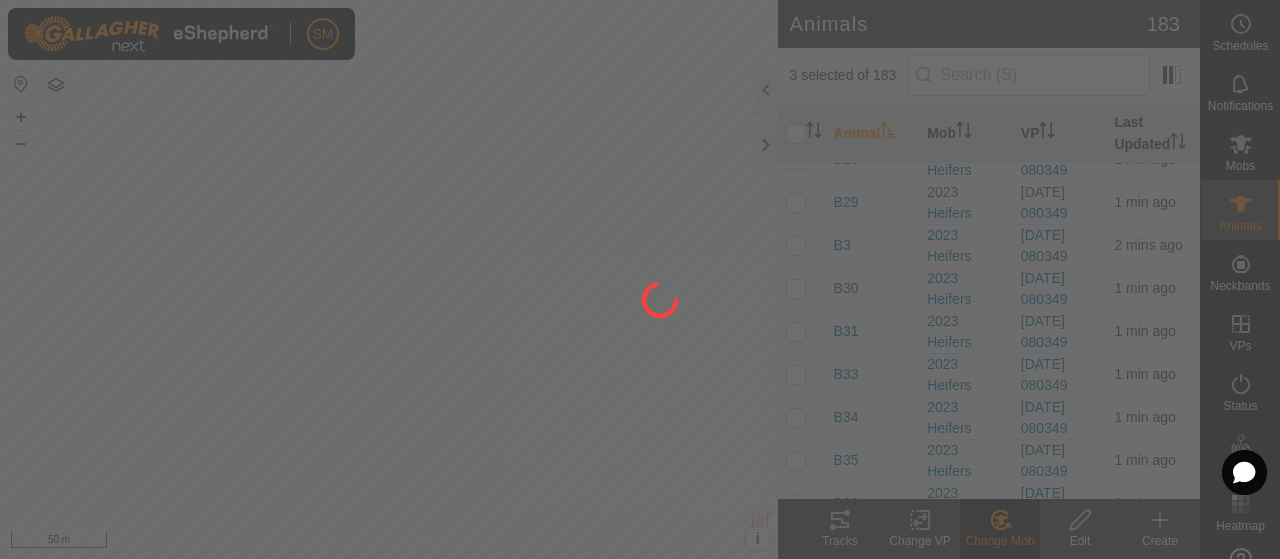 checkbox on "false" 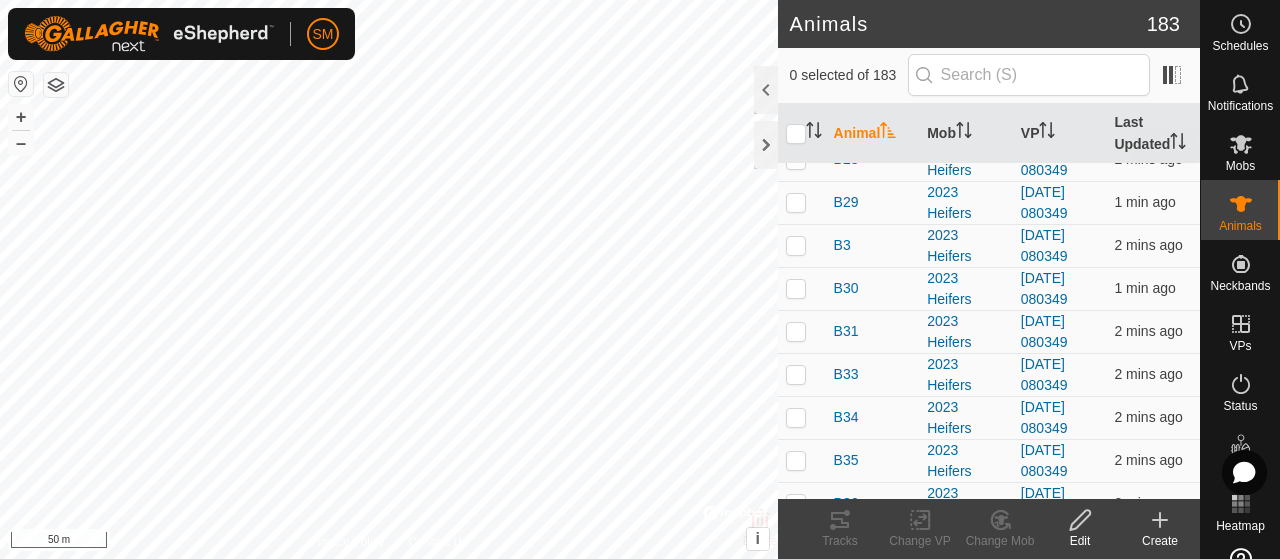 click on "Animals" at bounding box center (1240, 210) 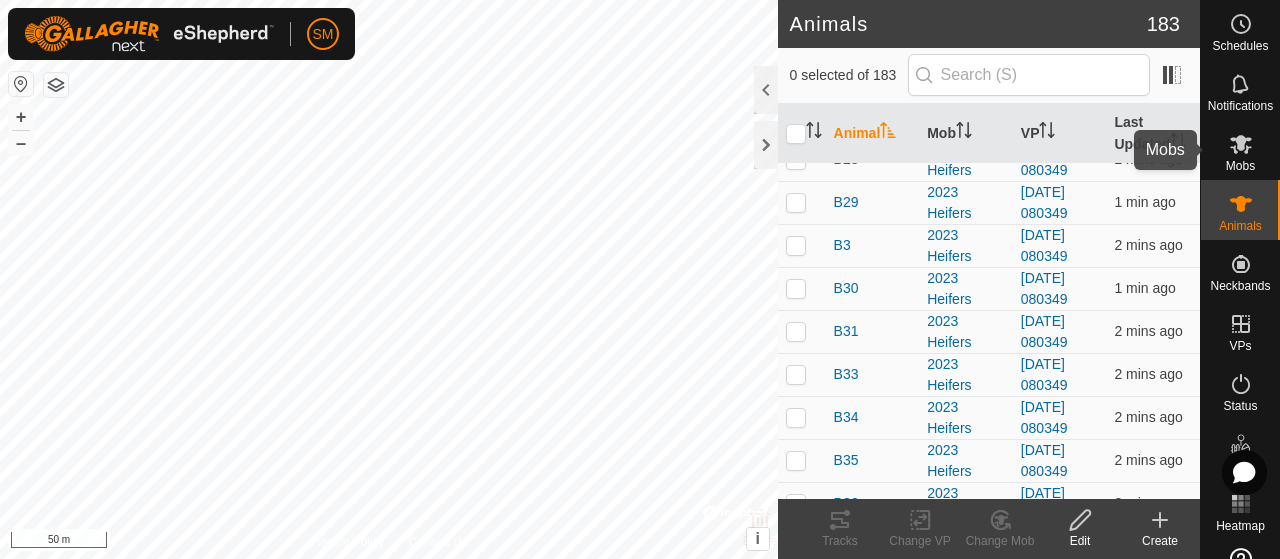 click 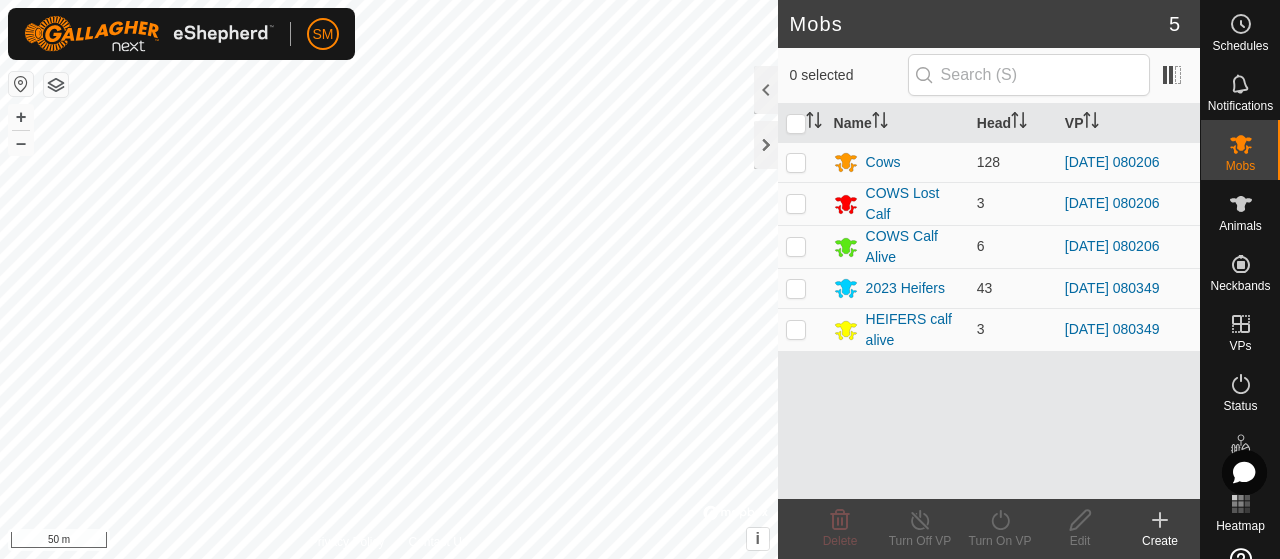 click 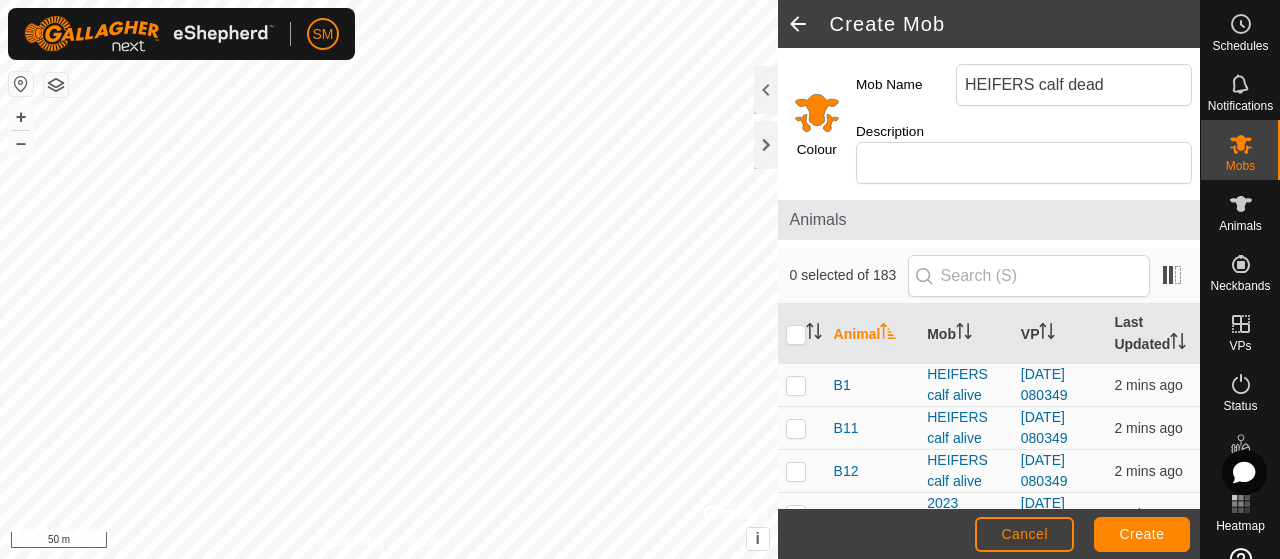 type on "HEIFERS calf dead" 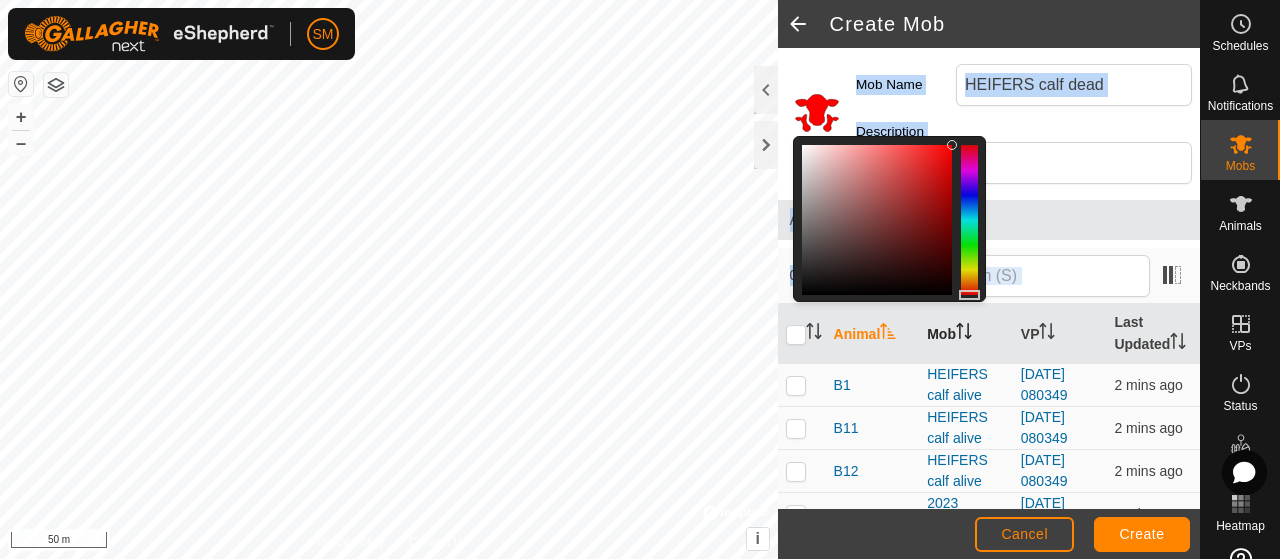 drag, startPoint x: 973, startPoint y: 279, endPoint x: 973, endPoint y: 303, distance: 24 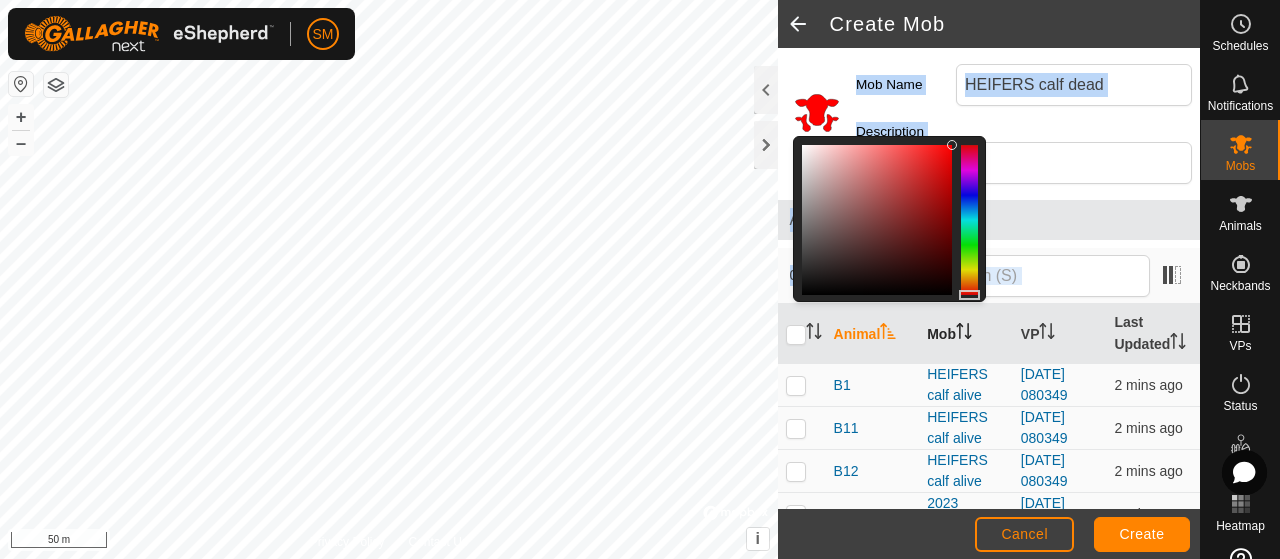 click on "Colour Mob Name HEIFERS calf dead Description Animals  0 selected of 183   Animal   Mob   VP   Last Updated   B1   HEIFERS calf alive  2025-07-11 080349  2 mins ago  B11   HEIFERS calf alive  2025-07-11 080349  2 mins ago  B12   HEIFERS calf alive  2025-07-11 080349  2 mins ago  B13   2023 Heifers  2025-07-11 080349  2 mins ago  B15   2023 Heifers  2025-07-11 080349  2 mins ago  B22   2023 Heifers  2025-07-11 080349  2 mins ago  B23   2023 Heifers  2025-07-11 080349  2 mins ago  B25   2023 Heifers  2025-07-11 080349  2 mins ago  B27   2023 Heifers  2025-07-11 080349  2 mins ago  B28   2023 Heifers  2025-07-11 080349  2 mins ago  B29   2023 Heifers  2025-07-11 080349  2 mins ago  B3   2023 Heifers  2025-07-11 080349  2 mins ago  B30   2023 Heifers  2025-07-11 080349  2 mins ago  B31   2023 Heifers  2025-07-11 080349  2 mins ago  B33   2023 Heifers  2025-07-11 080349  2 mins ago  B34   2023 Heifers  2025-07-11 080349  2 mins ago  B35   2023 Heifers  2025-07-11 080349  2 mins ago  B36   2023 Heifers   2 mins ago" 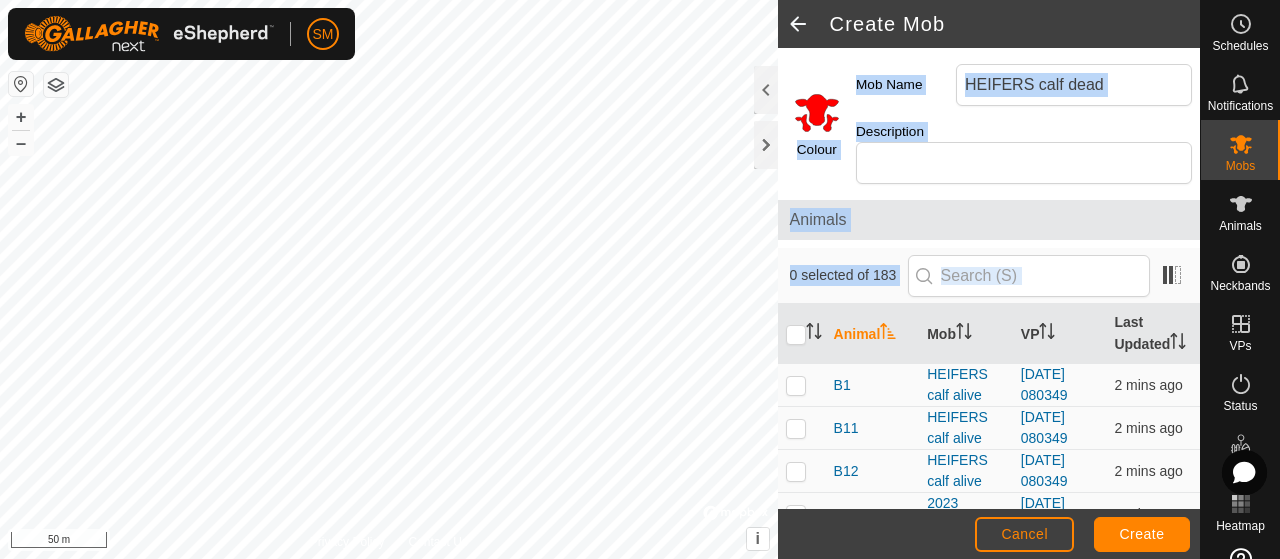 click on "Description" 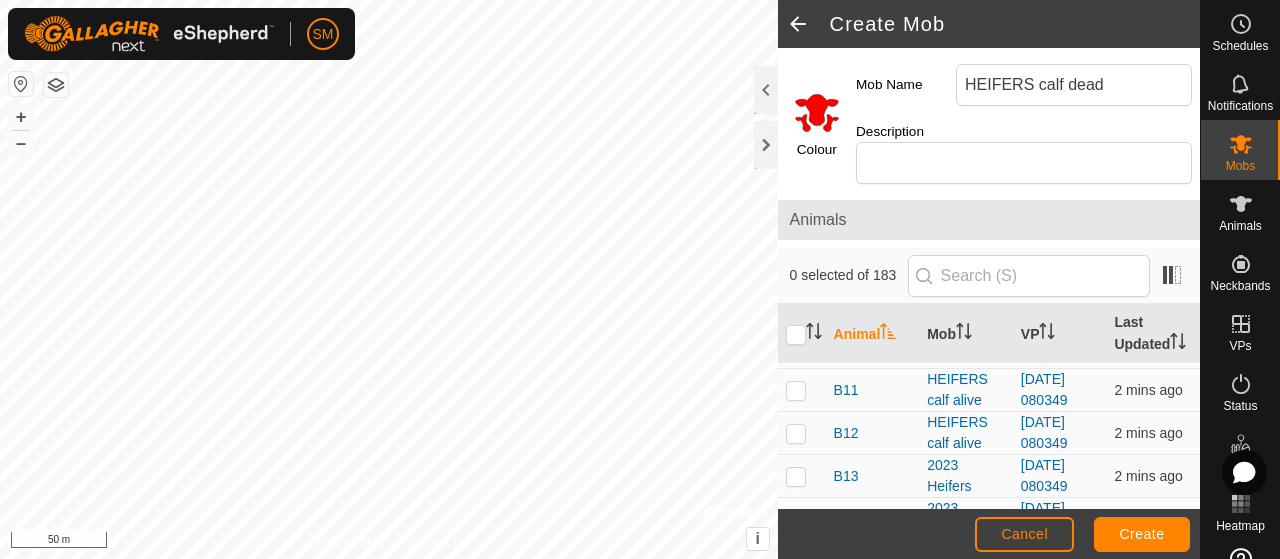 scroll, scrollTop: 51, scrollLeft: 0, axis: vertical 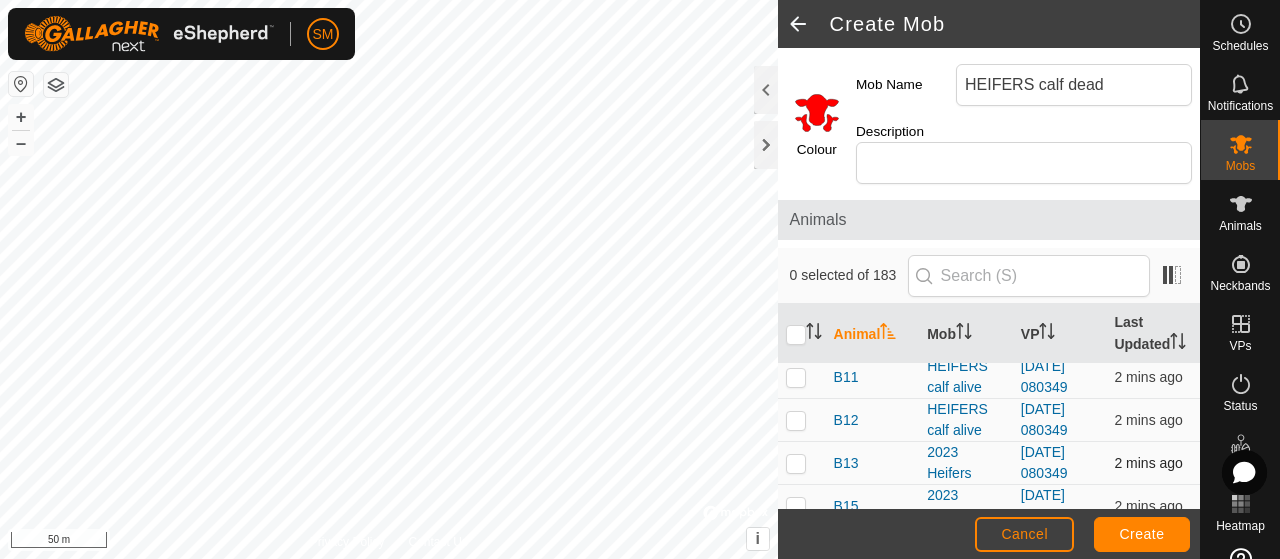 click at bounding box center [802, 463] 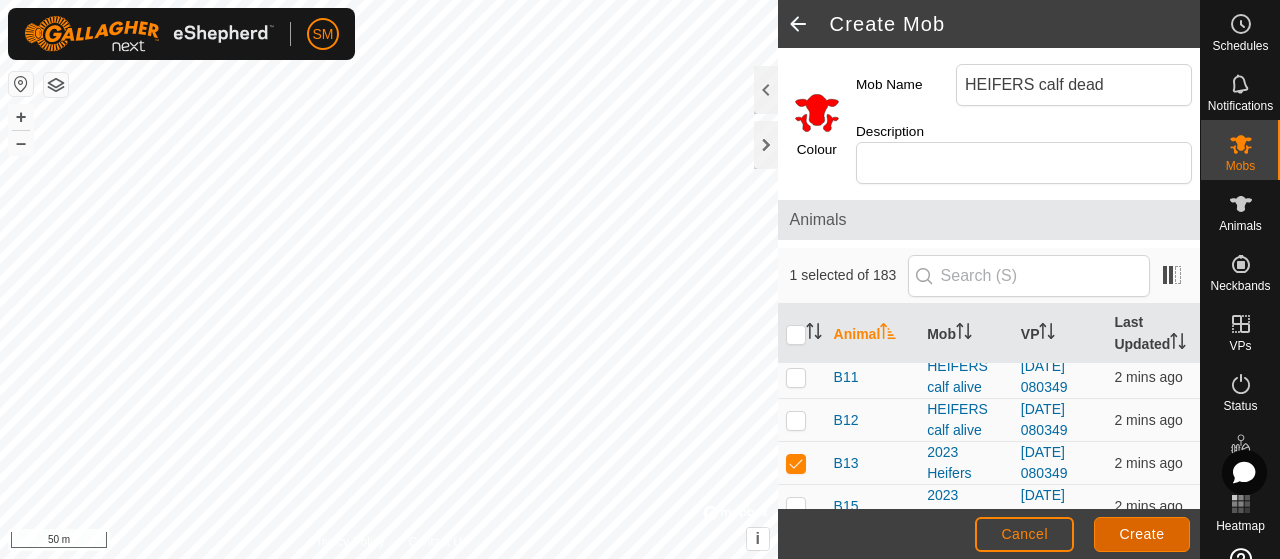 click on "Create" at bounding box center [1142, 534] 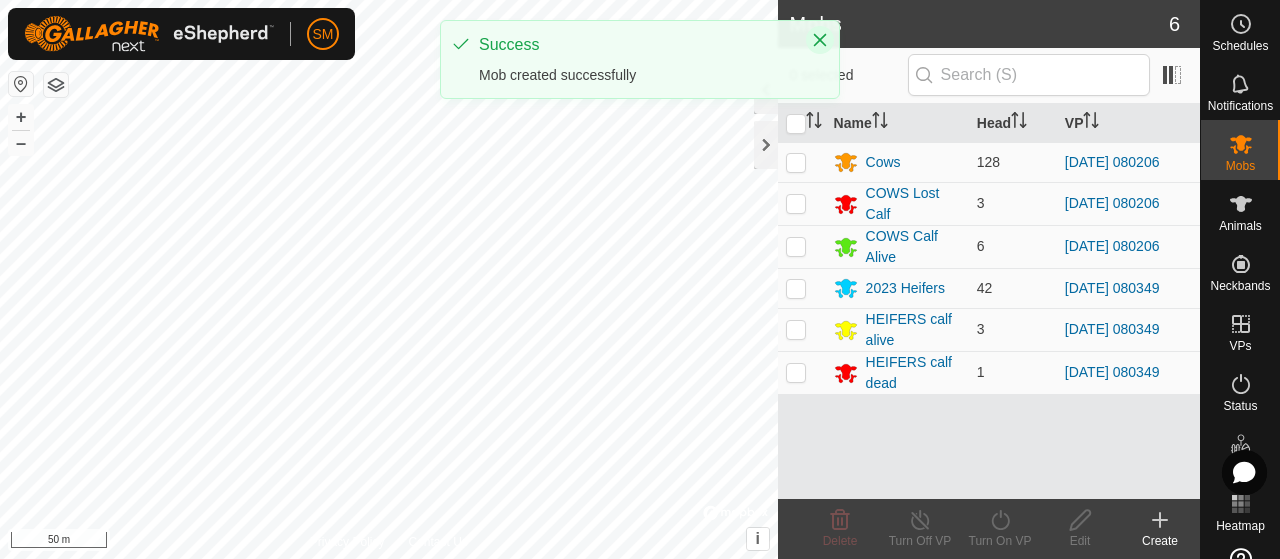 click 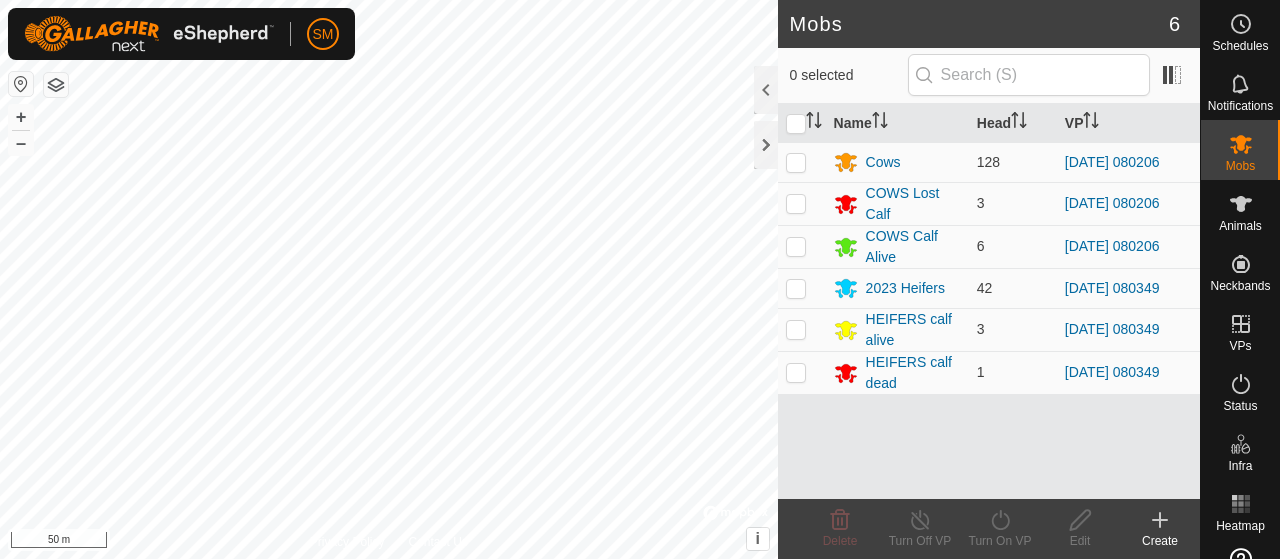 scroll, scrollTop: 0, scrollLeft: 0, axis: both 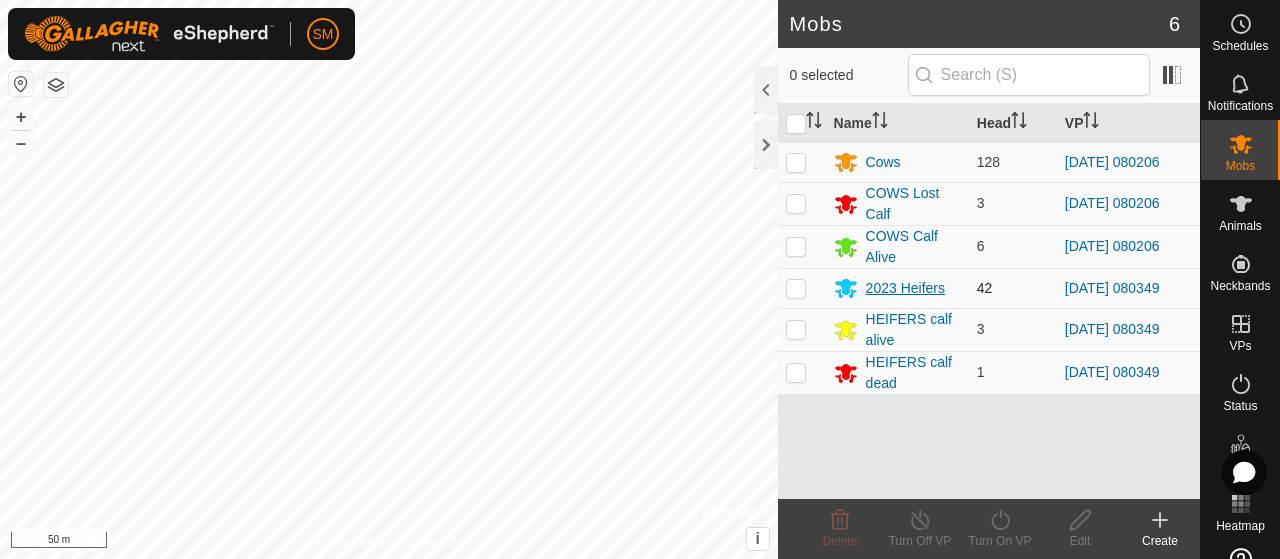 click on "2023 Heifers" at bounding box center (905, 288) 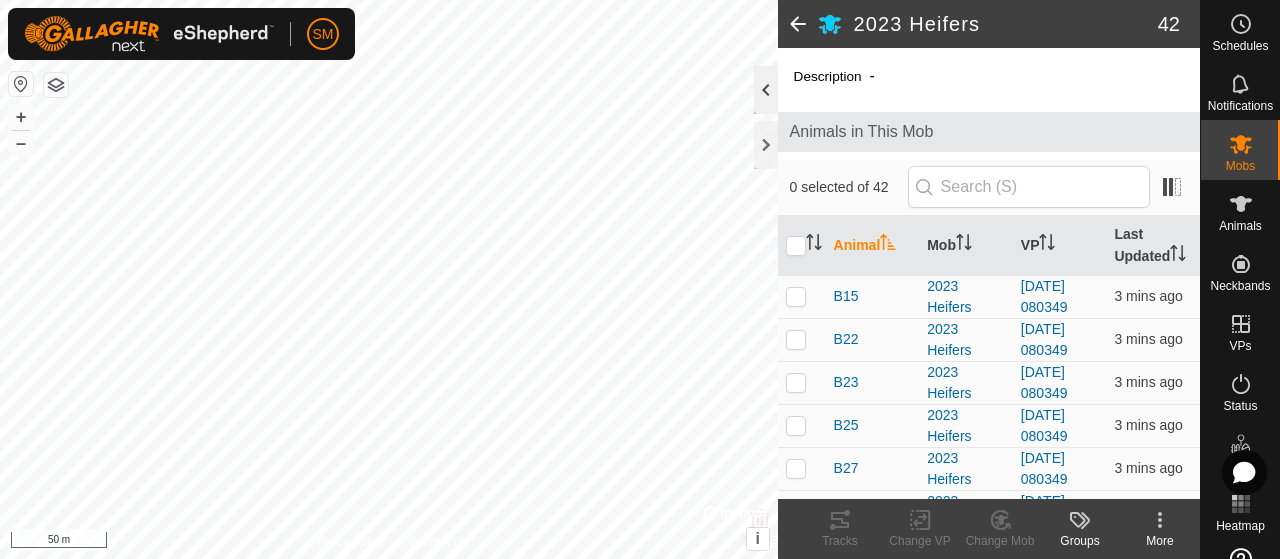 click 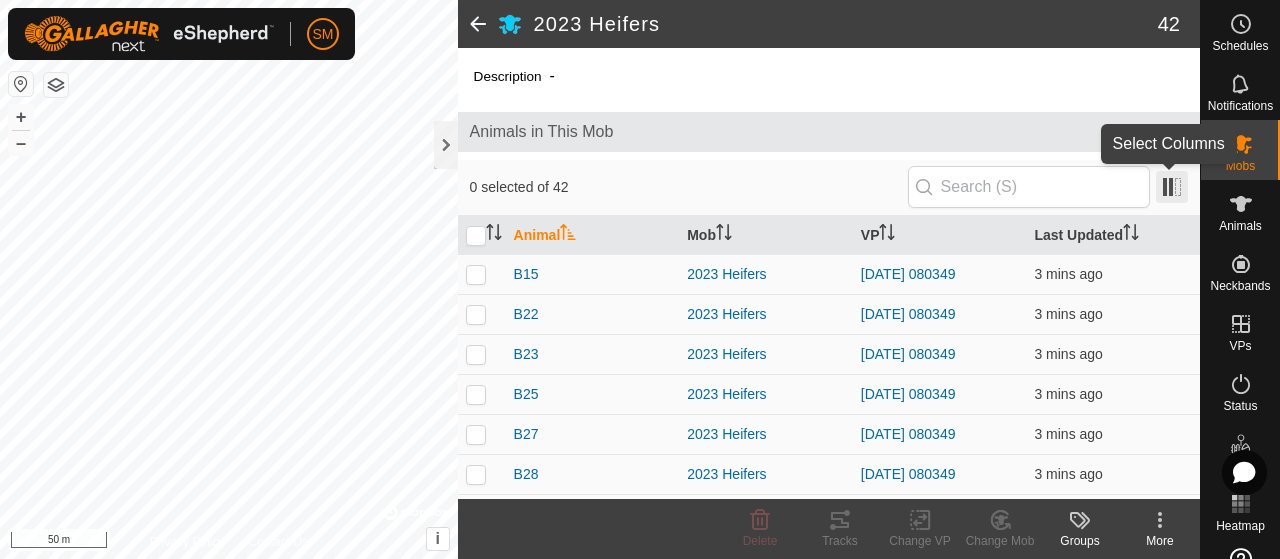 click at bounding box center [1172, 187] 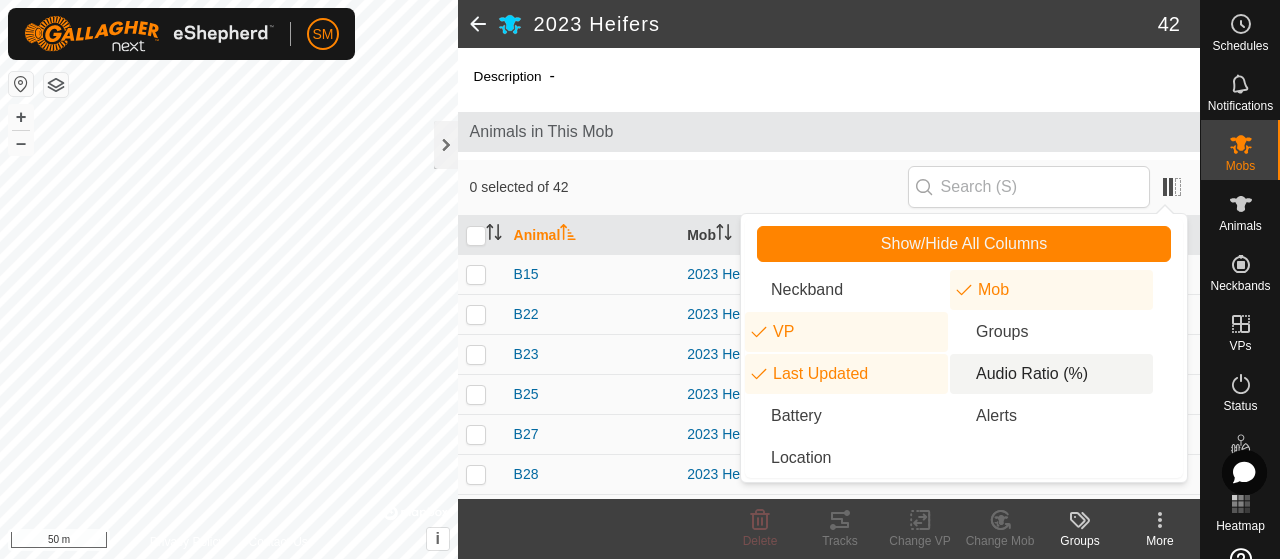 drag, startPoint x: 999, startPoint y: 373, endPoint x: 1006, endPoint y: 381, distance: 10.630146 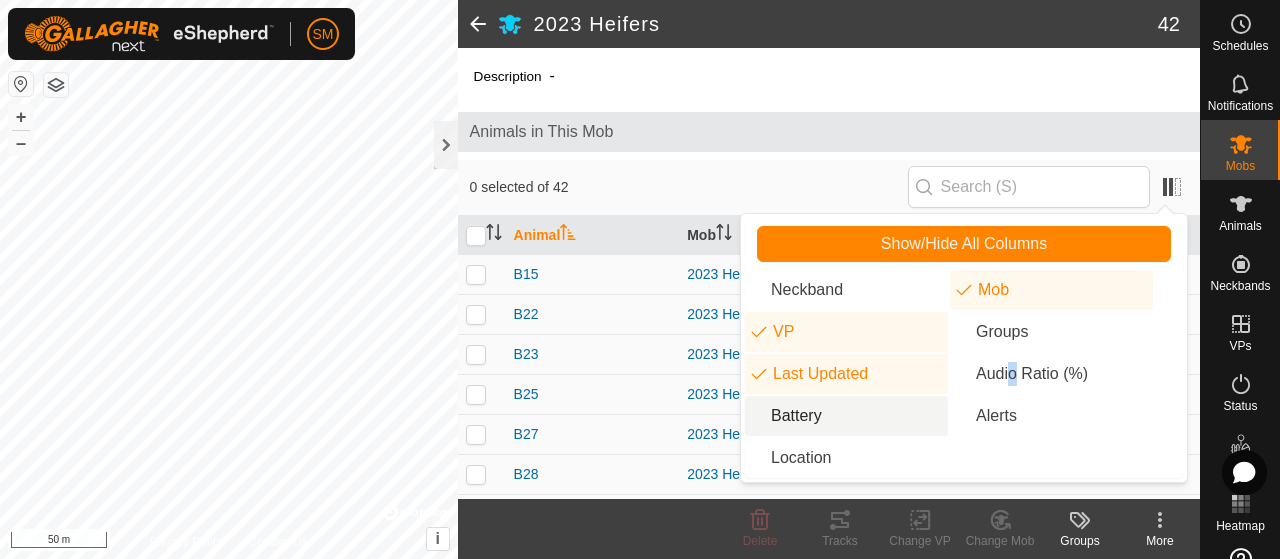 click on "Battery" at bounding box center (846, 416) 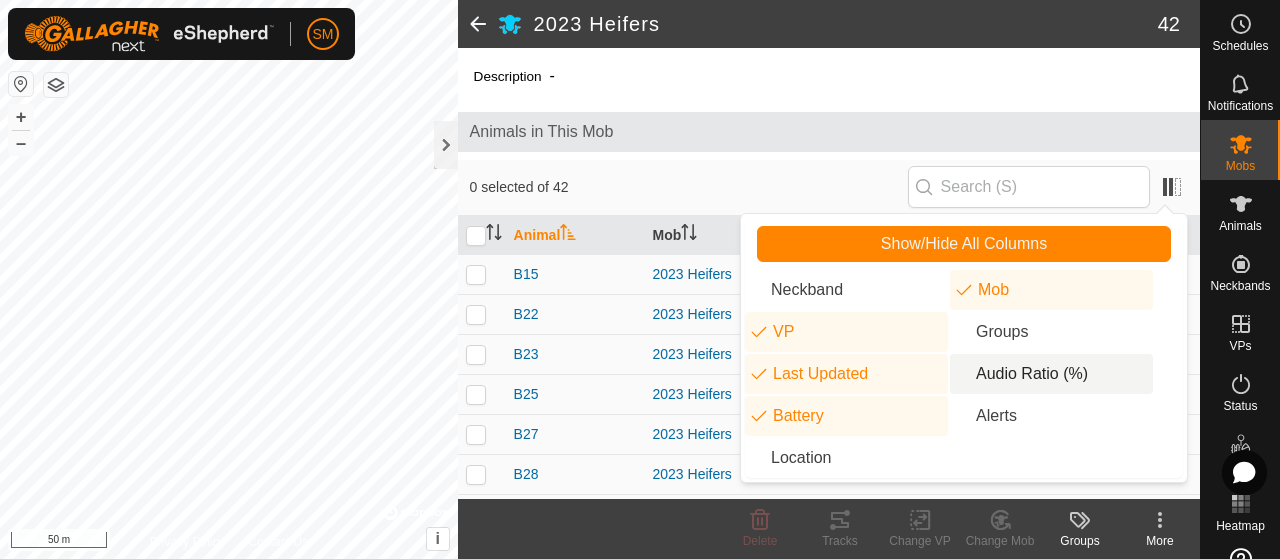 click on "Audio Ratio (%)" at bounding box center [1051, 374] 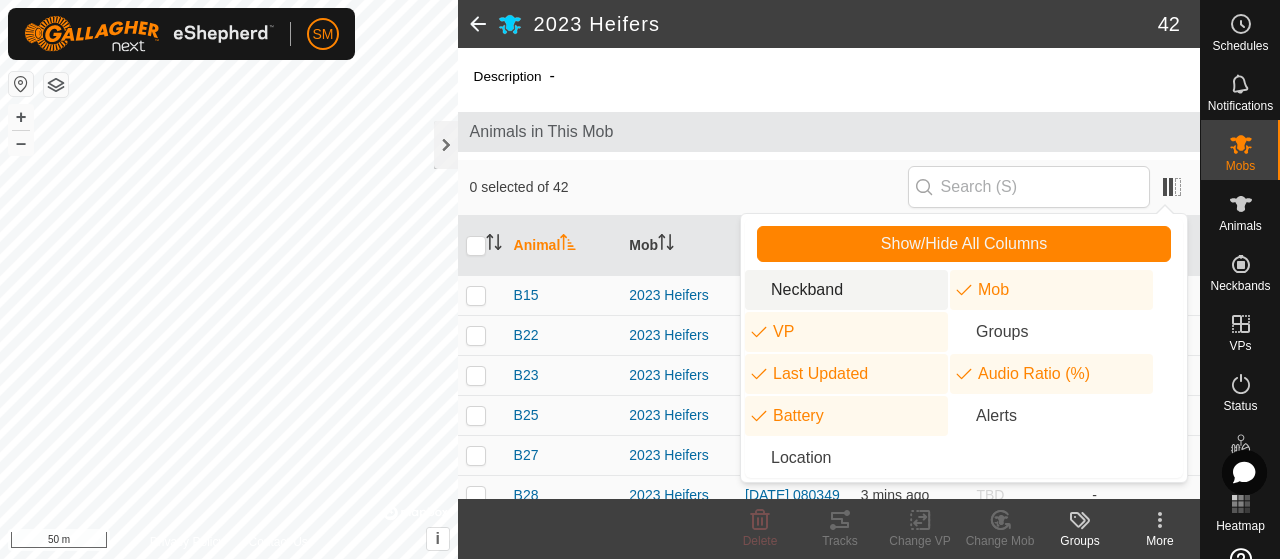 click on "0 selected of 42" at bounding box center [829, 188] 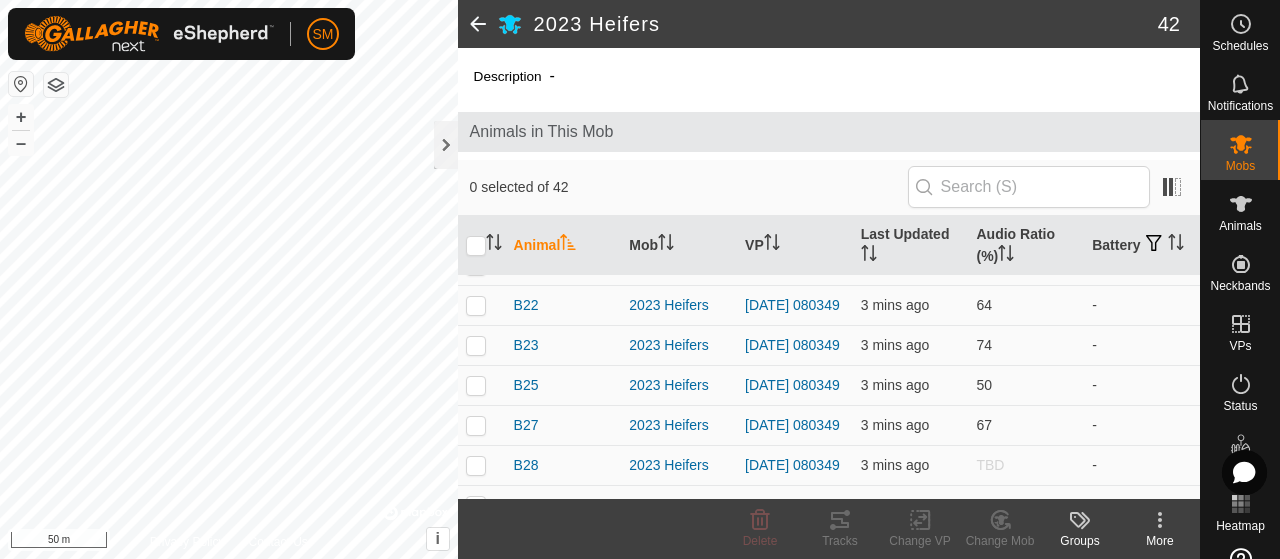 scroll, scrollTop: 0, scrollLeft: 0, axis: both 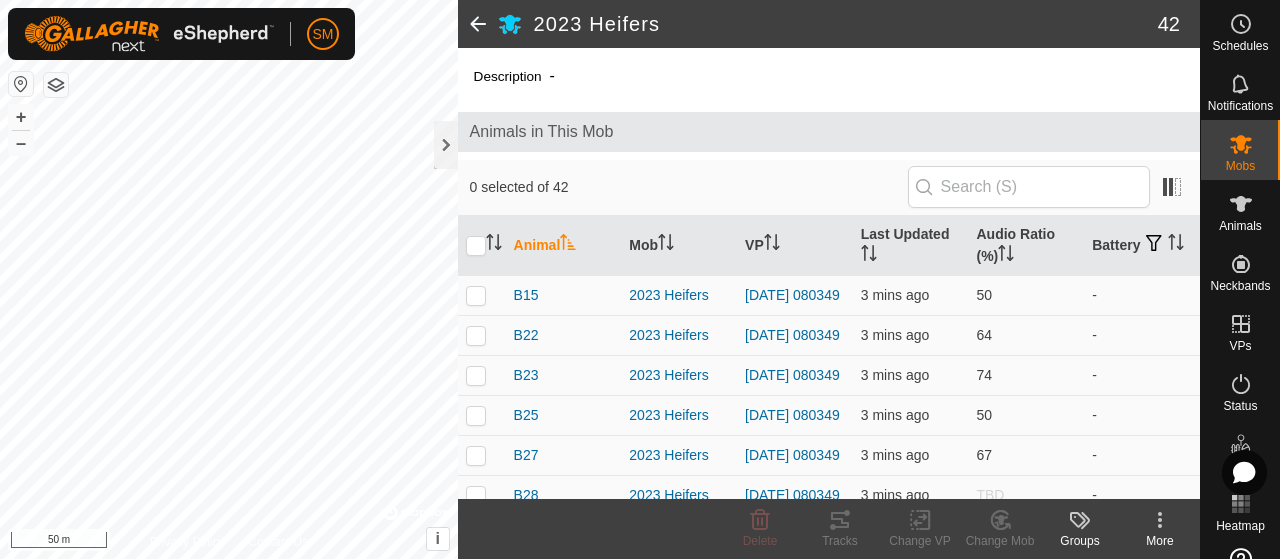 click 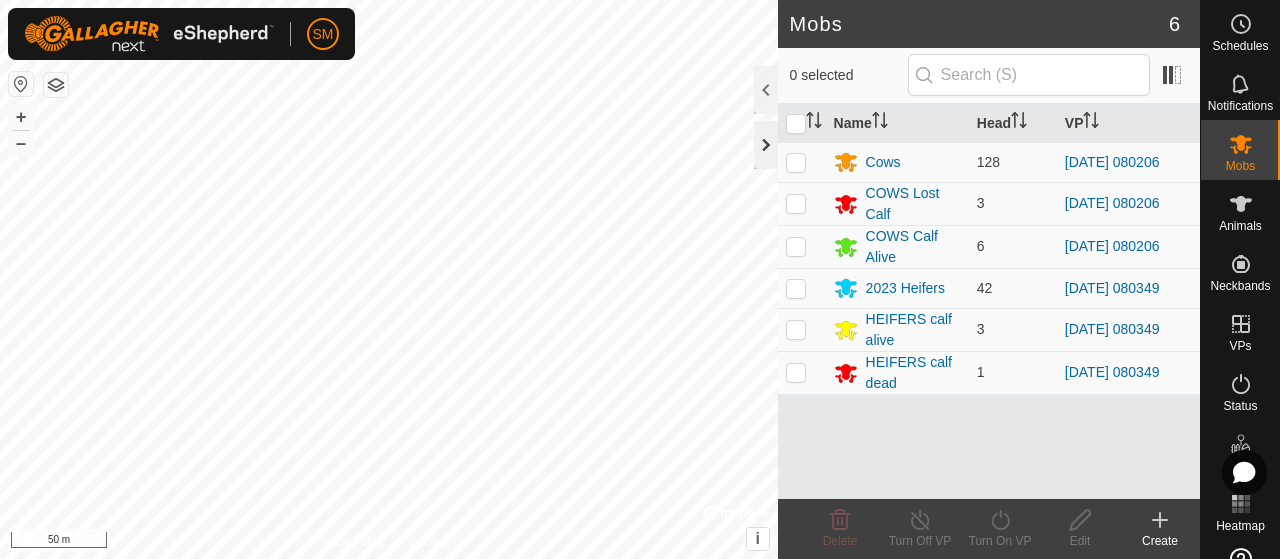 click 